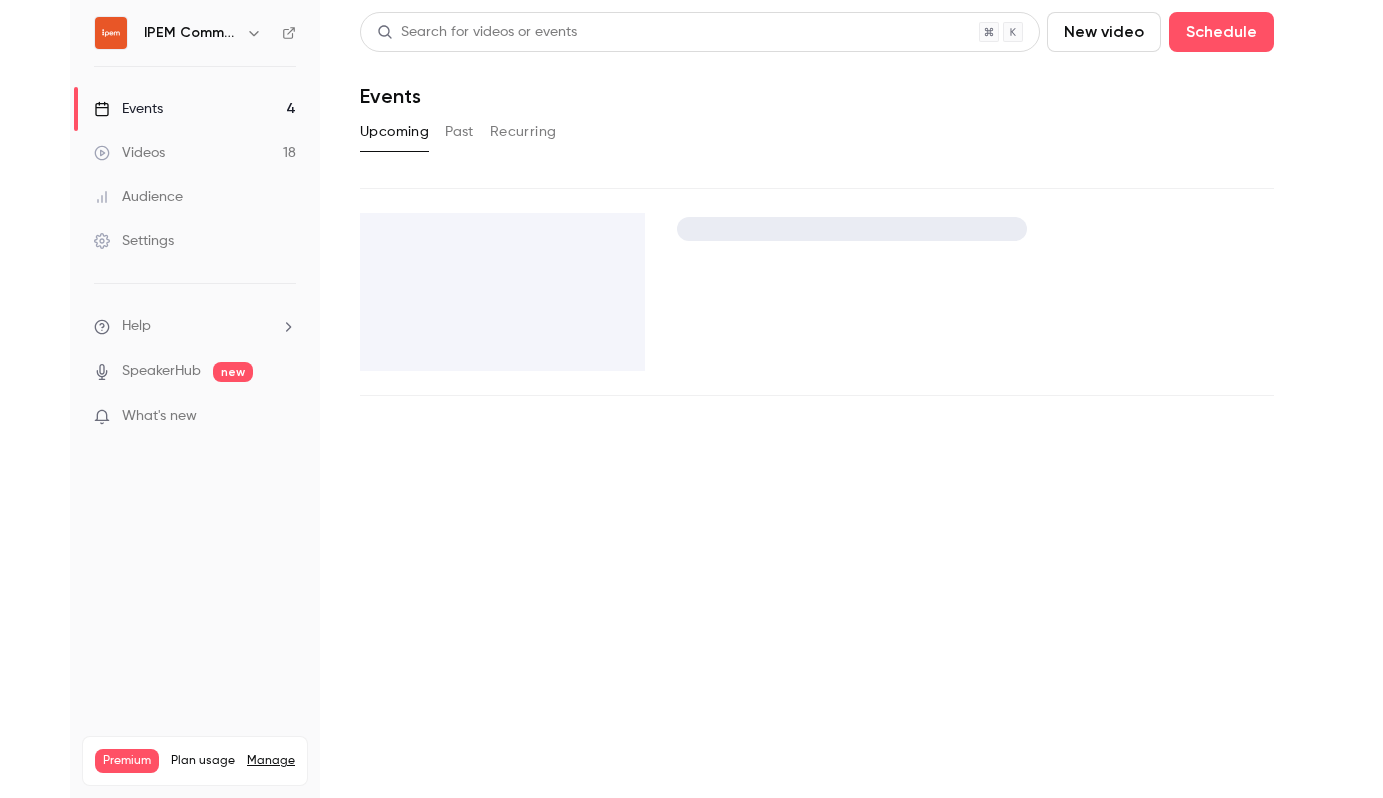 scroll, scrollTop: 0, scrollLeft: 0, axis: both 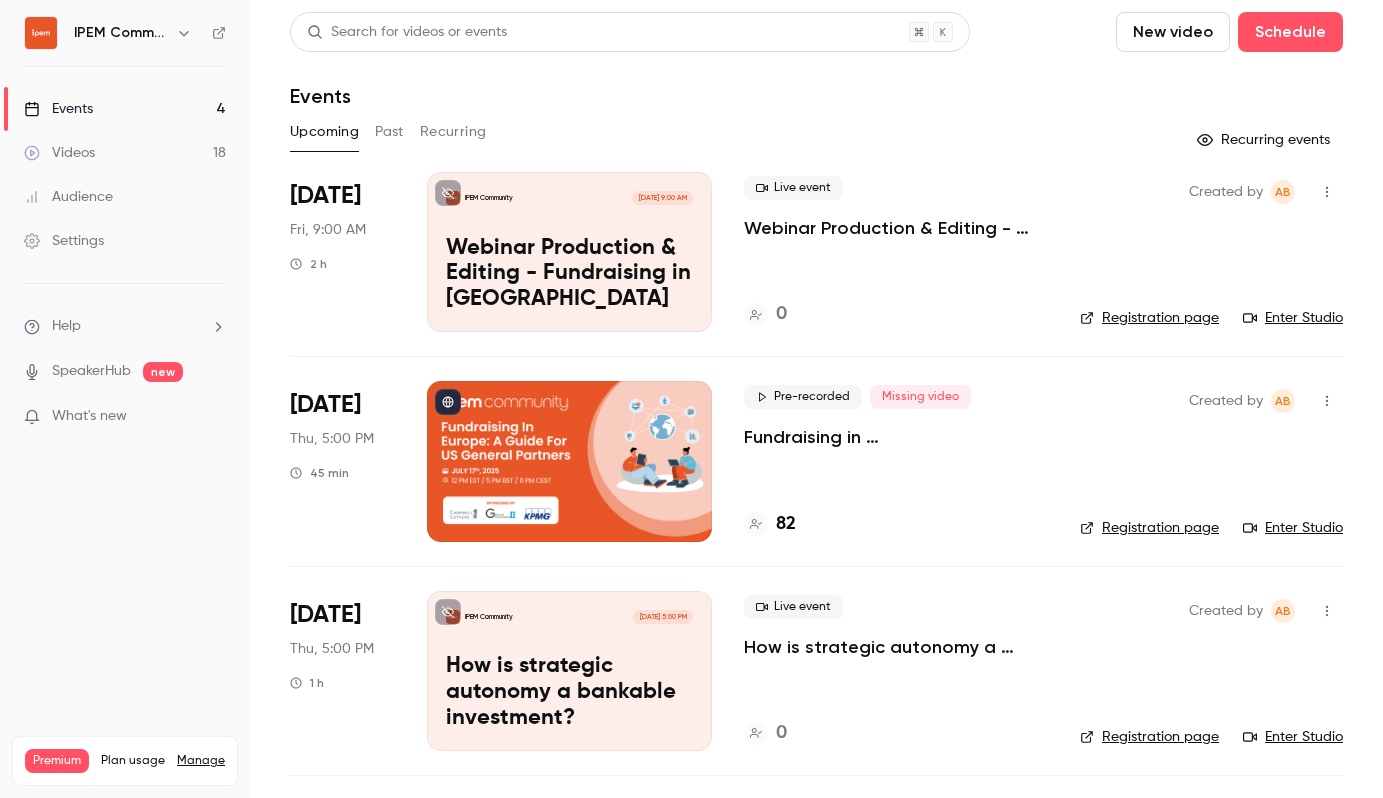 click on "Videos 18" at bounding box center (125, 153) 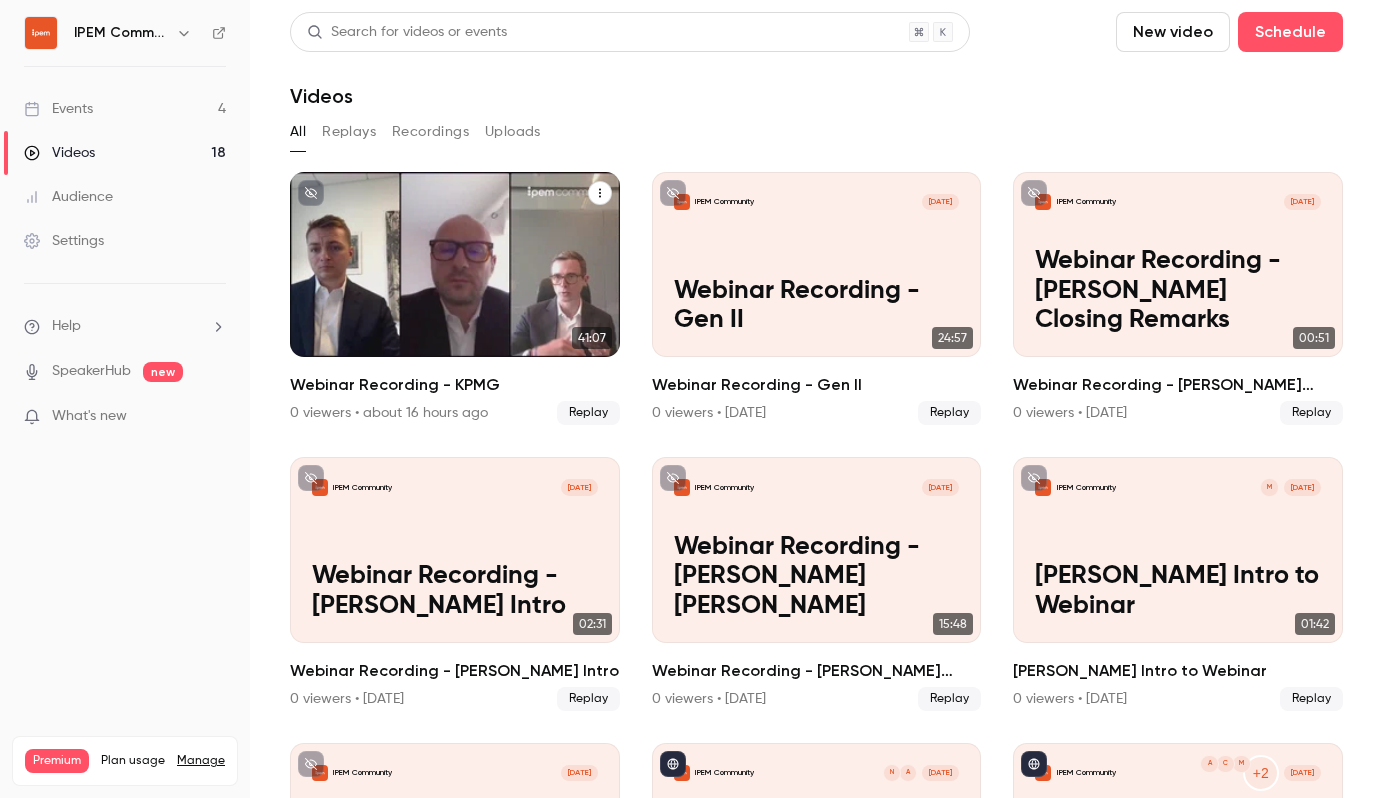 click on "Webinar Recording - KPMG" at bounding box center [455, 306] 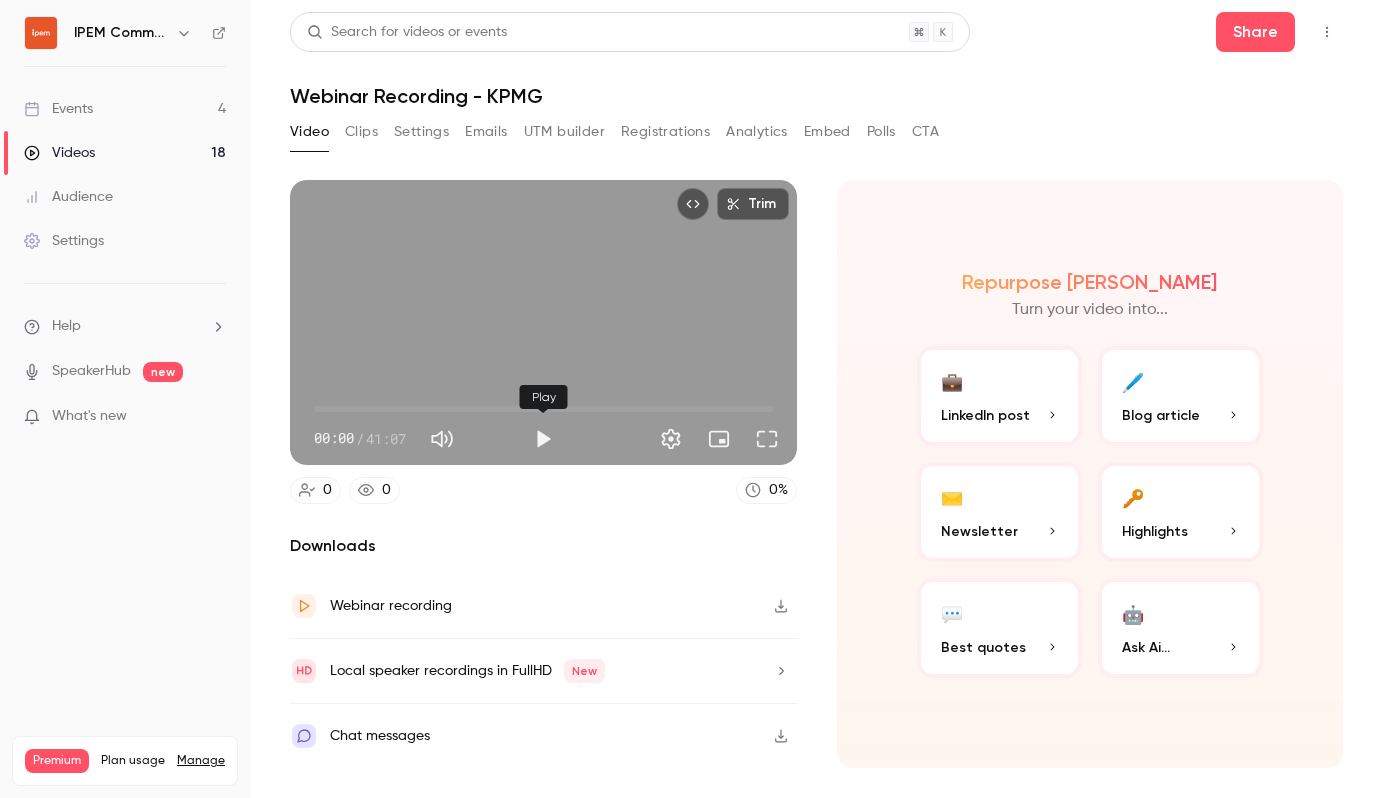 click at bounding box center (543, 439) 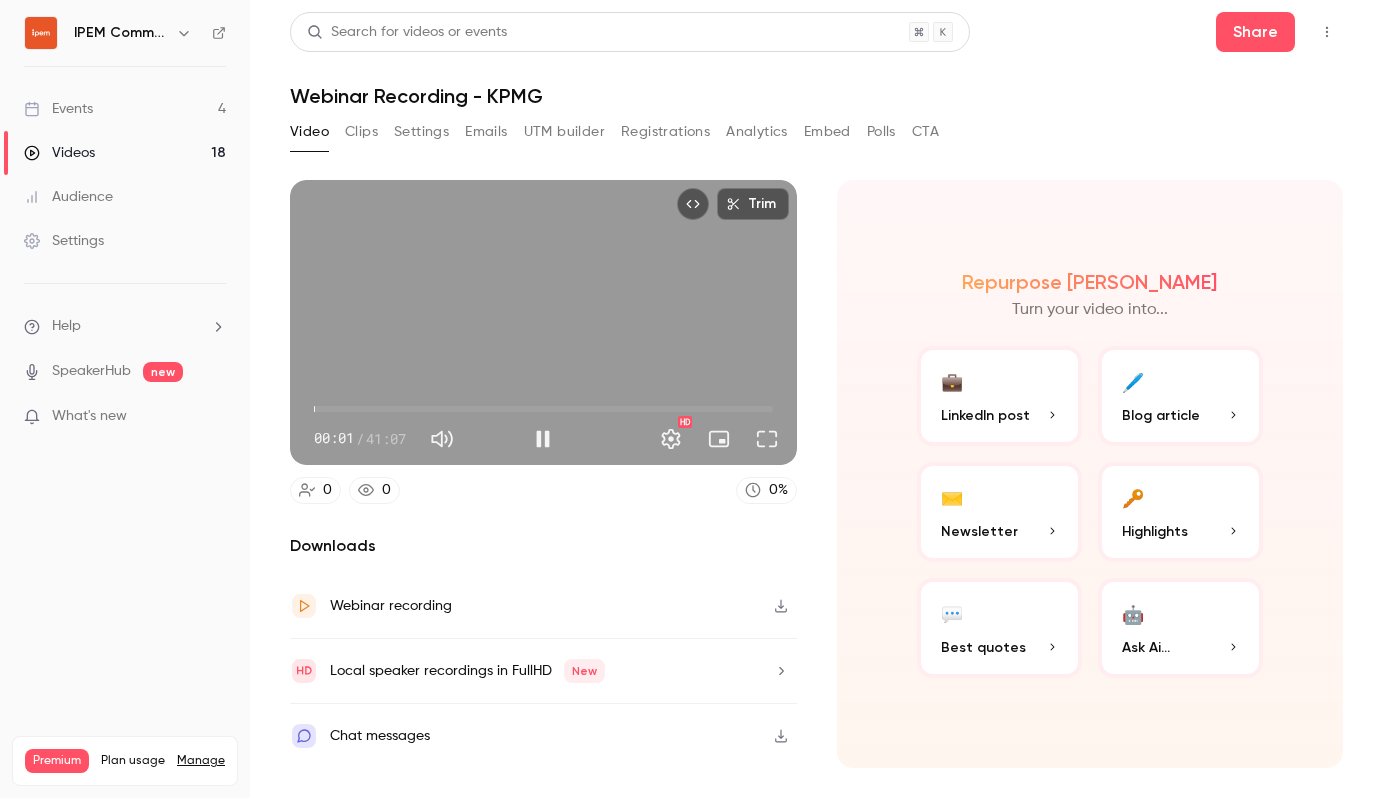 click on "00:01" at bounding box center (543, 409) 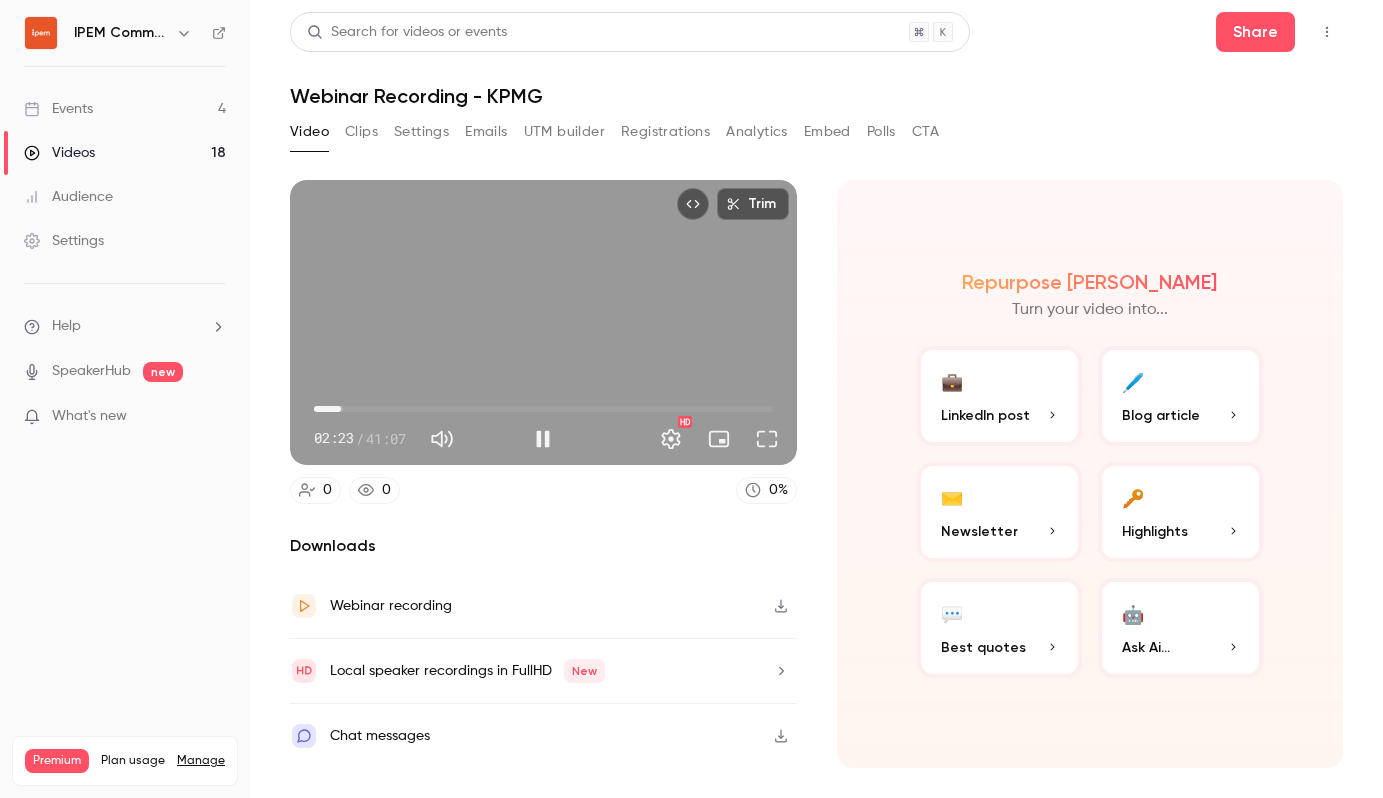 click on "02:23" at bounding box center [543, 409] 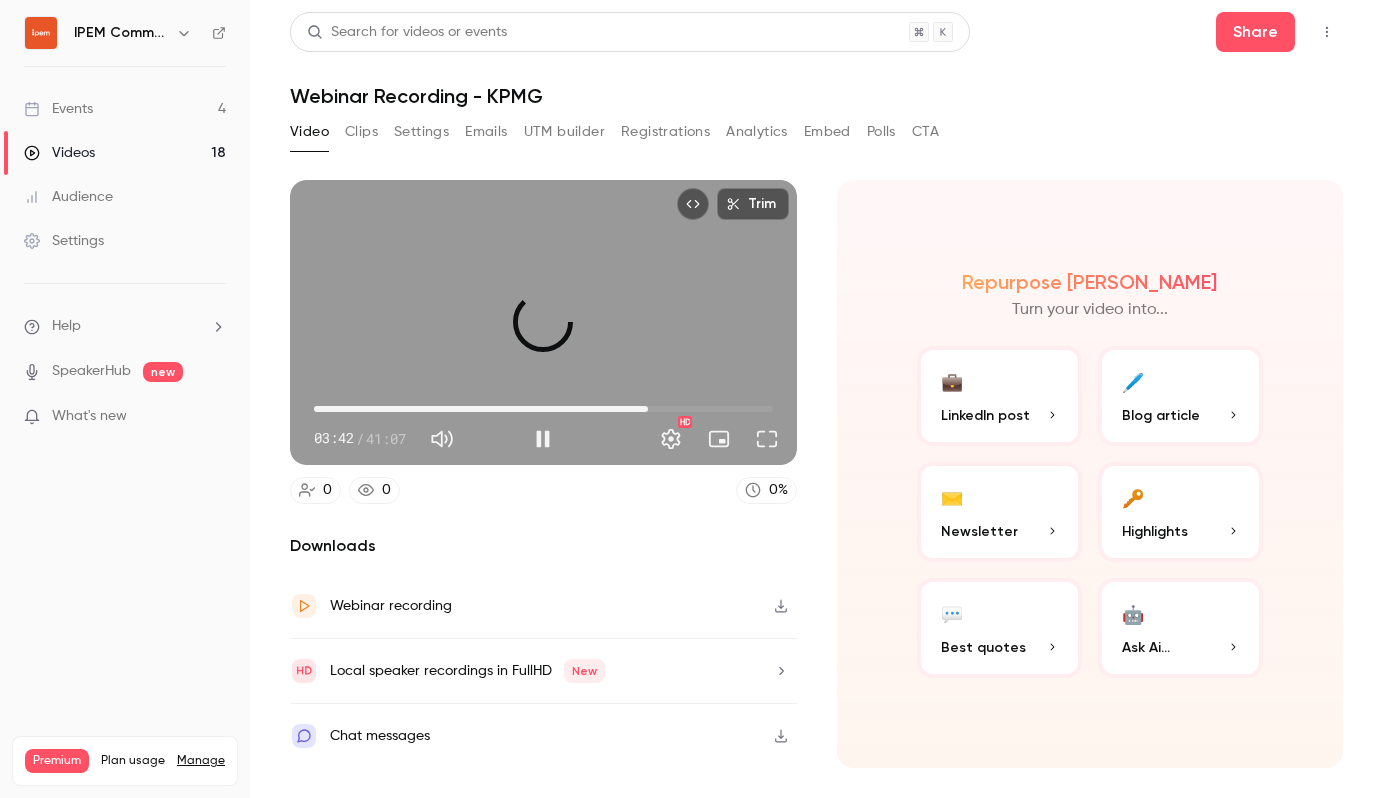 click on "29:57" at bounding box center (543, 409) 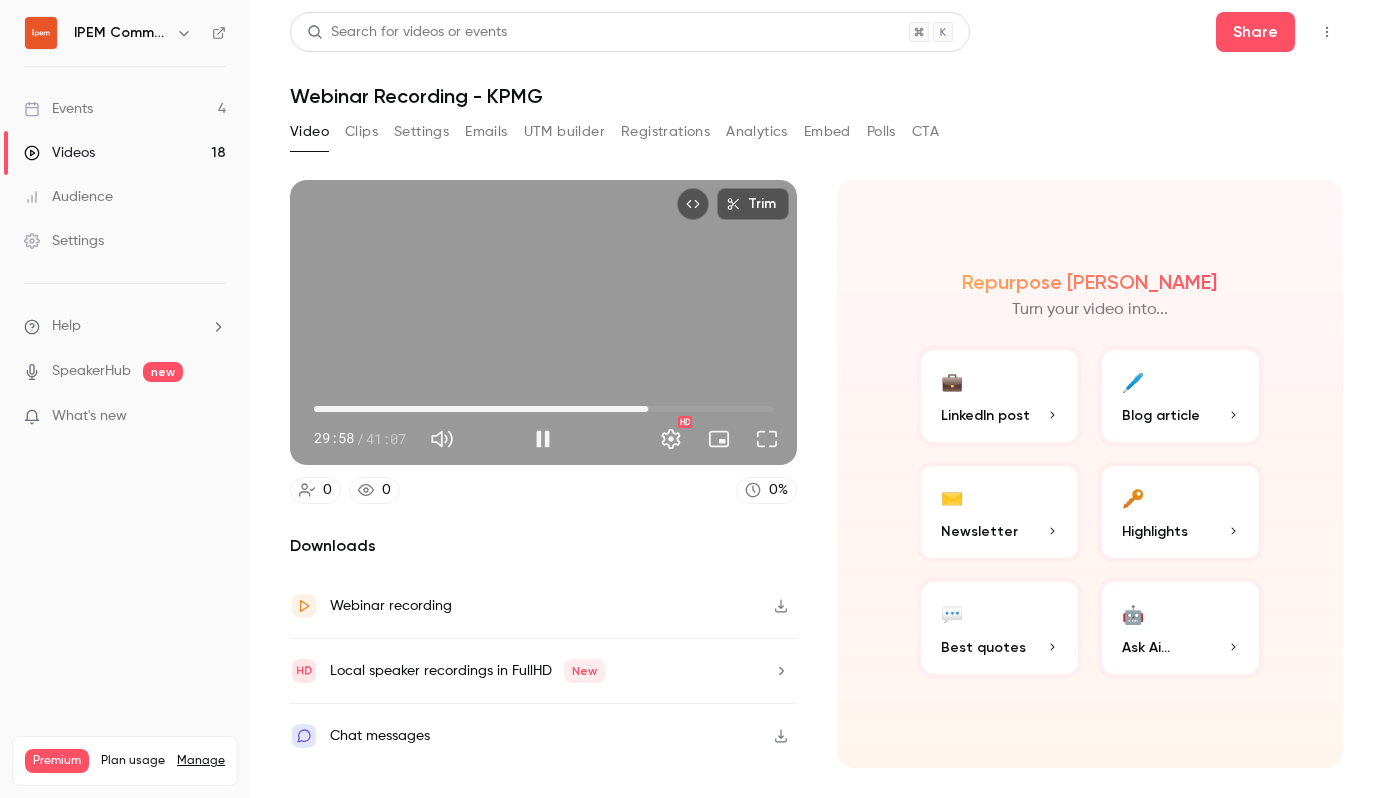 click on "29:58" at bounding box center (543, 409) 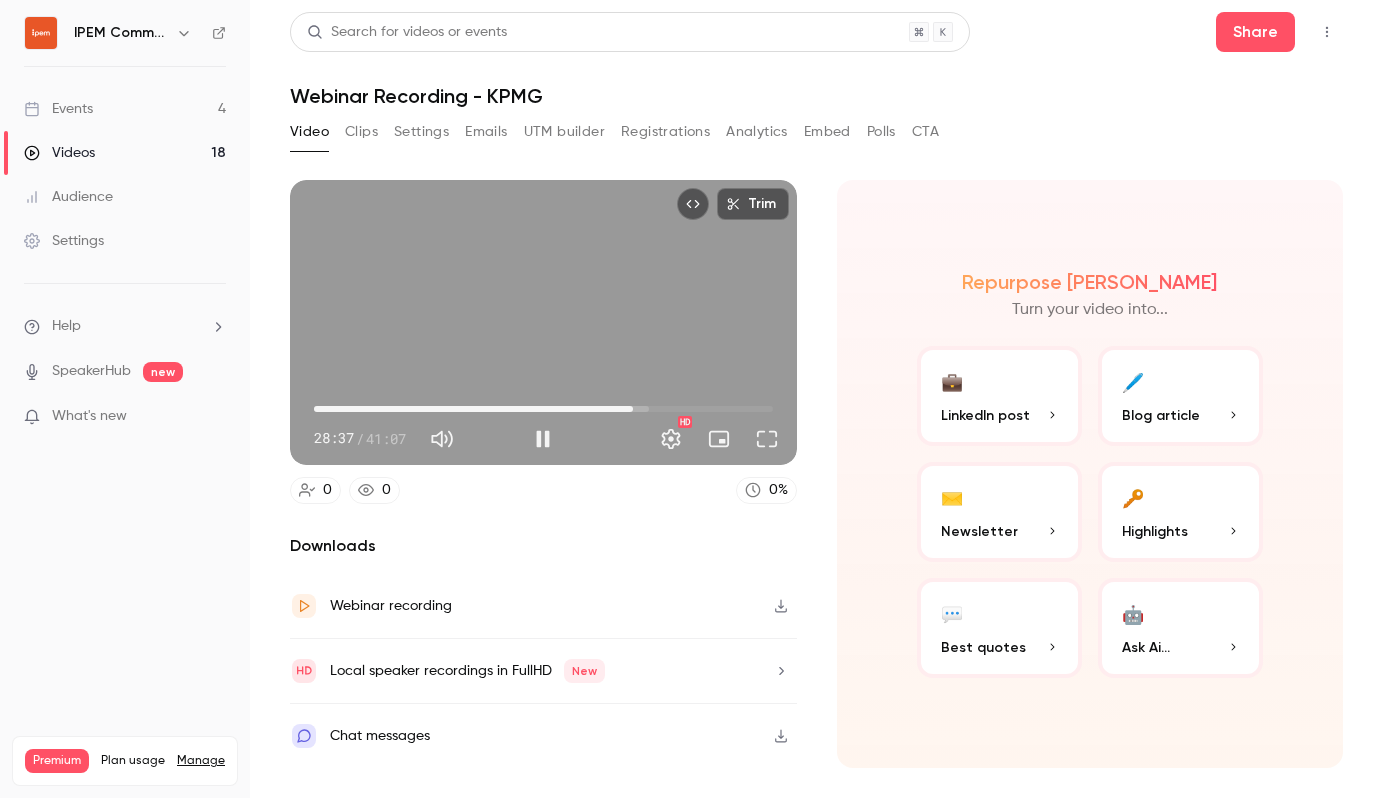 click on "28:37" at bounding box center [543, 409] 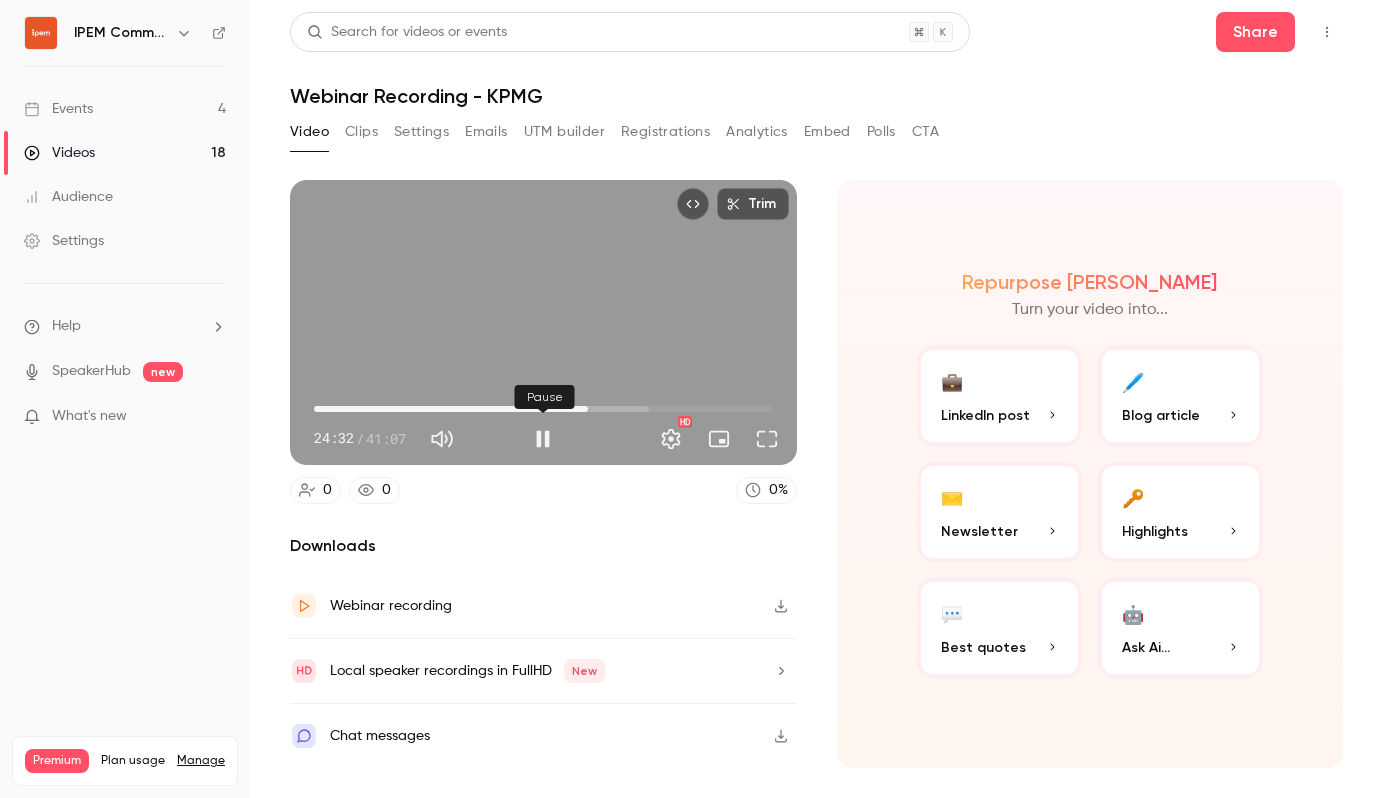 click at bounding box center (543, 439) 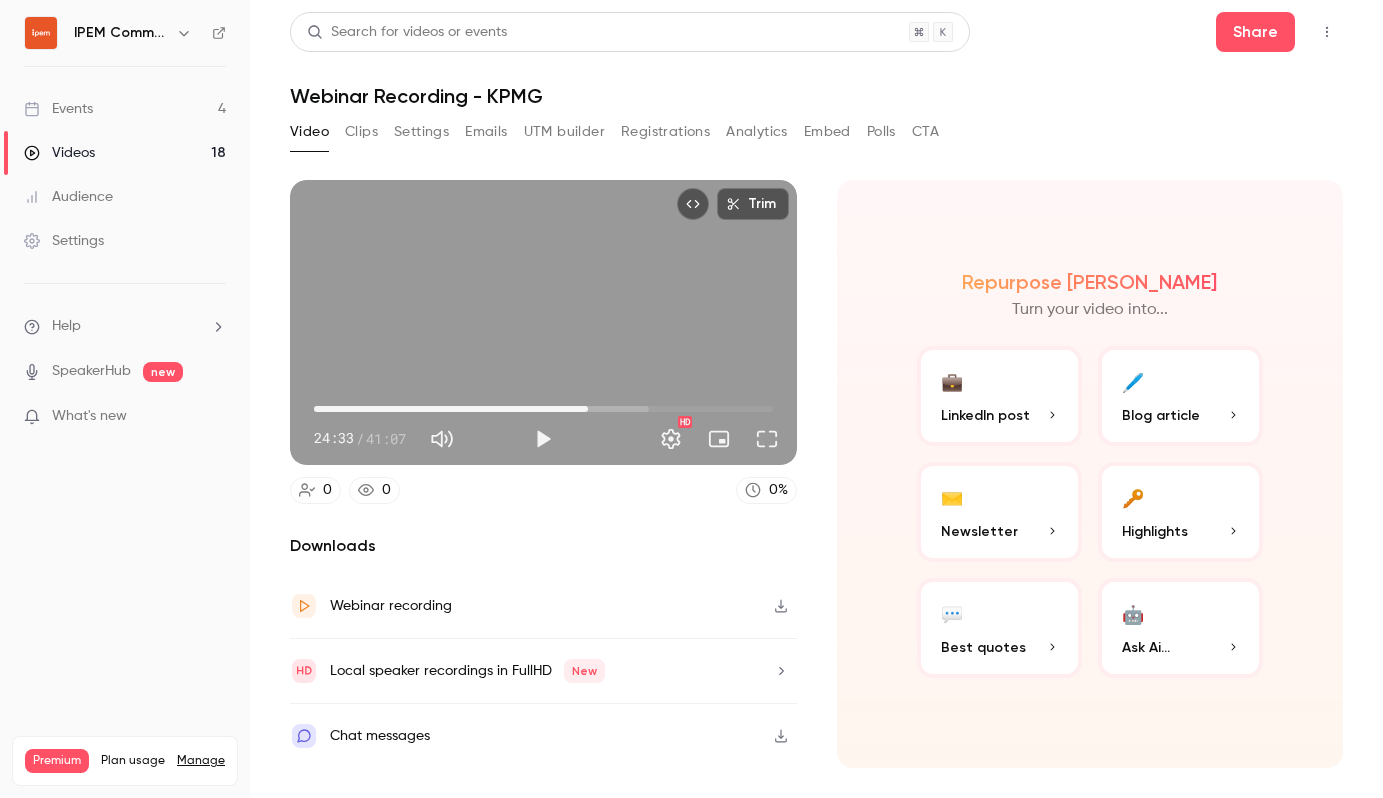 click on "24:33" at bounding box center [543, 409] 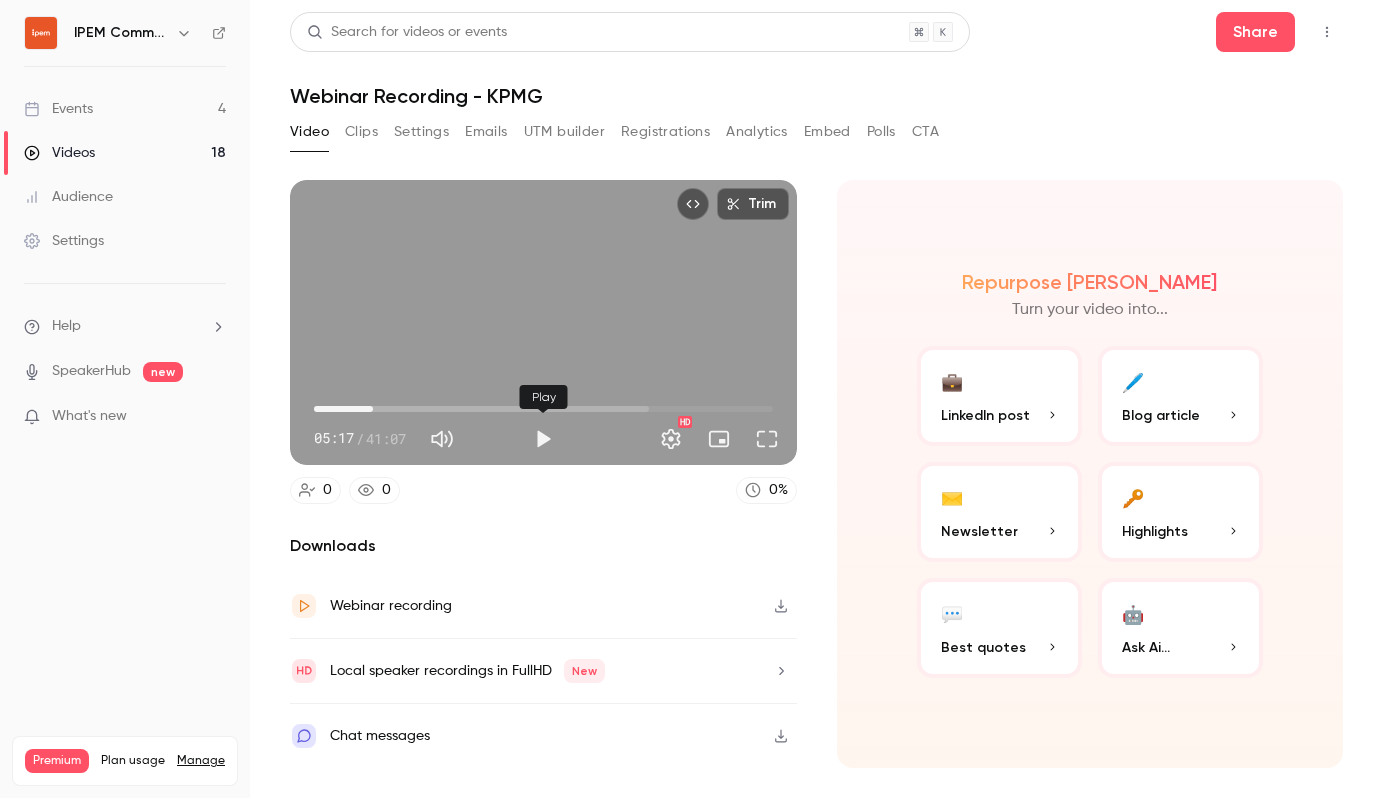 click at bounding box center (543, 439) 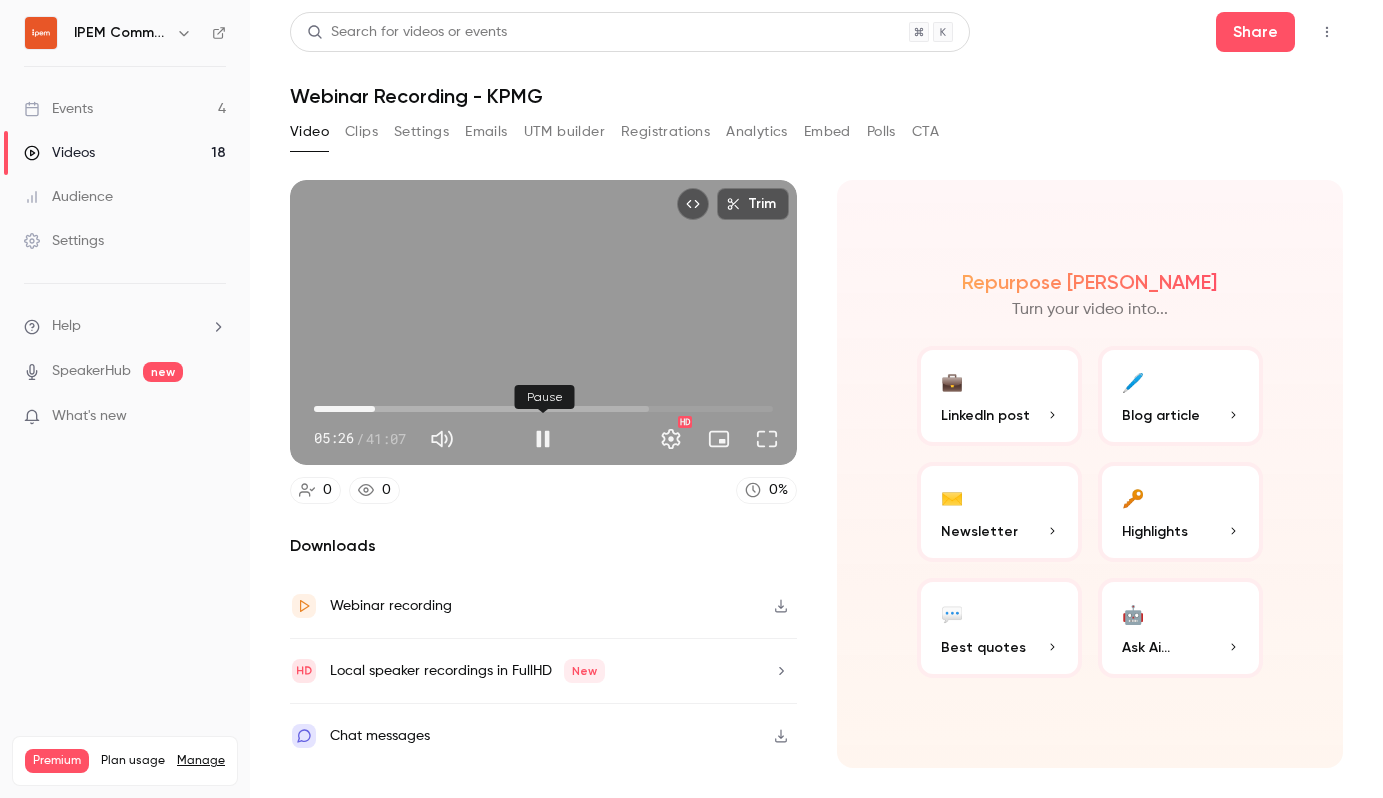click at bounding box center (543, 439) 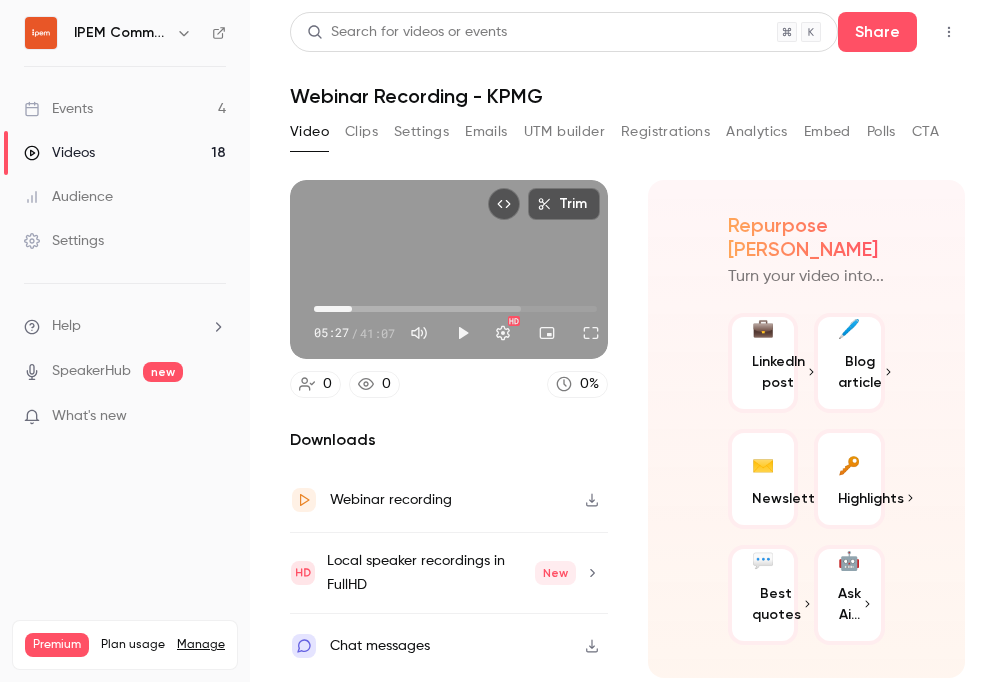 click on "Local speaker recordings in FullHD New" at bounding box center (451, 573) 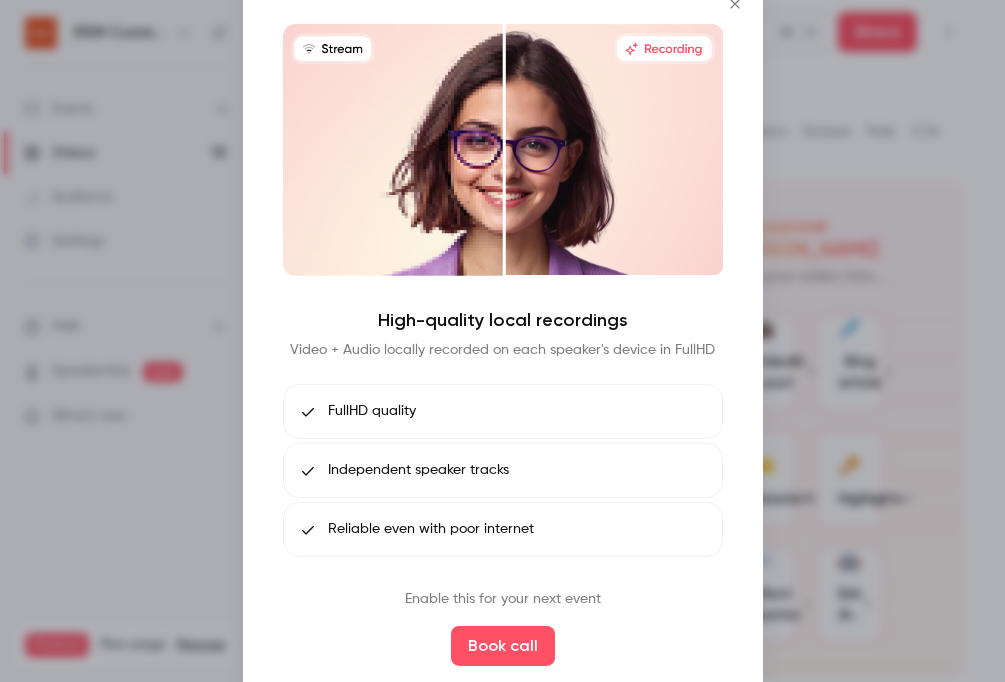 click at bounding box center [502, 341] 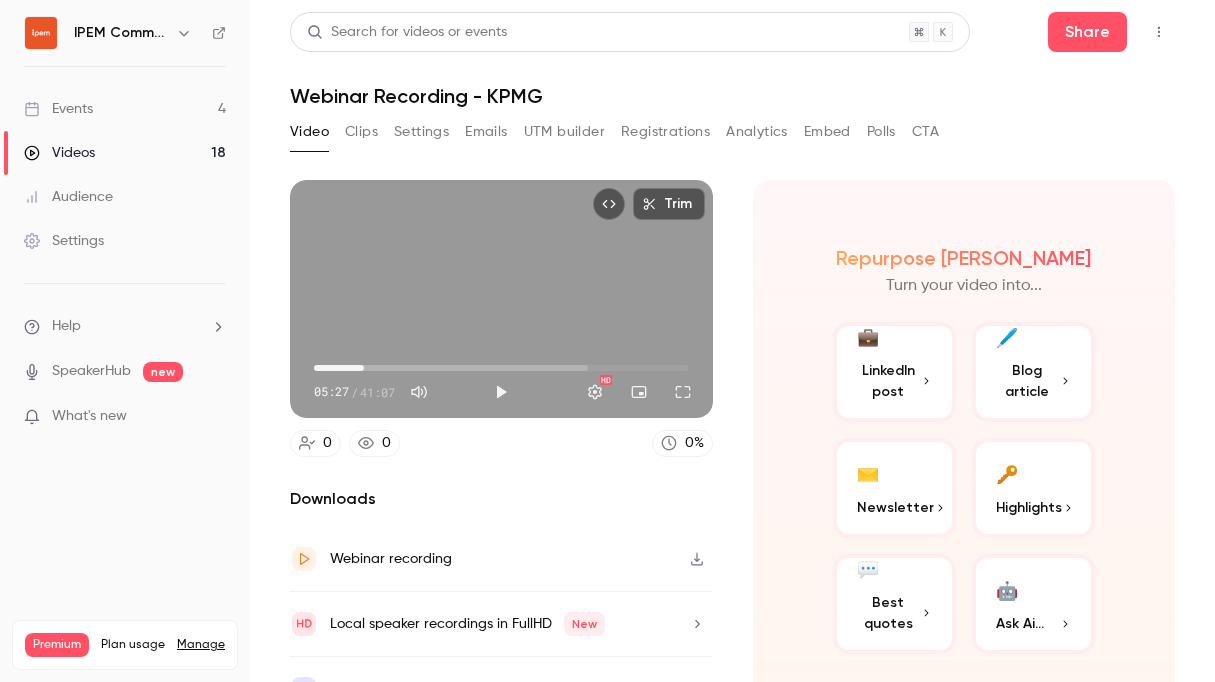 click on "Downloads" at bounding box center [501, 499] 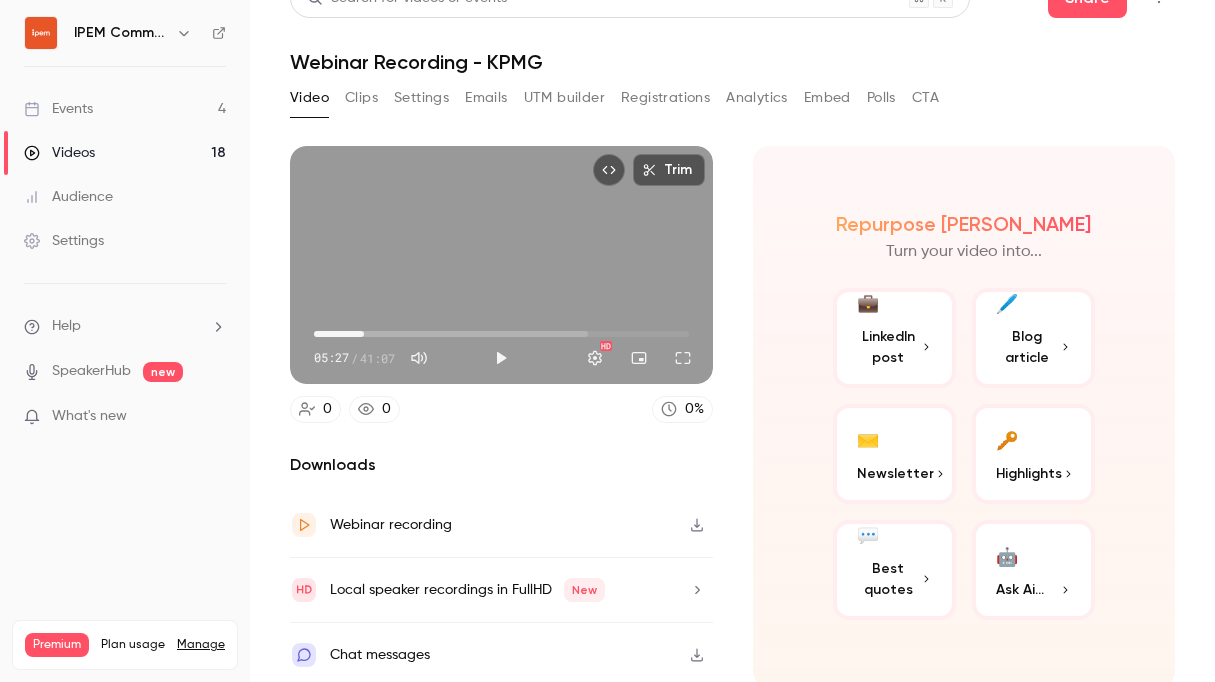 click on "Local speaker recordings in FullHD New" at bounding box center [501, 590] 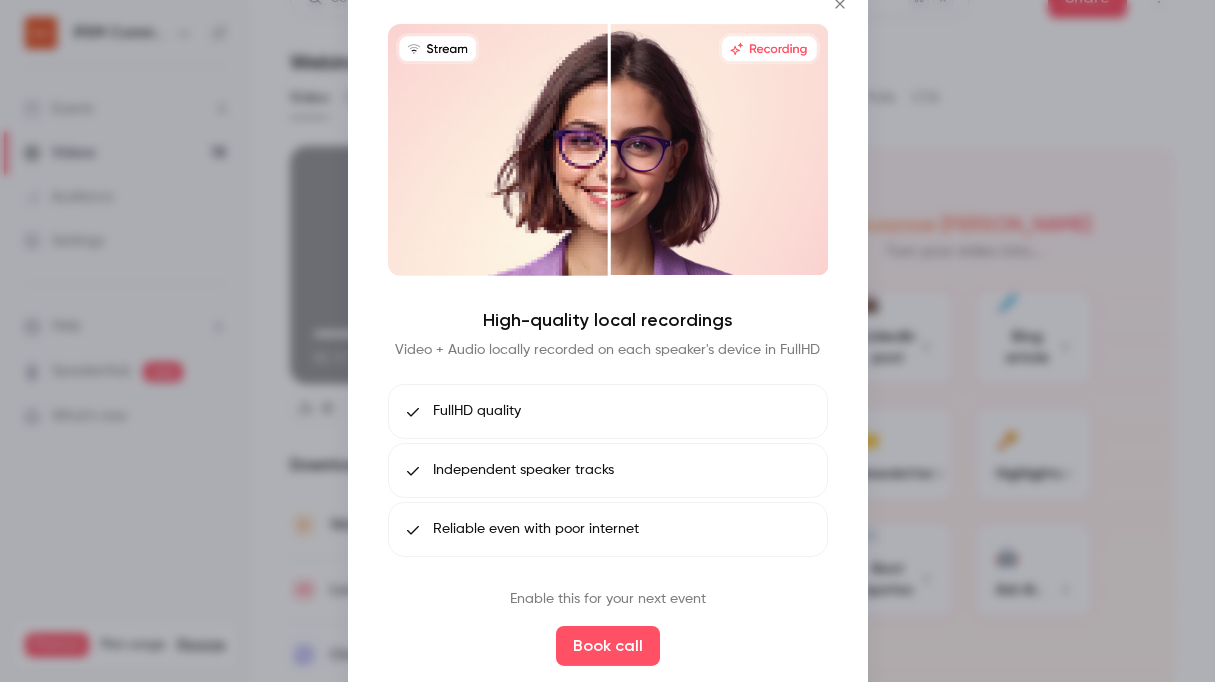 click at bounding box center [607, 341] 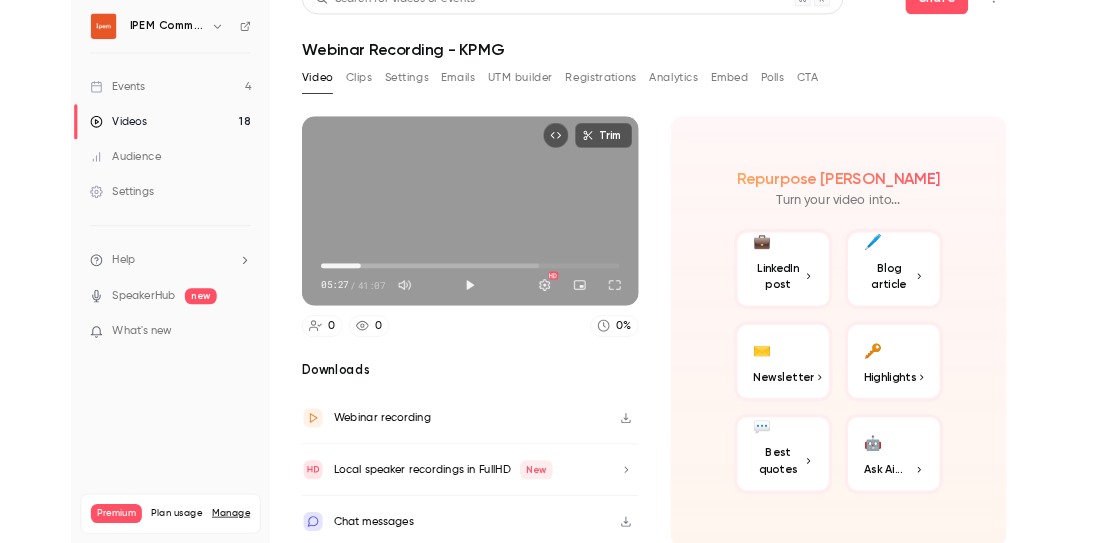scroll, scrollTop: 0, scrollLeft: 0, axis: both 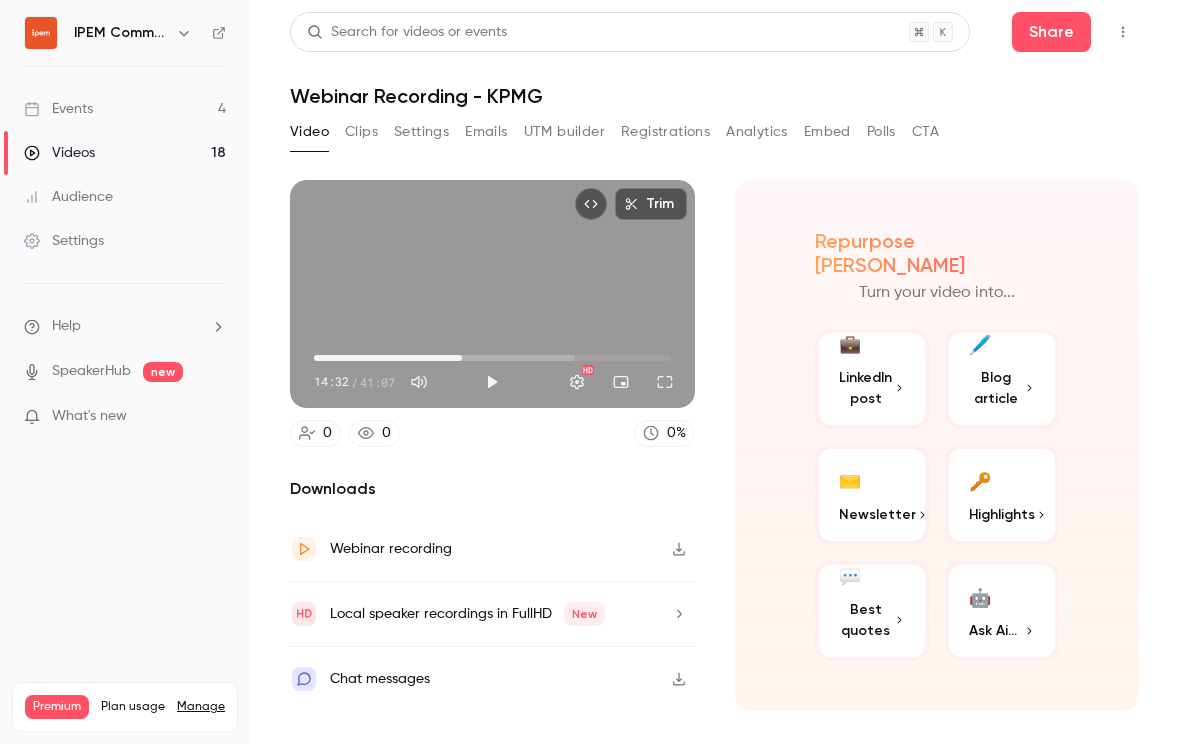 drag, startPoint x: 369, startPoint y: 361, endPoint x: 462, endPoint y: 358, distance: 93.04838 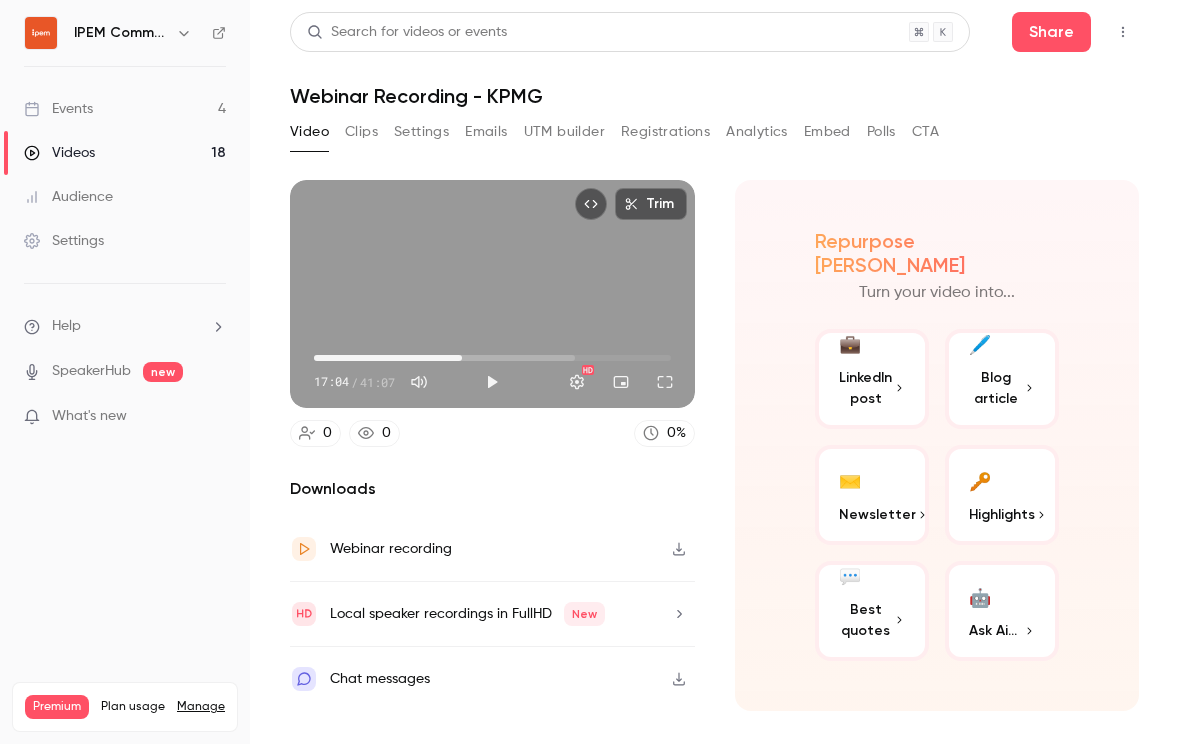 click at bounding box center (492, 382) 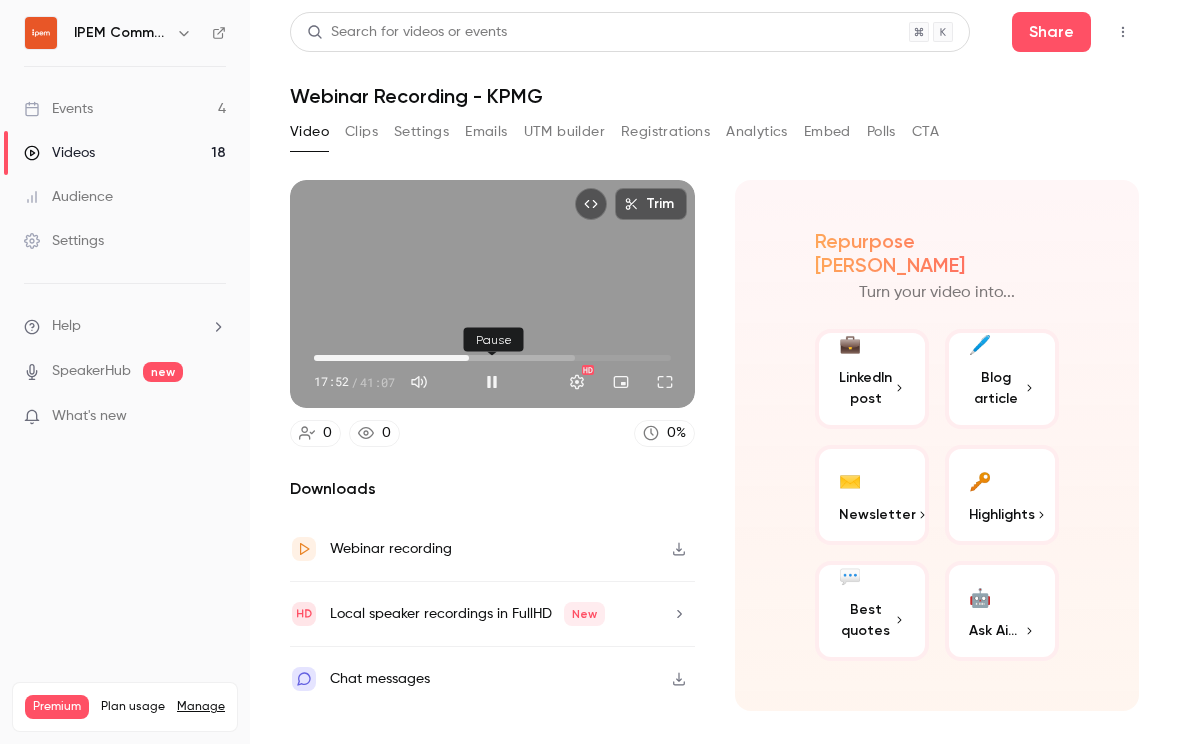 click at bounding box center [492, 382] 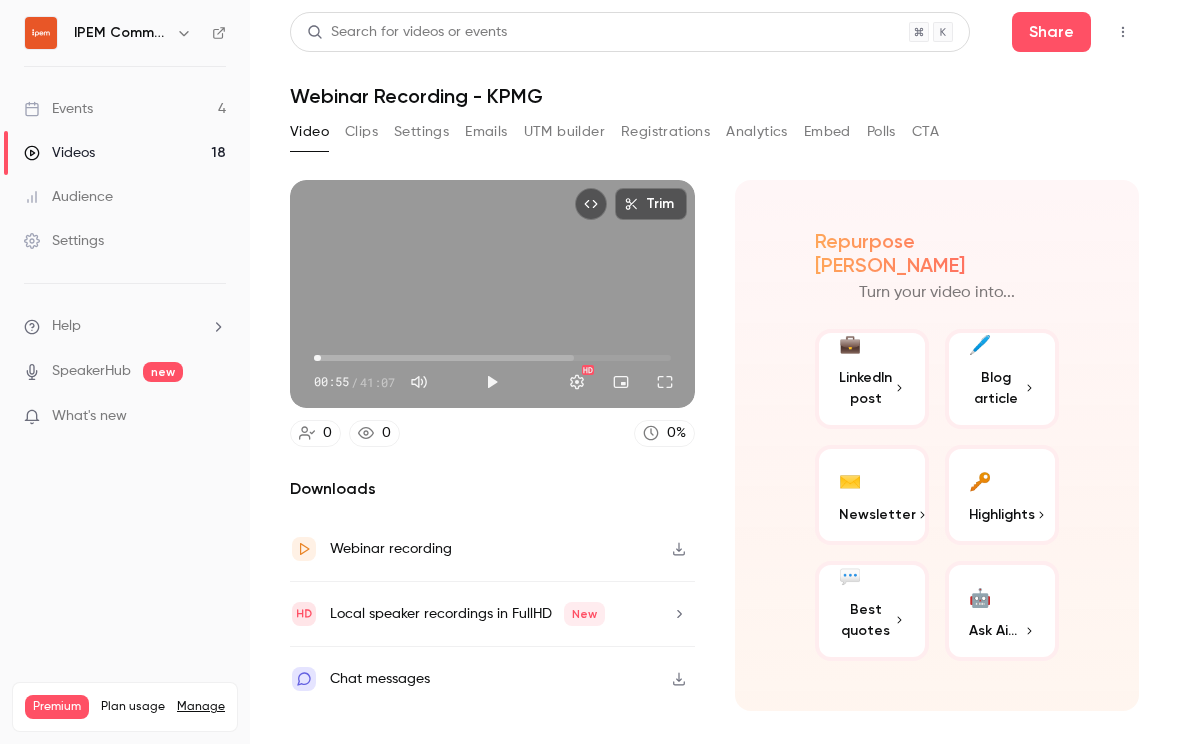 click on "00:48" at bounding box center (492, 358) 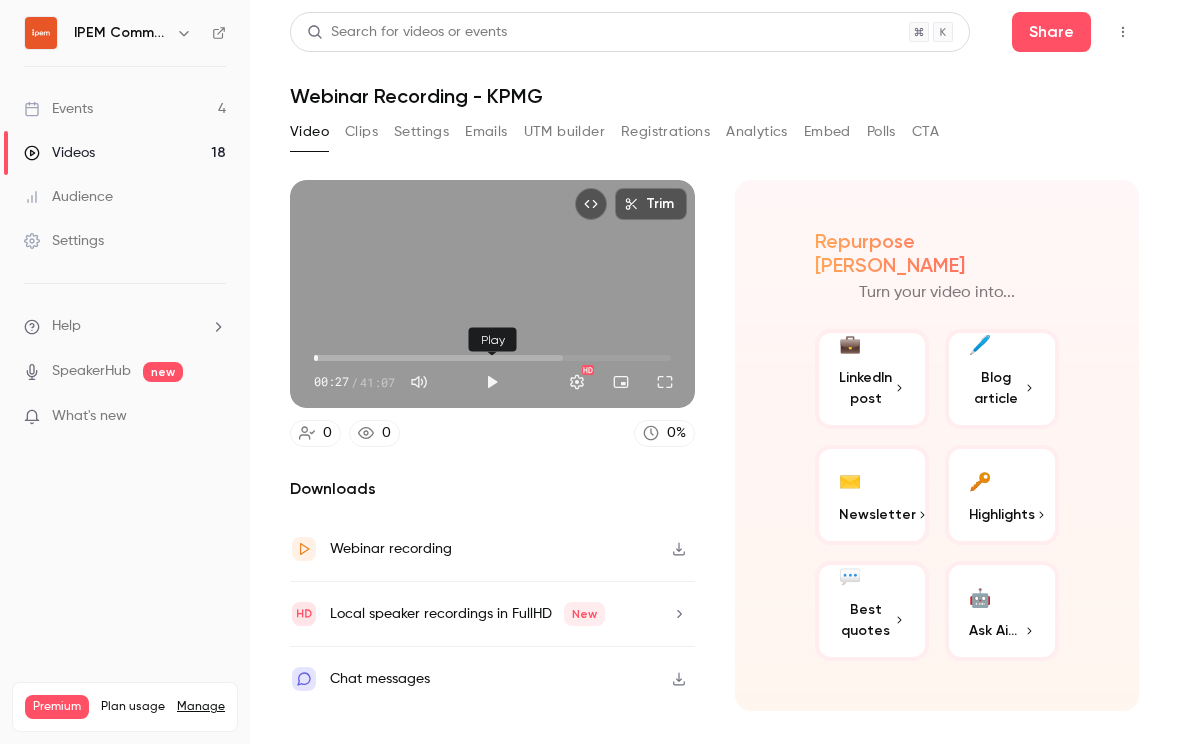 click at bounding box center [492, 382] 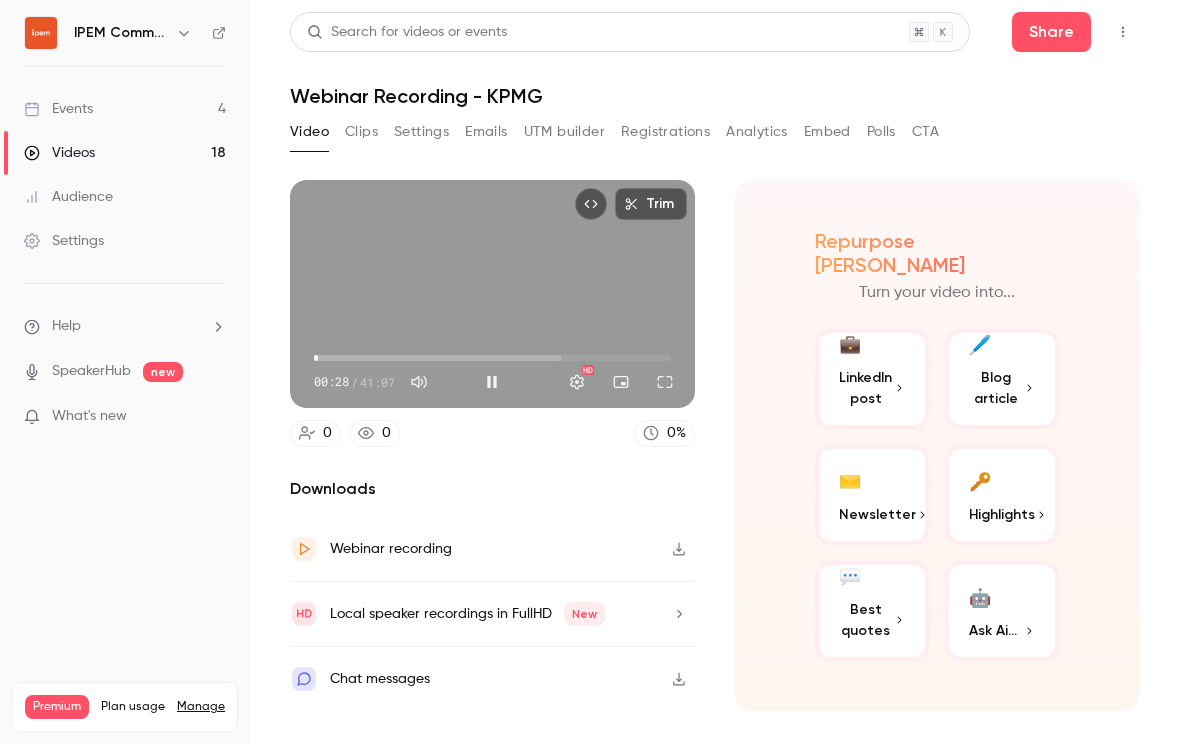 click on "00:28" at bounding box center [492, 358] 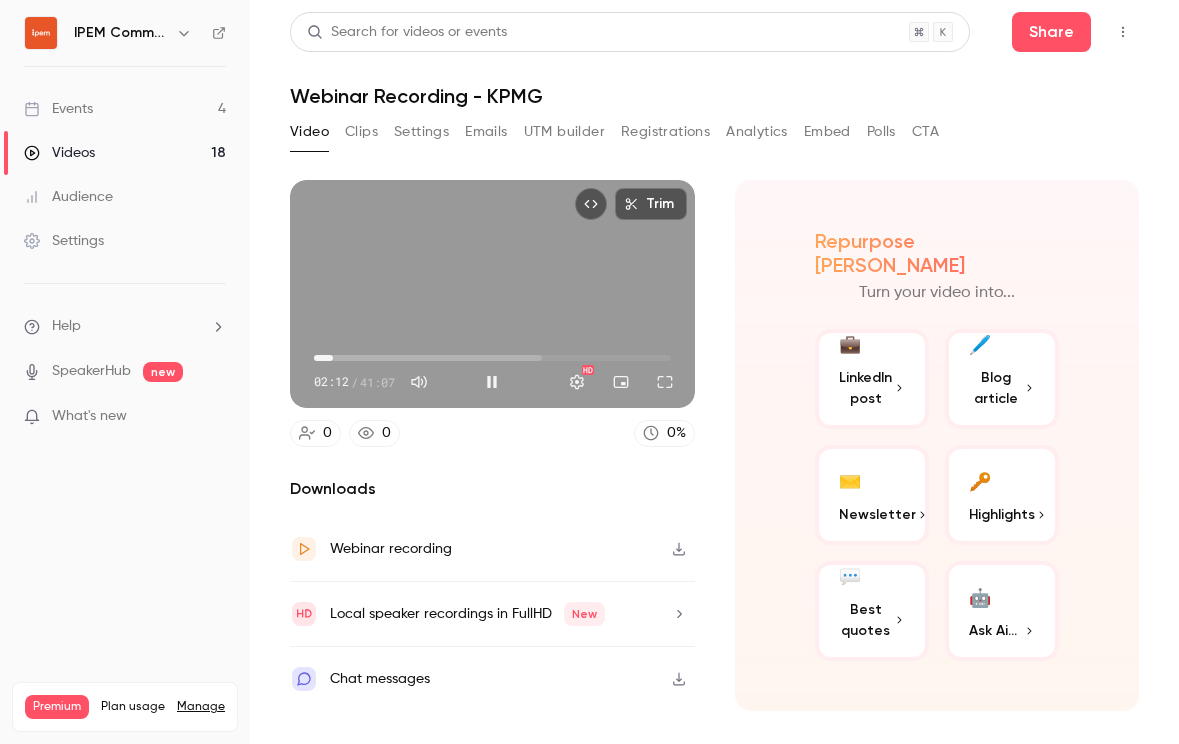 click on "02:12" at bounding box center [492, 358] 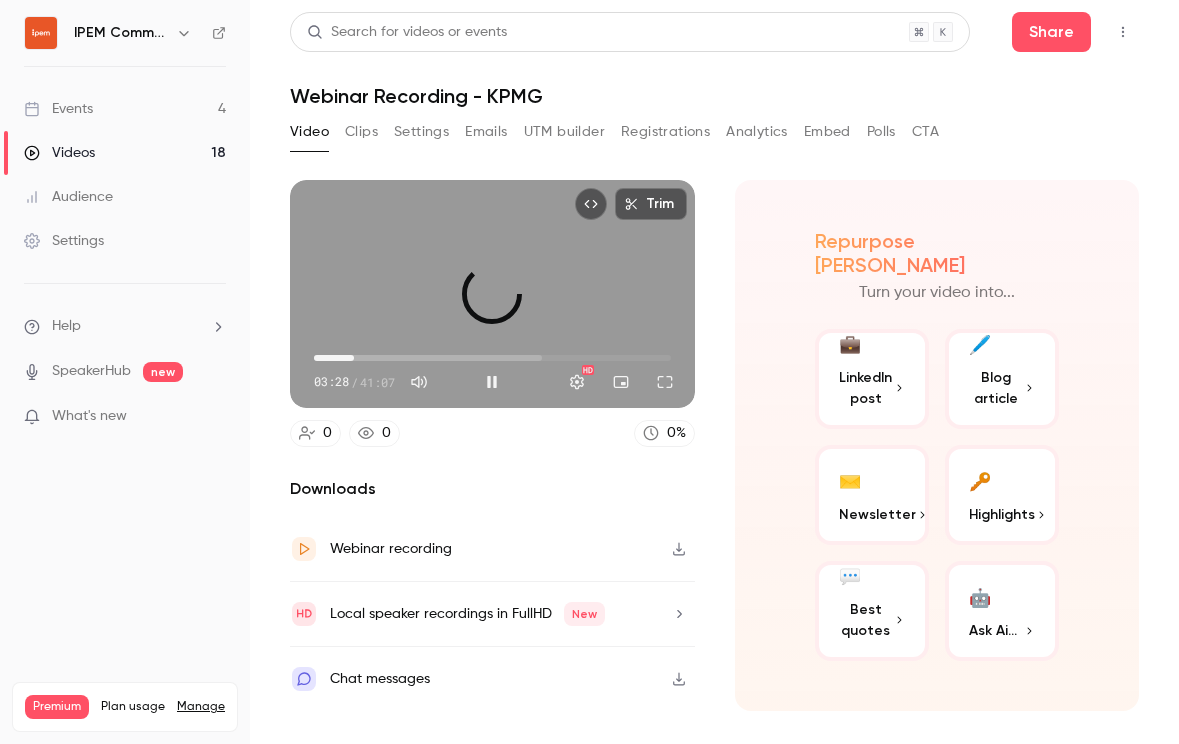 click on "04:36" at bounding box center (492, 358) 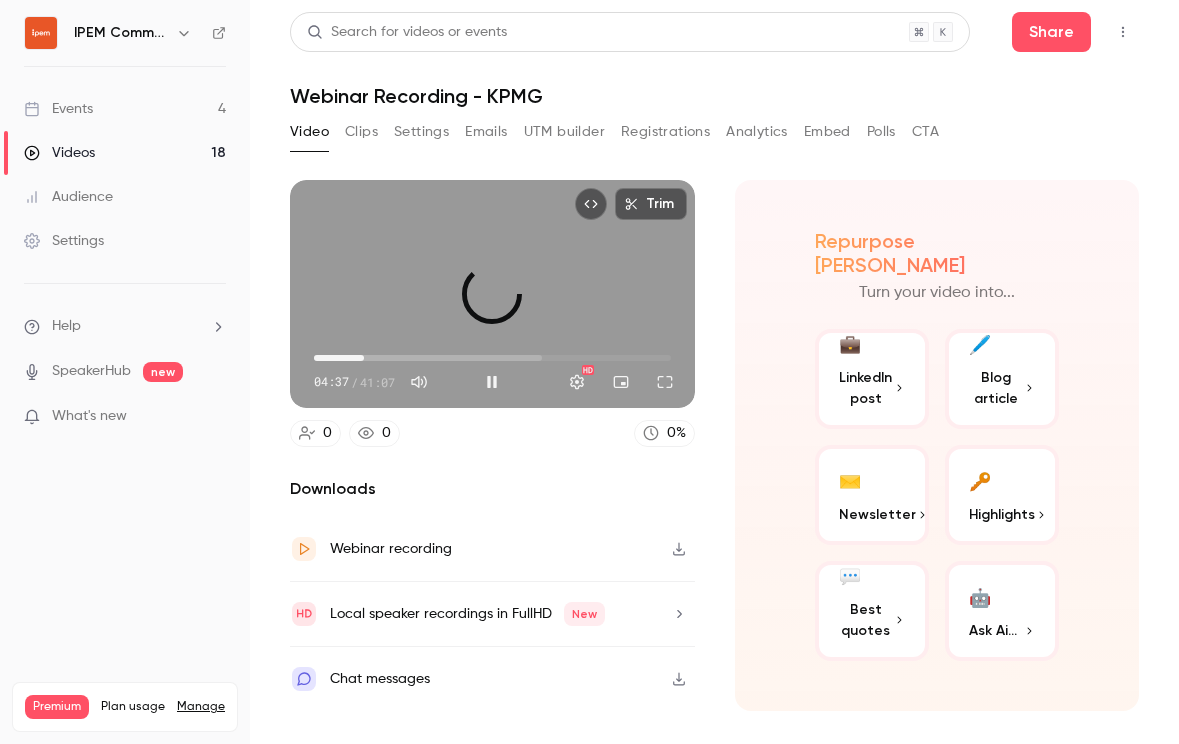 click on "05:46" at bounding box center (492, 358) 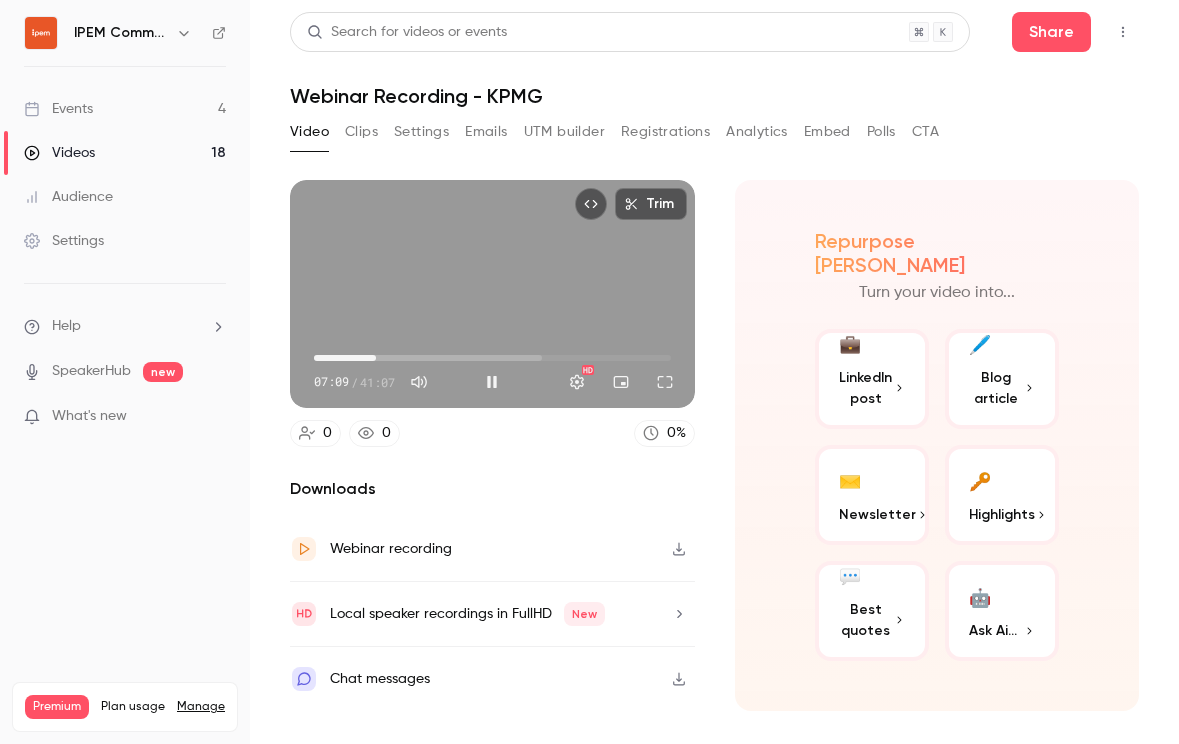 click on "07:09" at bounding box center (492, 358) 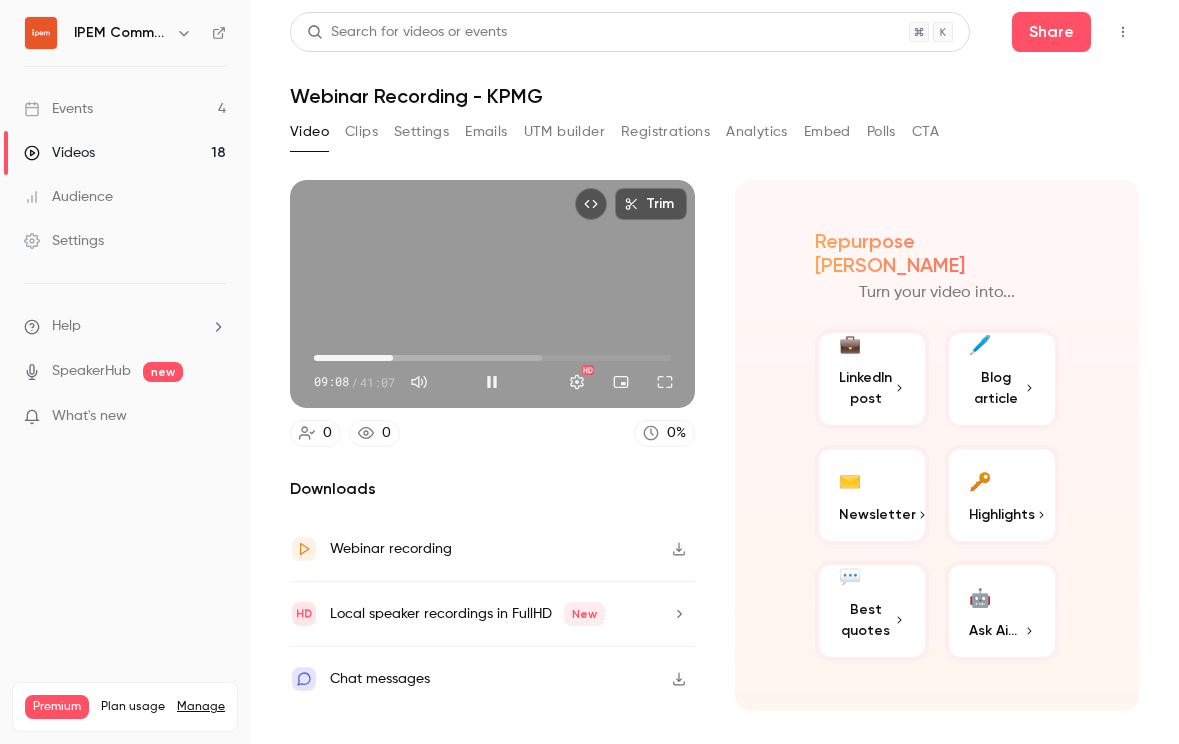 click on "09:08" at bounding box center (492, 358) 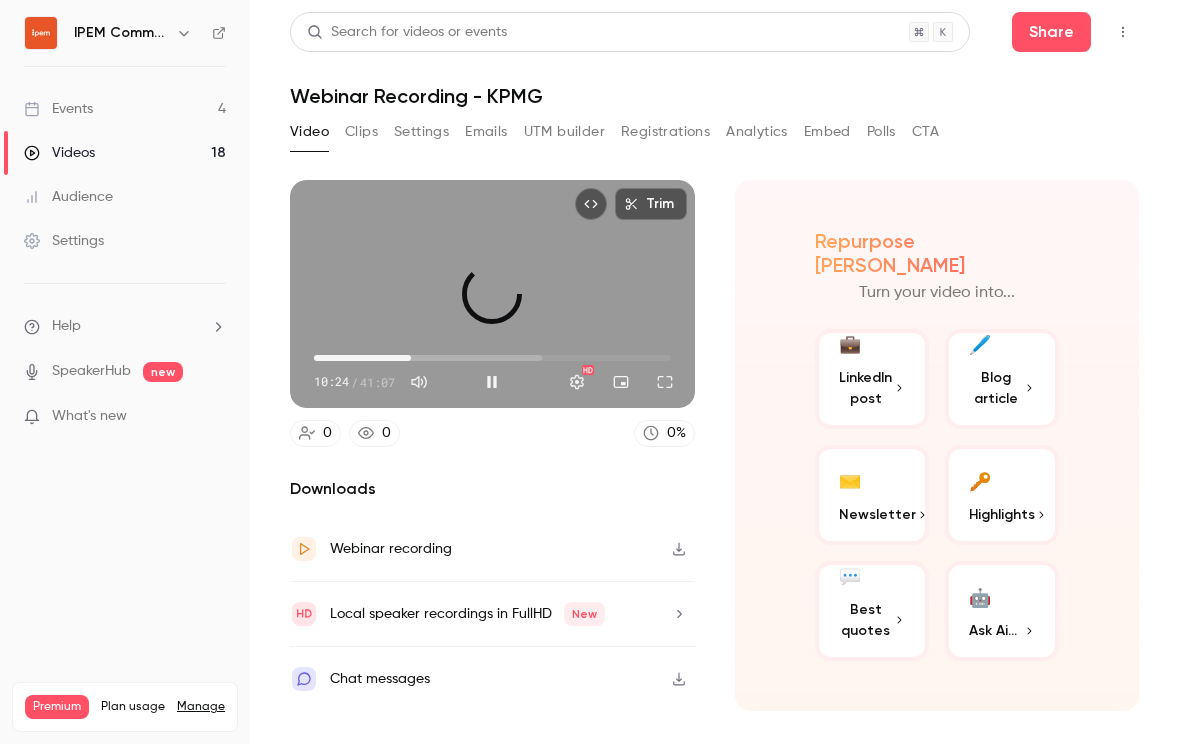 click on "11:11" at bounding box center (411, 358) 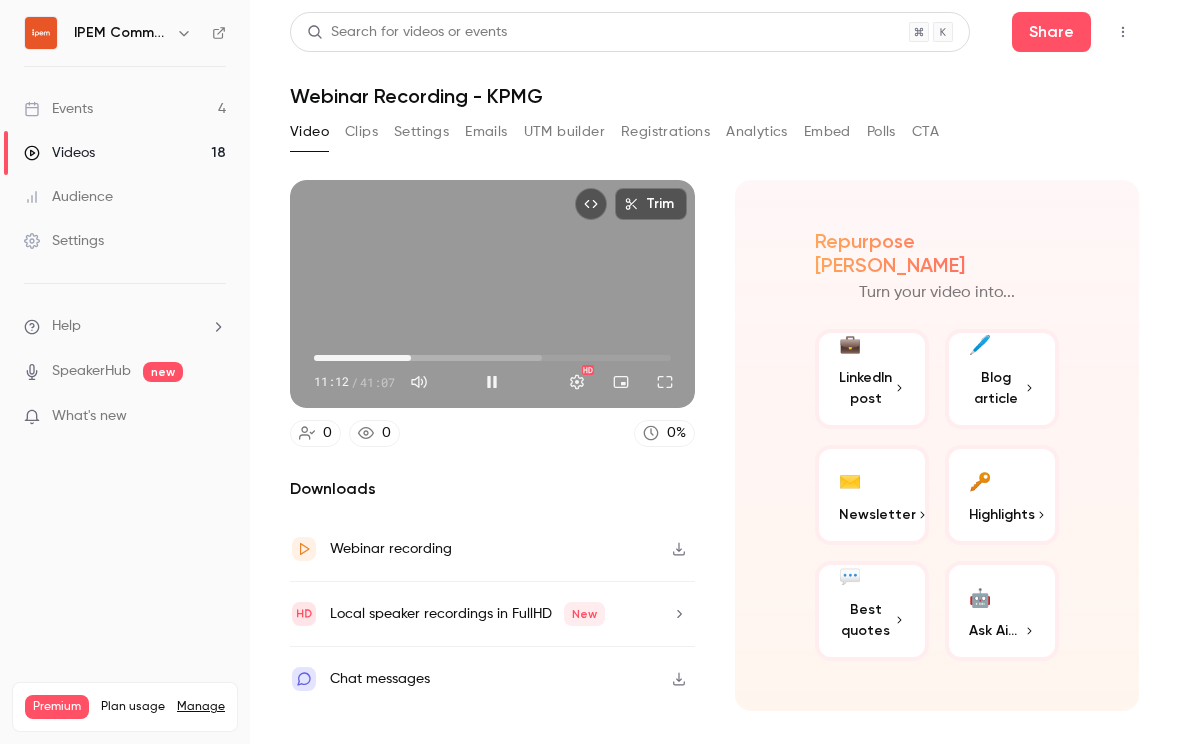 click on "11:12" at bounding box center (492, 358) 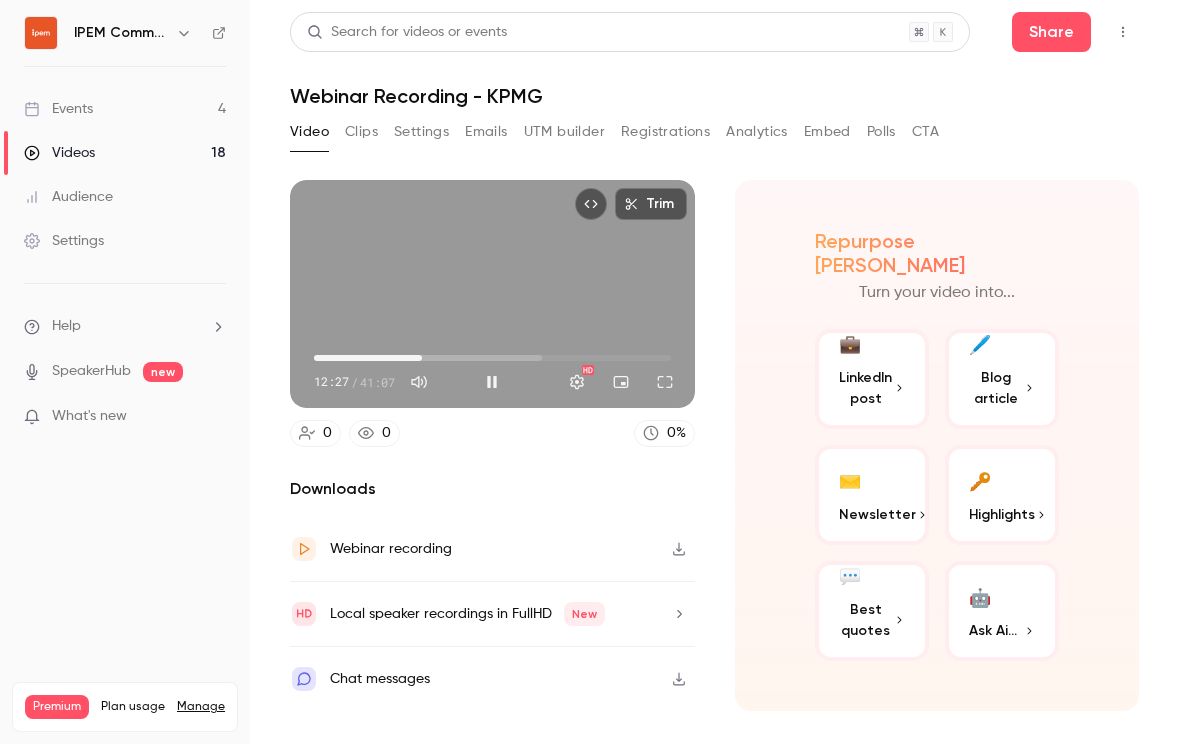 click on "12:27" at bounding box center (422, 358) 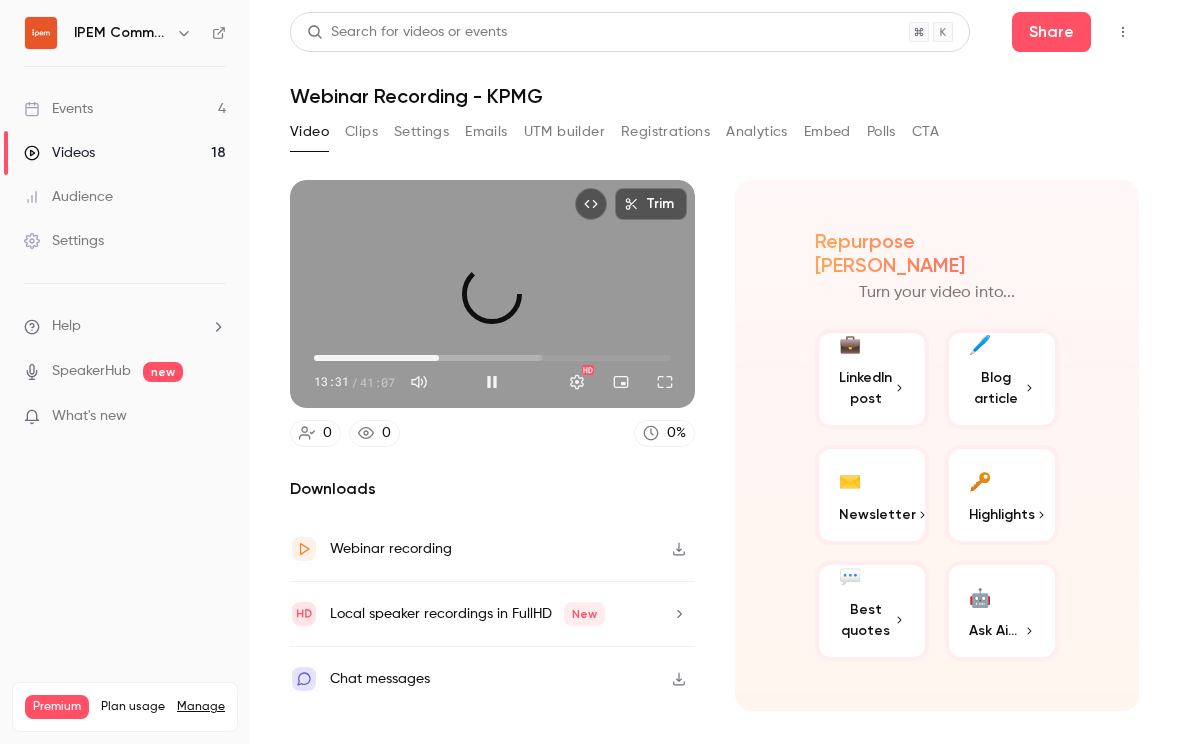 click on "14:25" at bounding box center [439, 358] 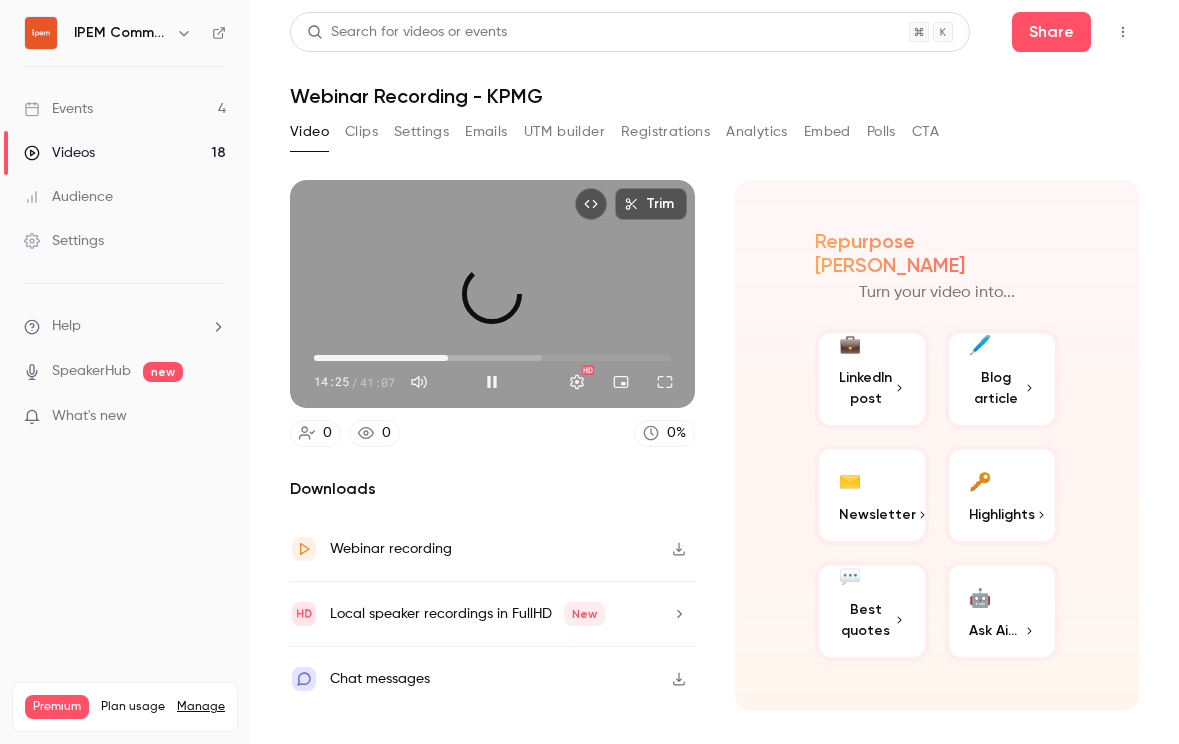 click on "15:27" at bounding box center (448, 358) 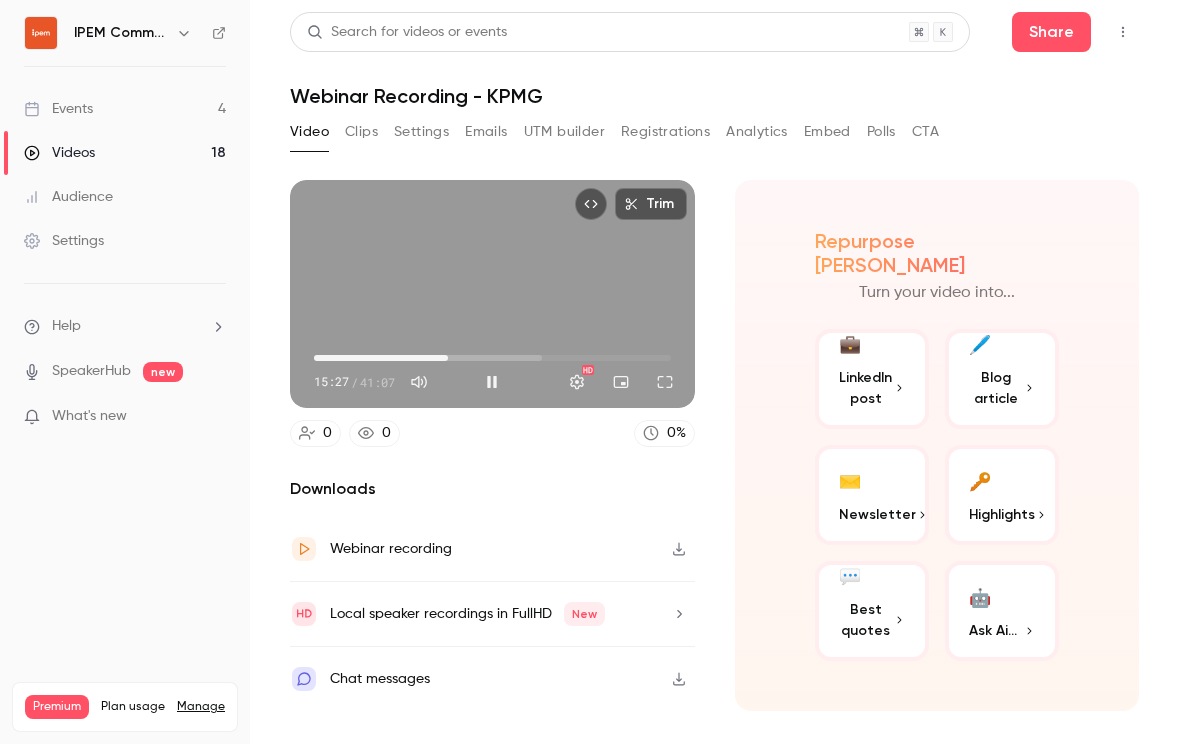 click on "15:27" at bounding box center [448, 358] 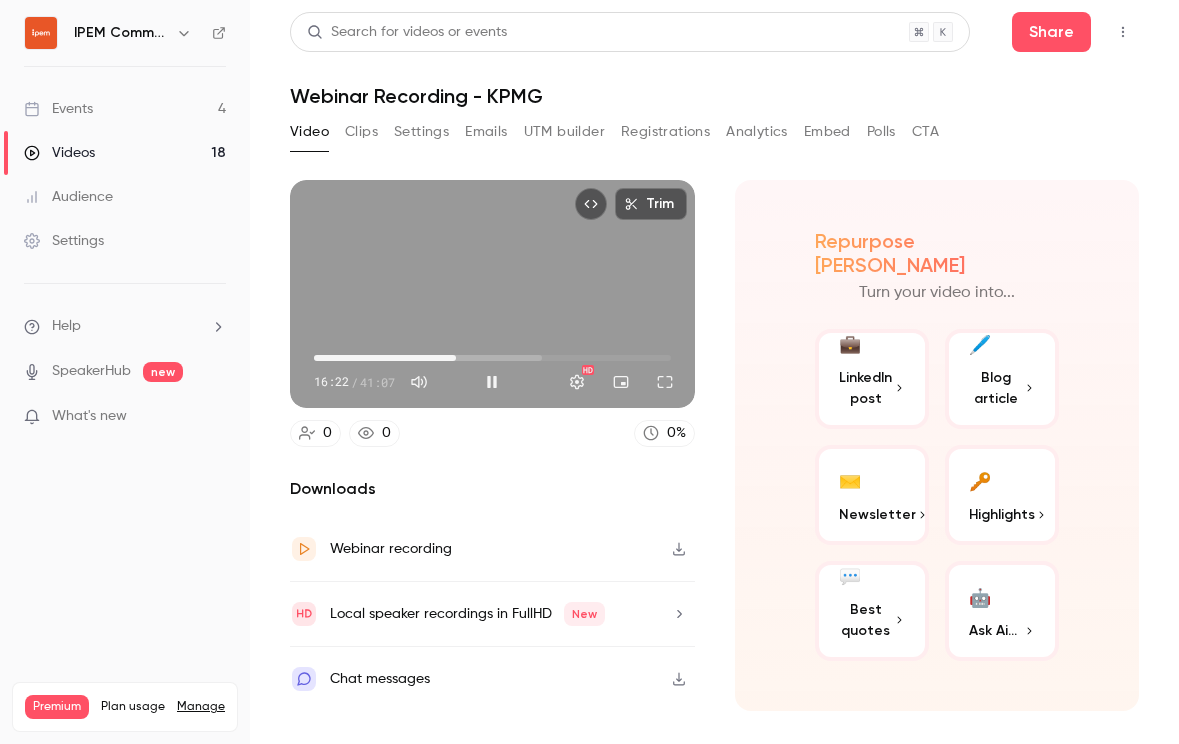 click on "16:22" at bounding box center (456, 358) 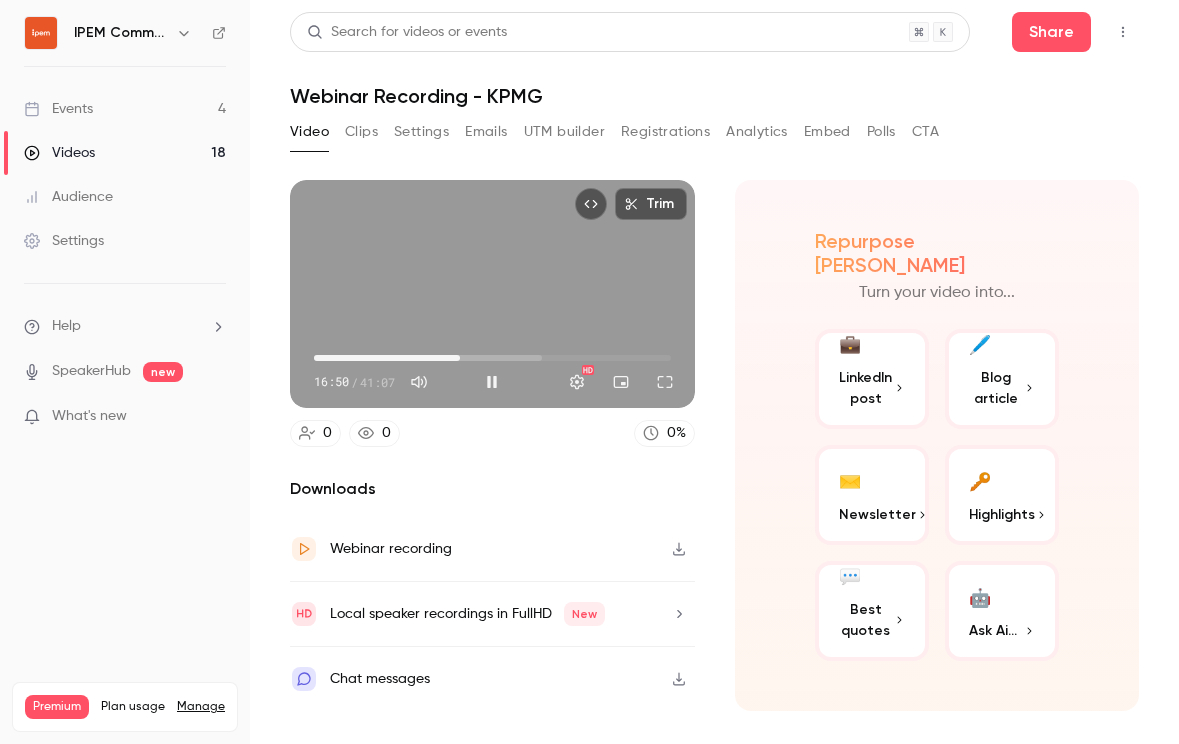 click on "16:50" at bounding box center (460, 358) 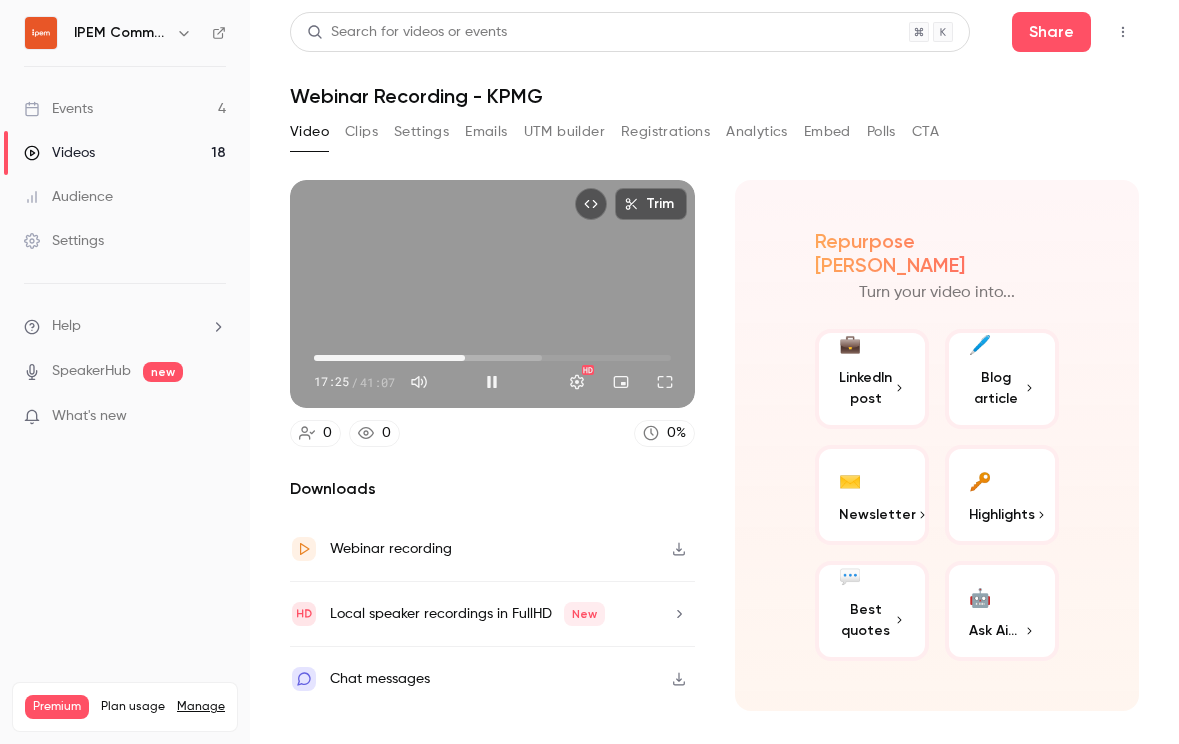click on "17:25" at bounding box center (465, 358) 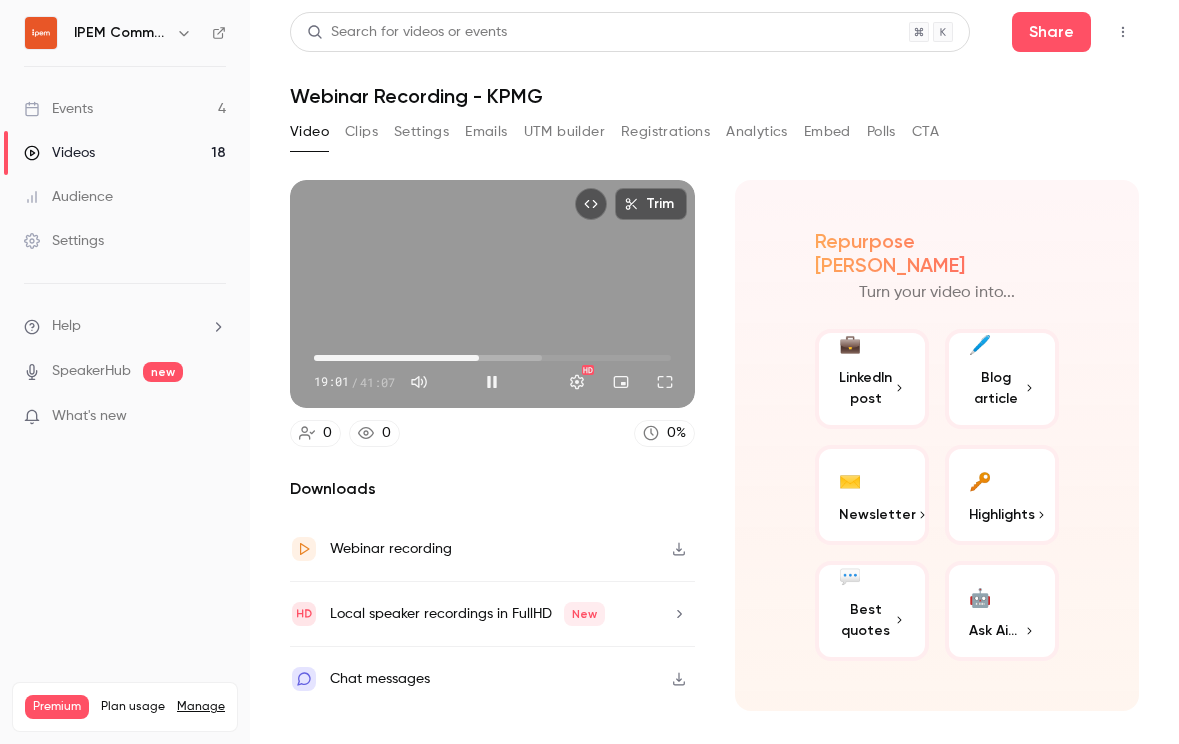 click on "19:01" at bounding box center [479, 358] 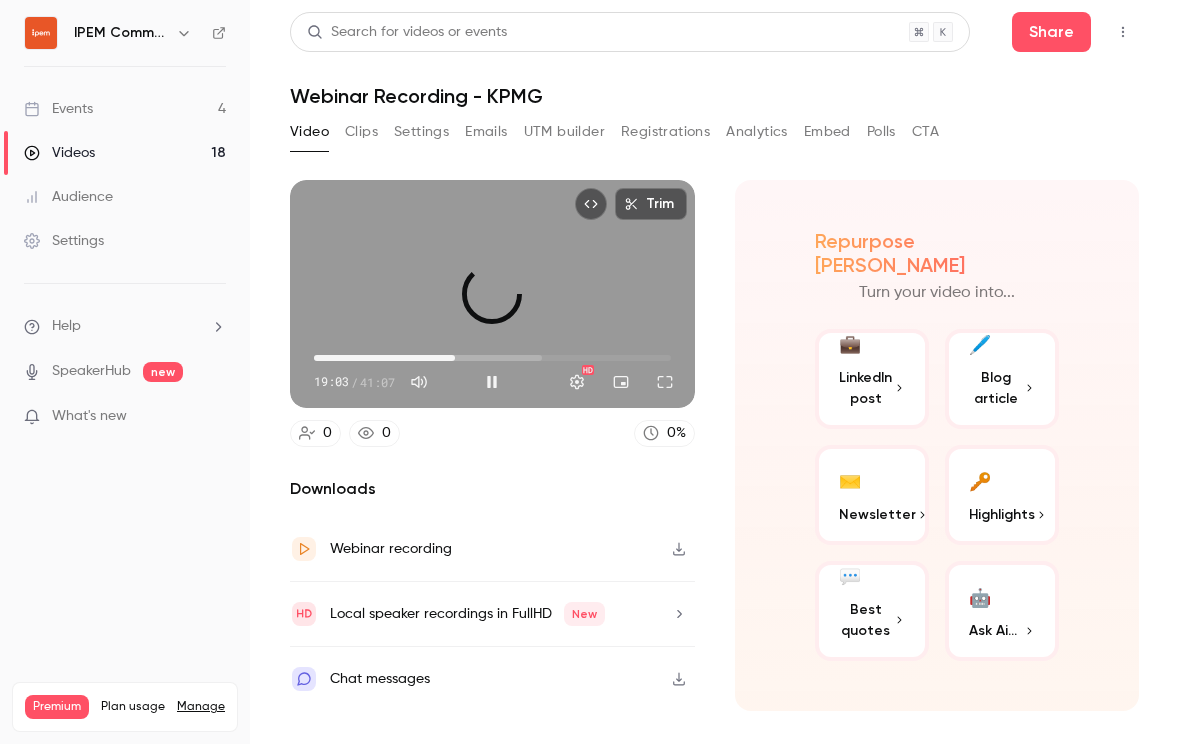 click on "16:15" at bounding box center [492, 358] 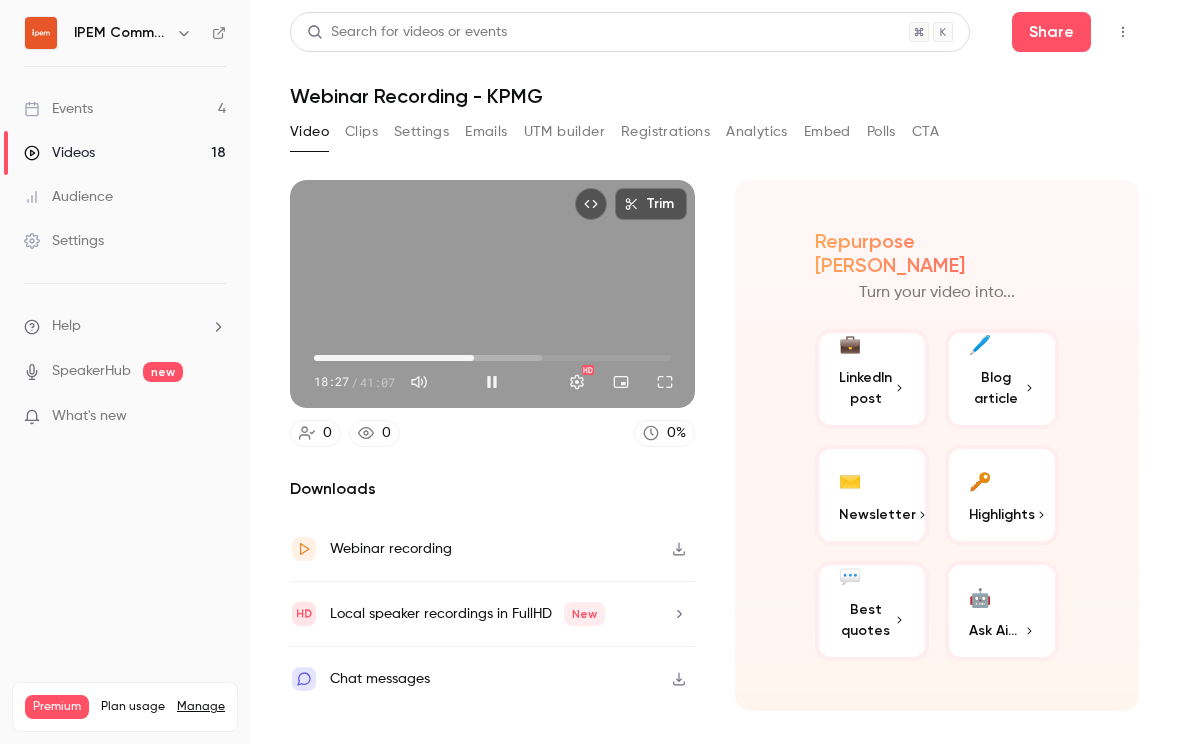 click on "18:27" at bounding box center (474, 358) 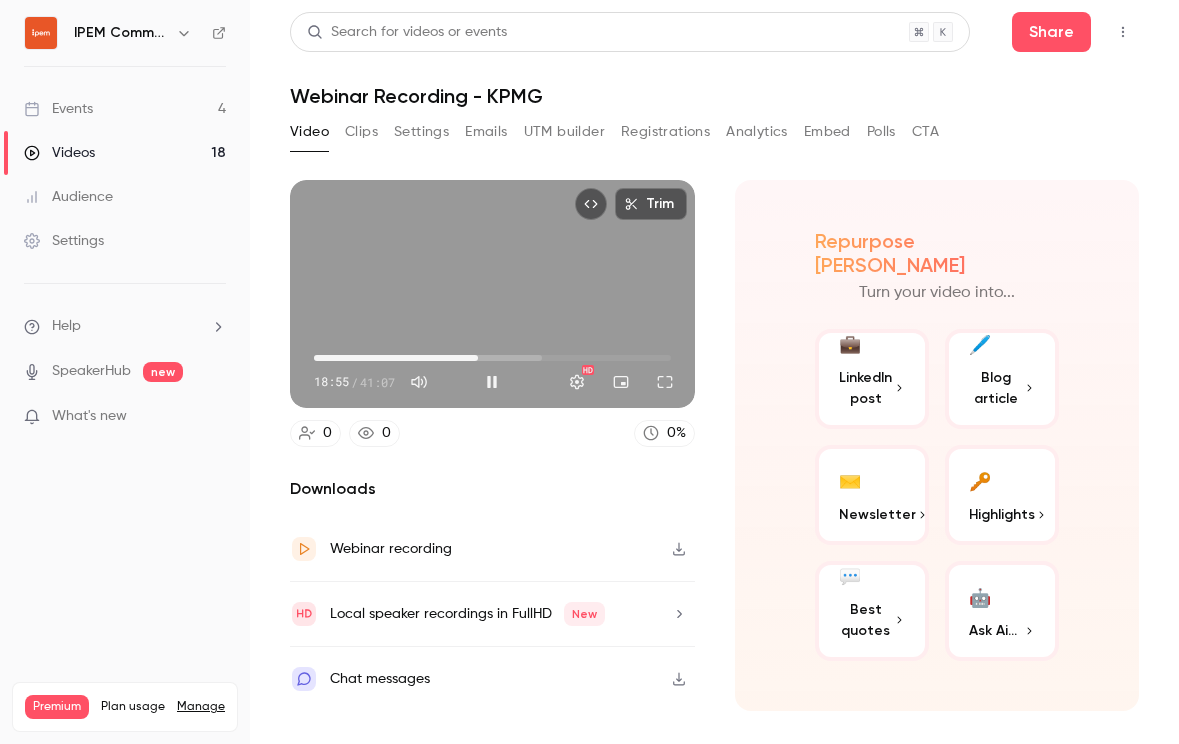 click on "18:55" at bounding box center (478, 358) 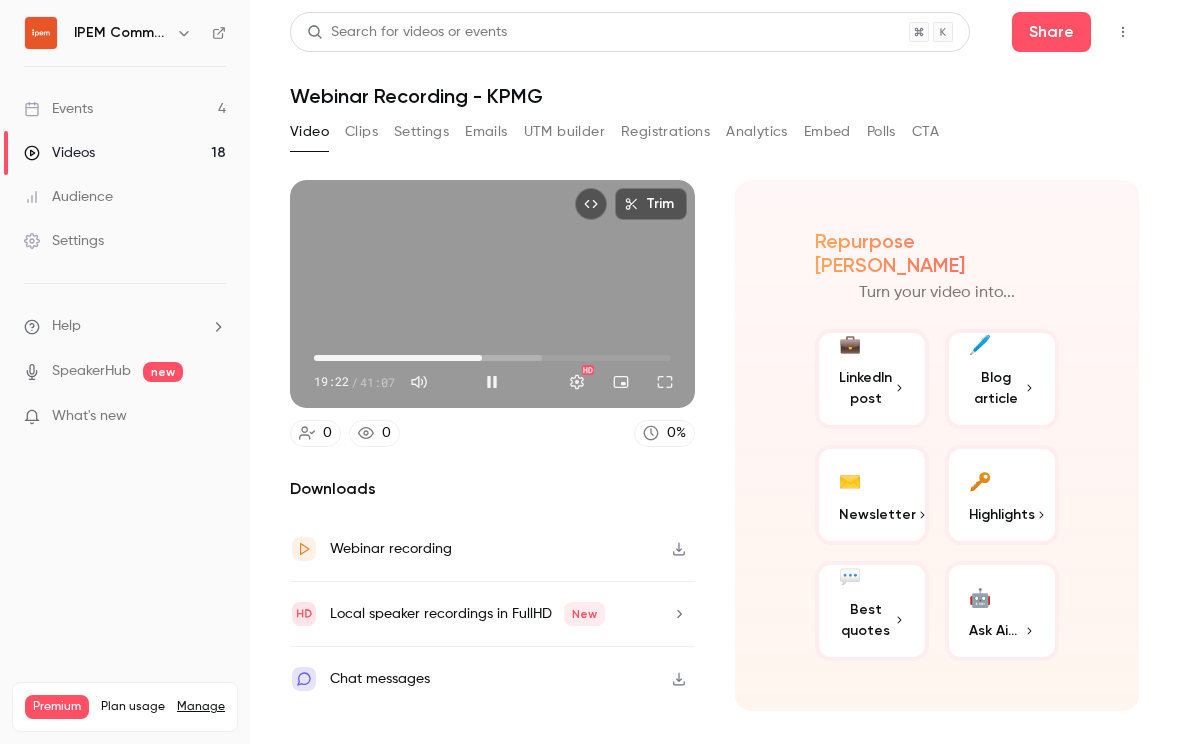 click on "19:22" at bounding box center [482, 358] 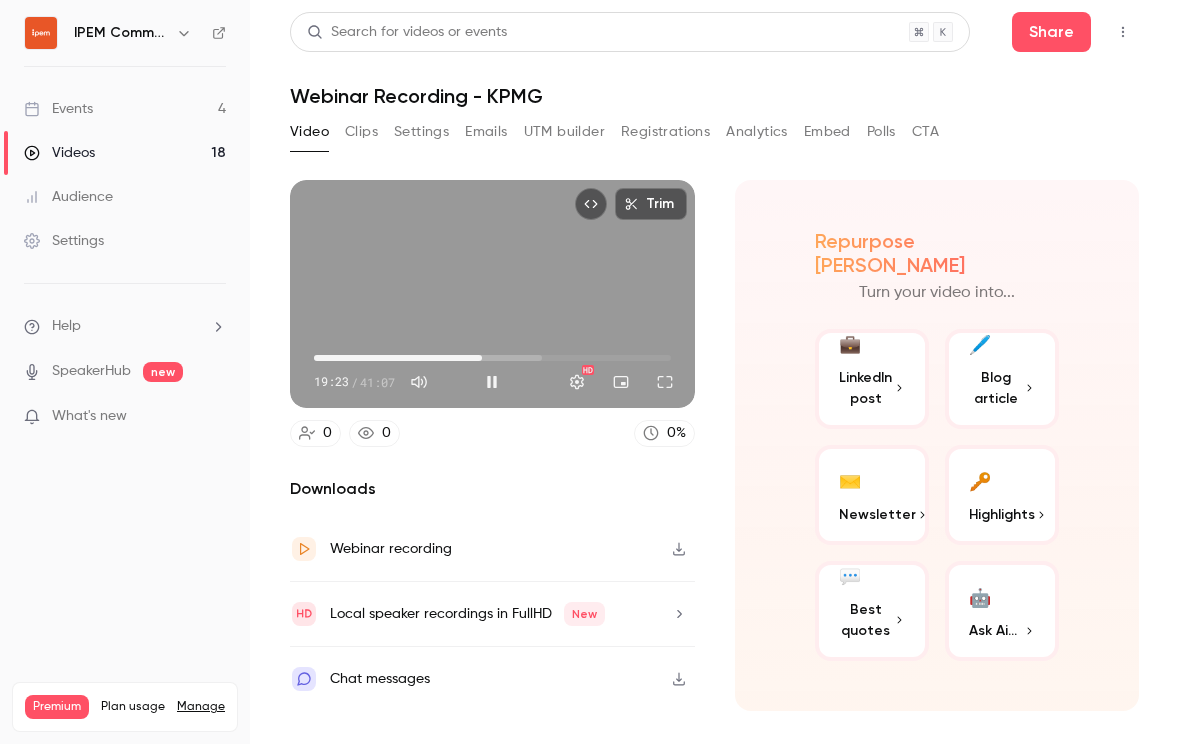 click on "19:23" at bounding box center [482, 358] 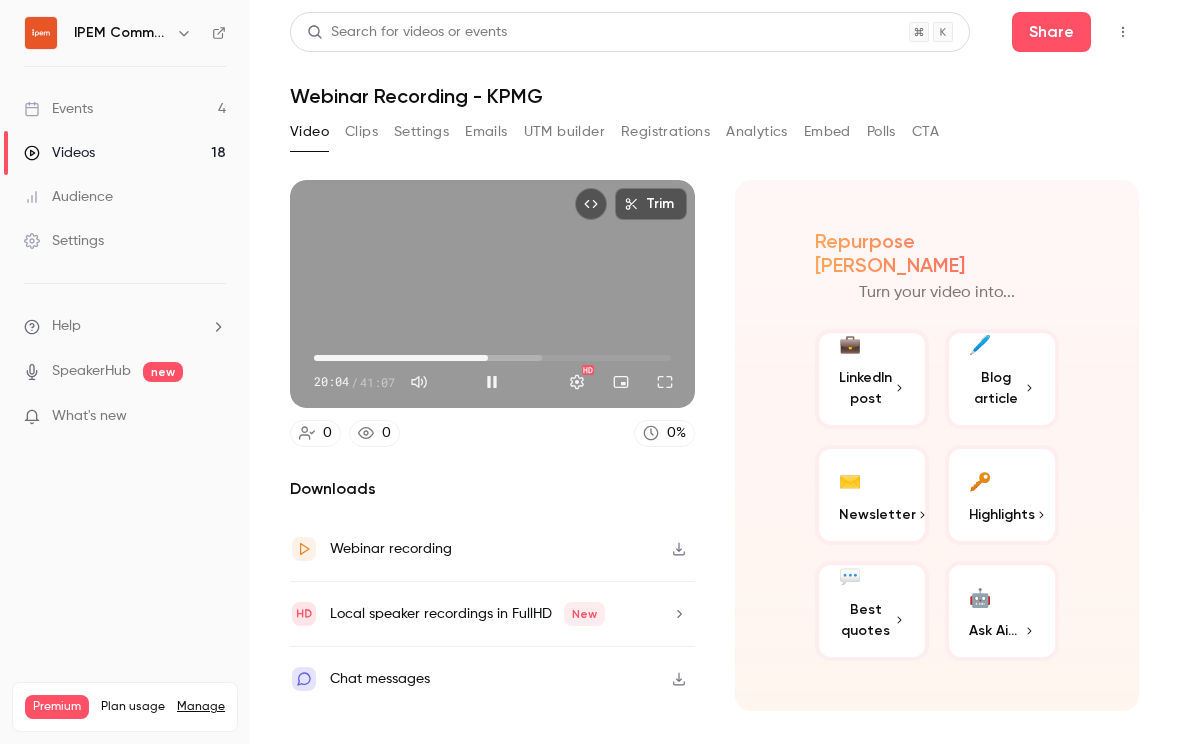click on "20:04" at bounding box center [488, 358] 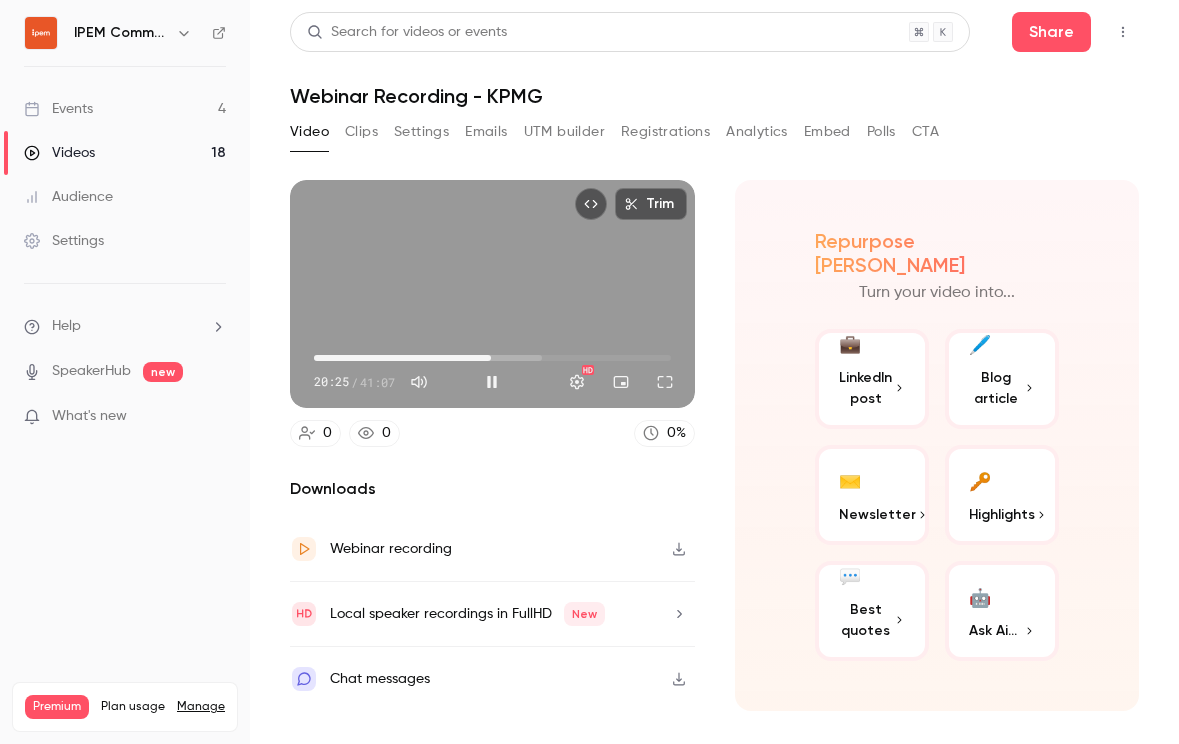 click on "20:25" at bounding box center (491, 358) 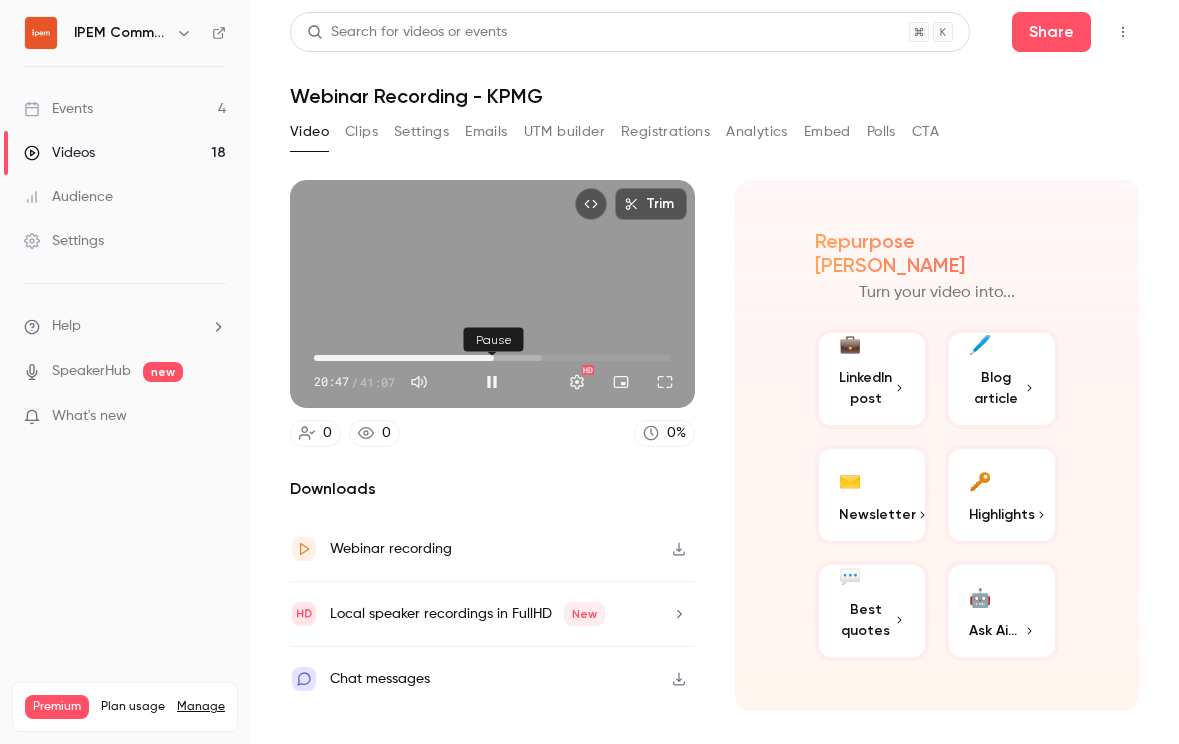 click at bounding box center [492, 382] 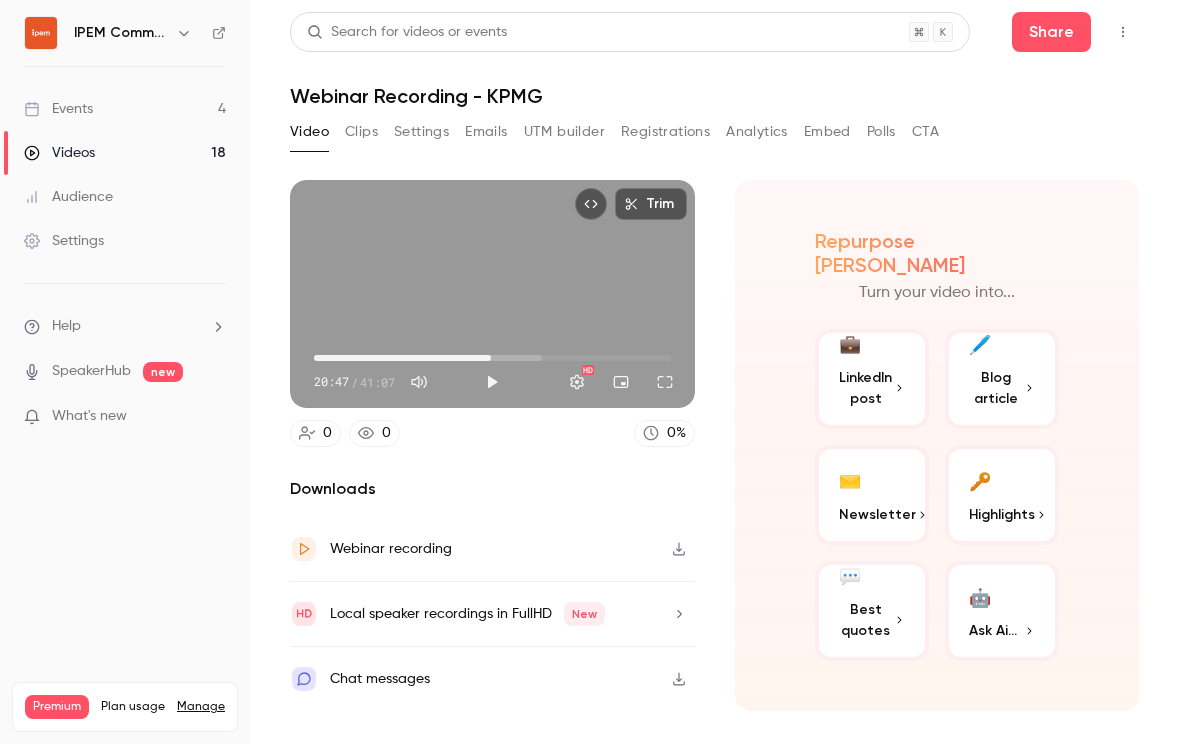 click on "20:25" at bounding box center [491, 358] 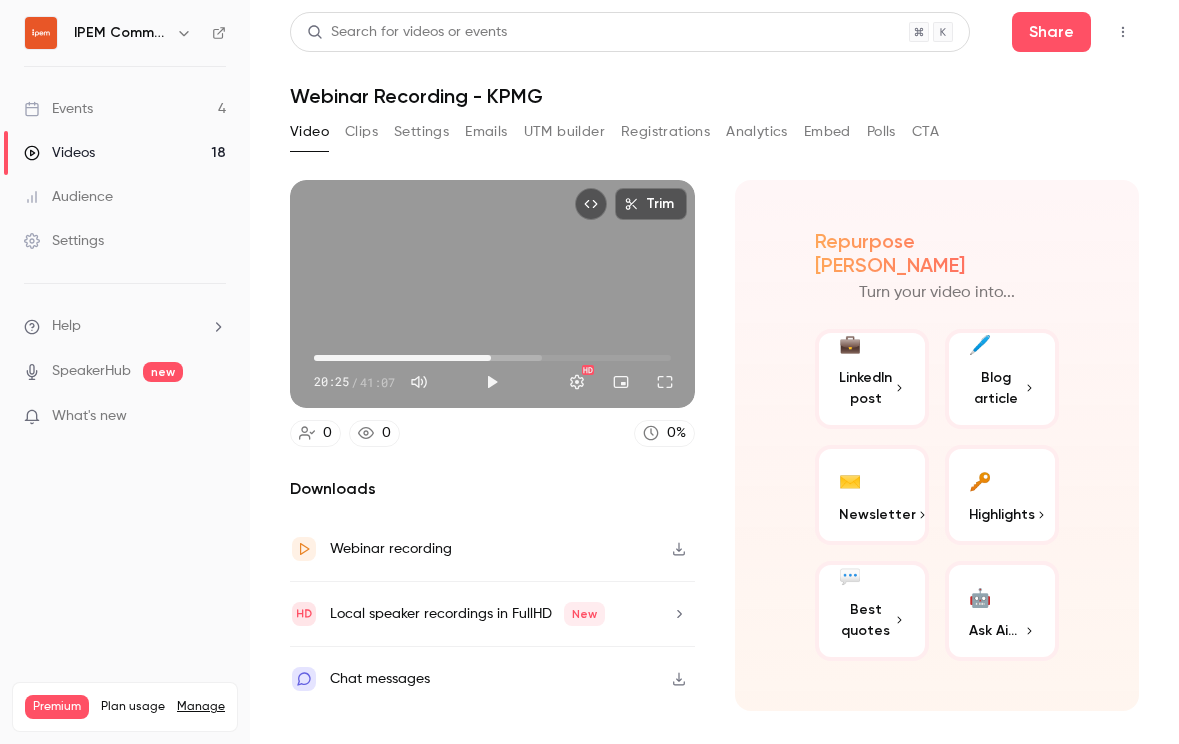 click at bounding box center [492, 382] 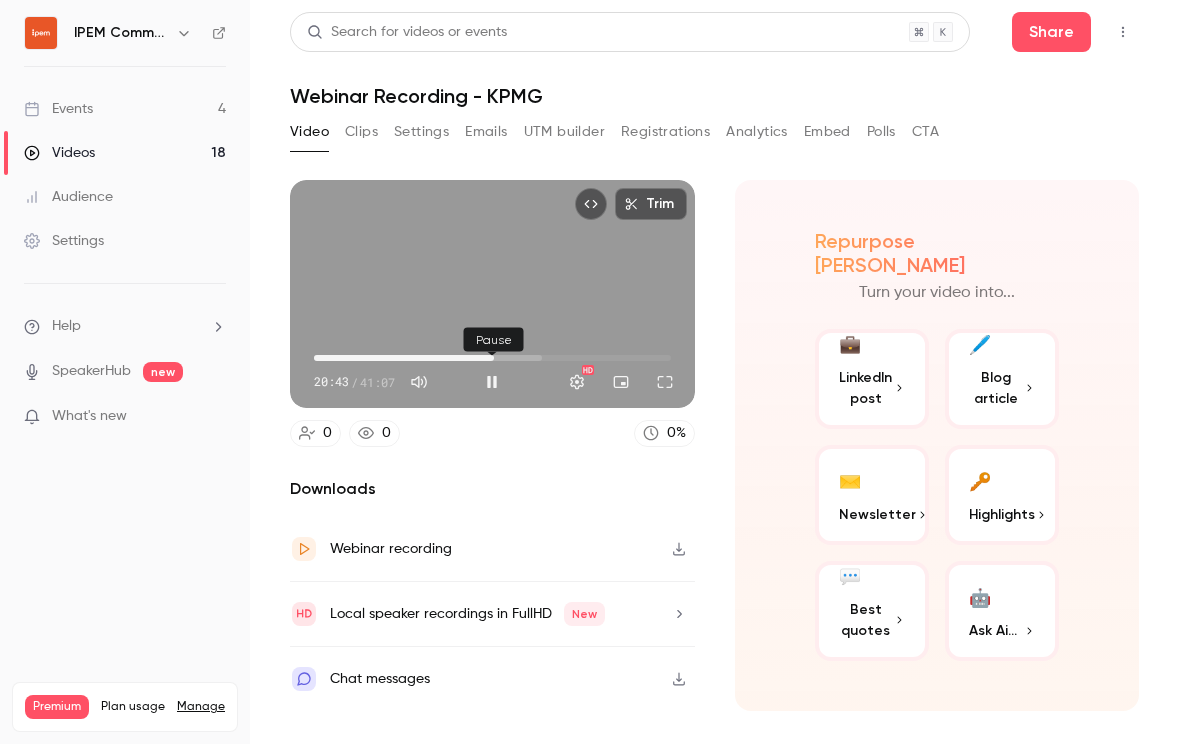 click at bounding box center (492, 382) 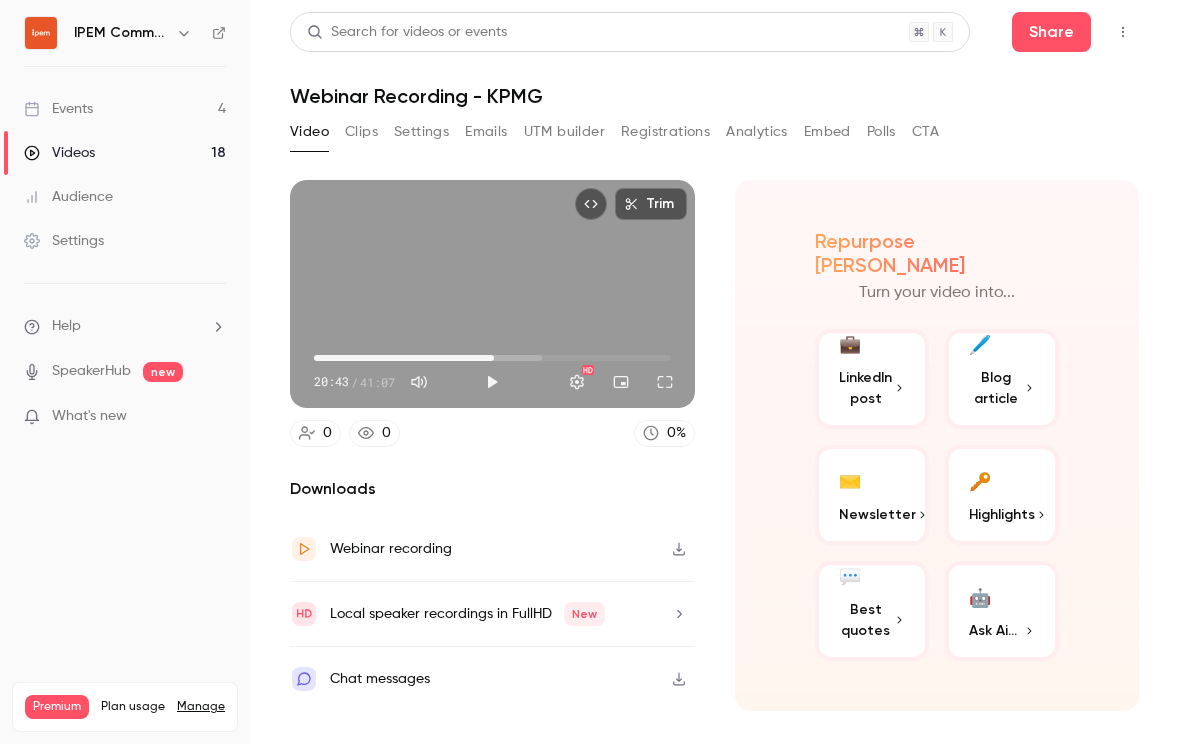 click on "Trim" at bounding box center [651, 204] 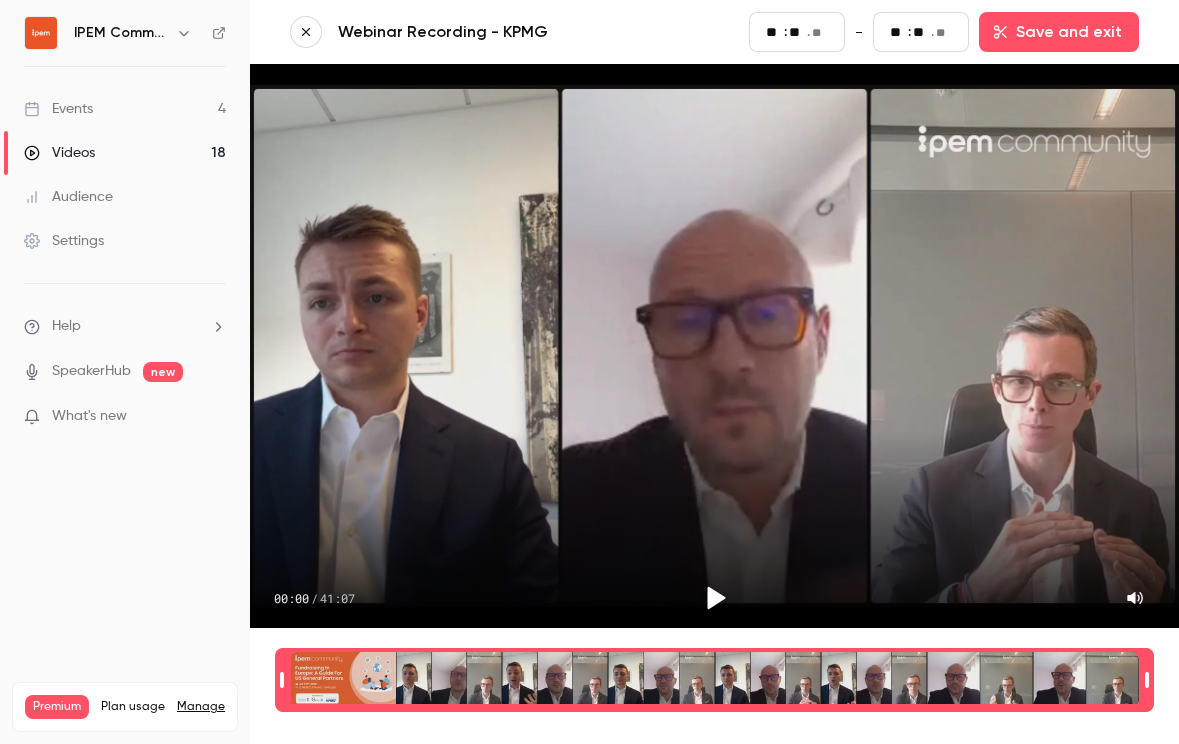 type on "**" 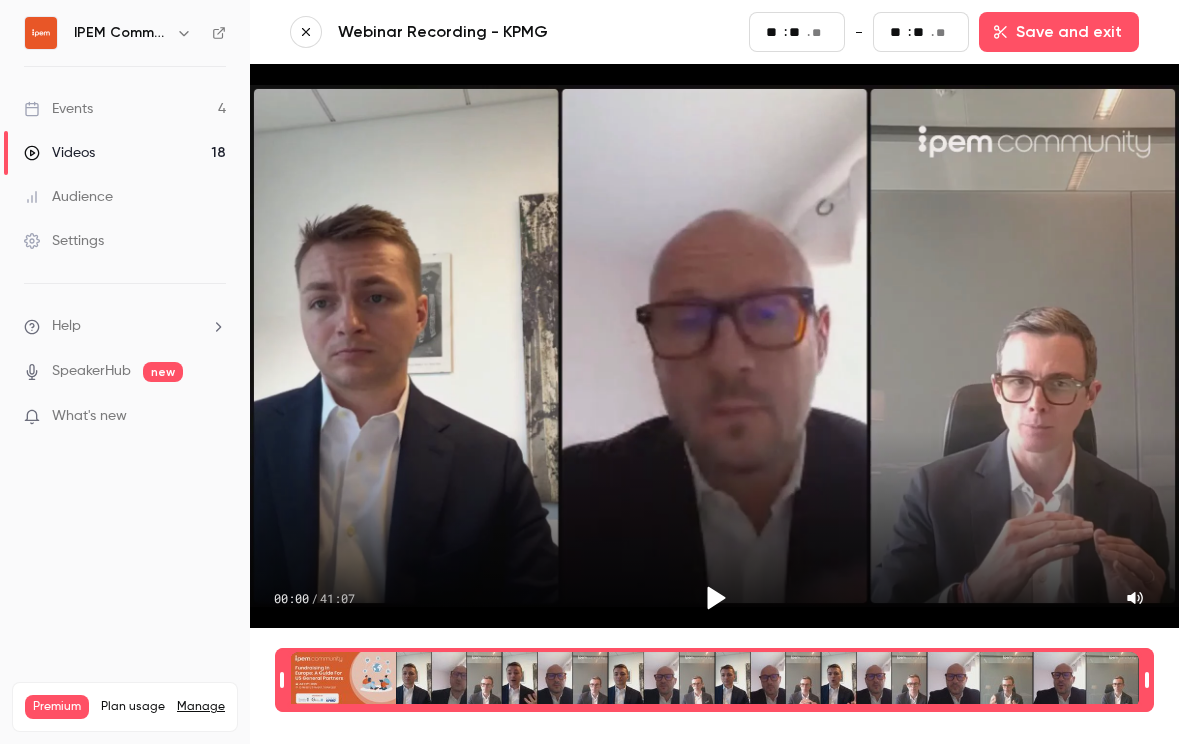 type on "**" 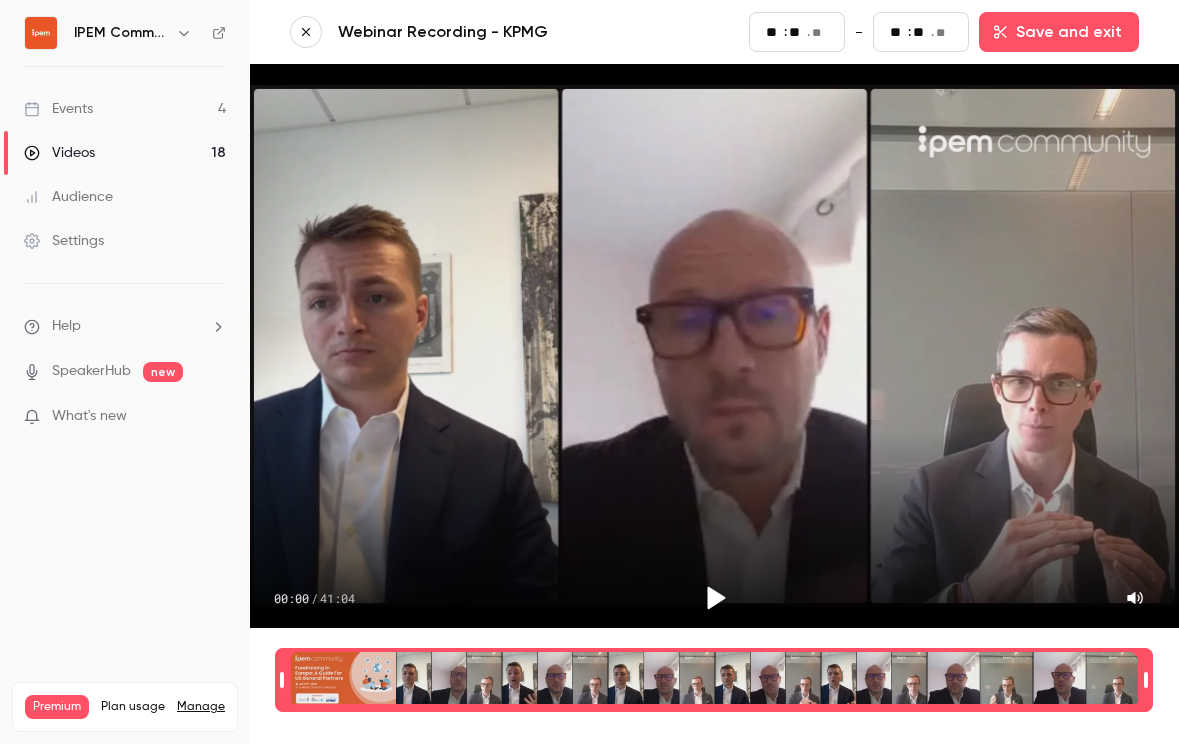 type on "**" 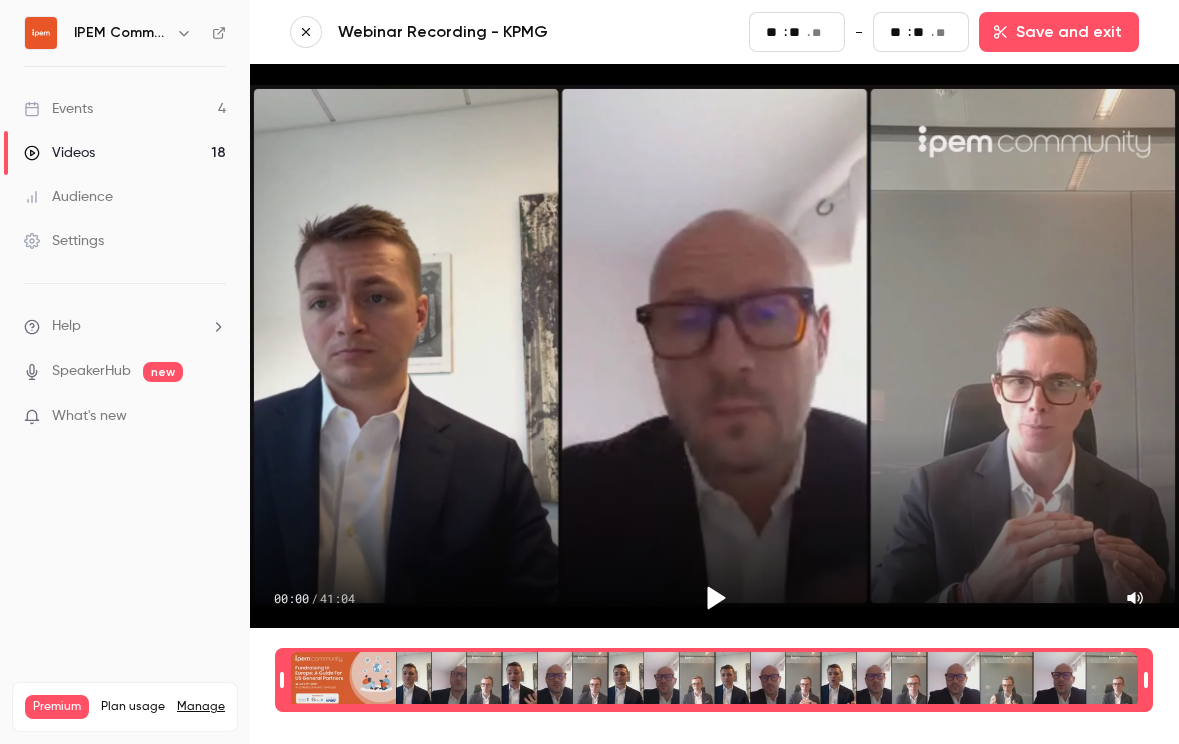 type on "**" 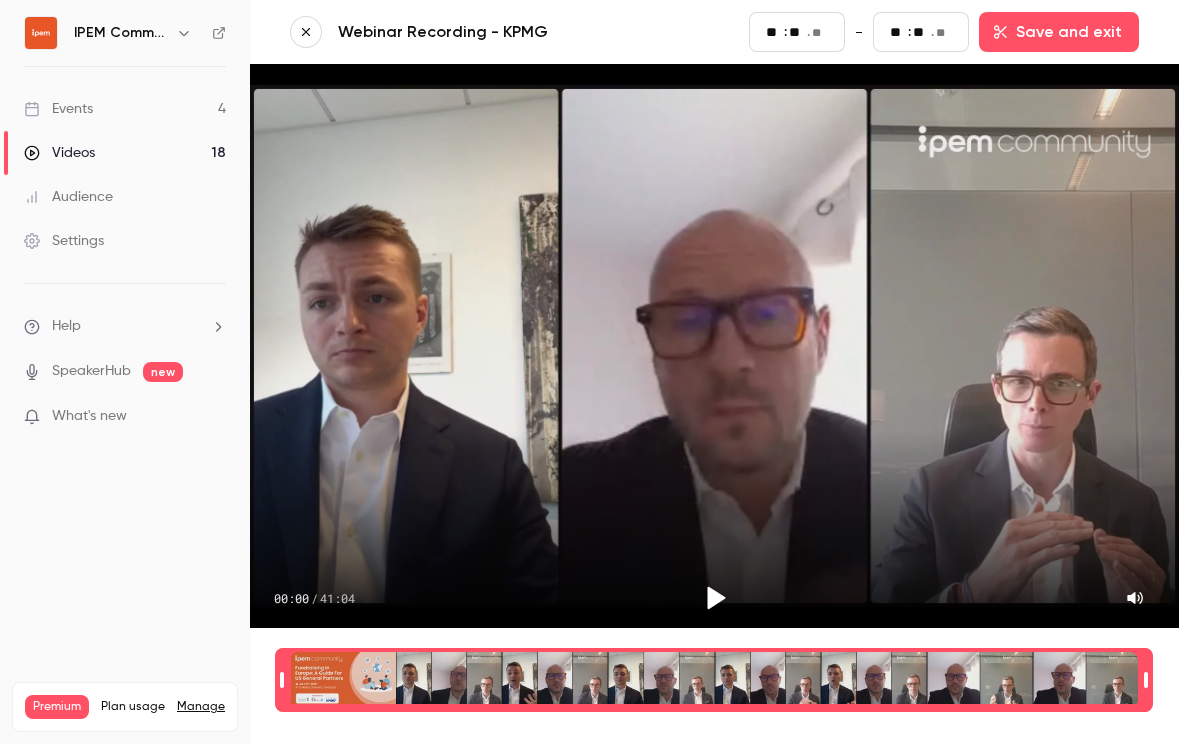 type on "**" 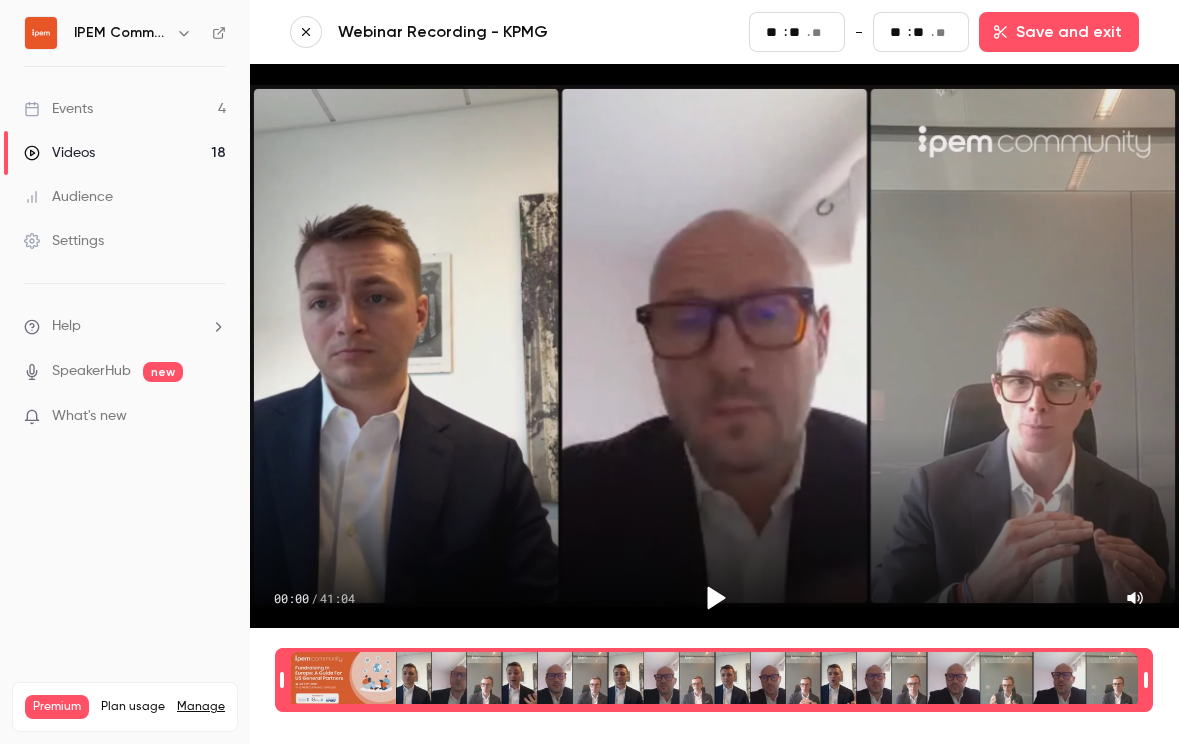 type on "**" 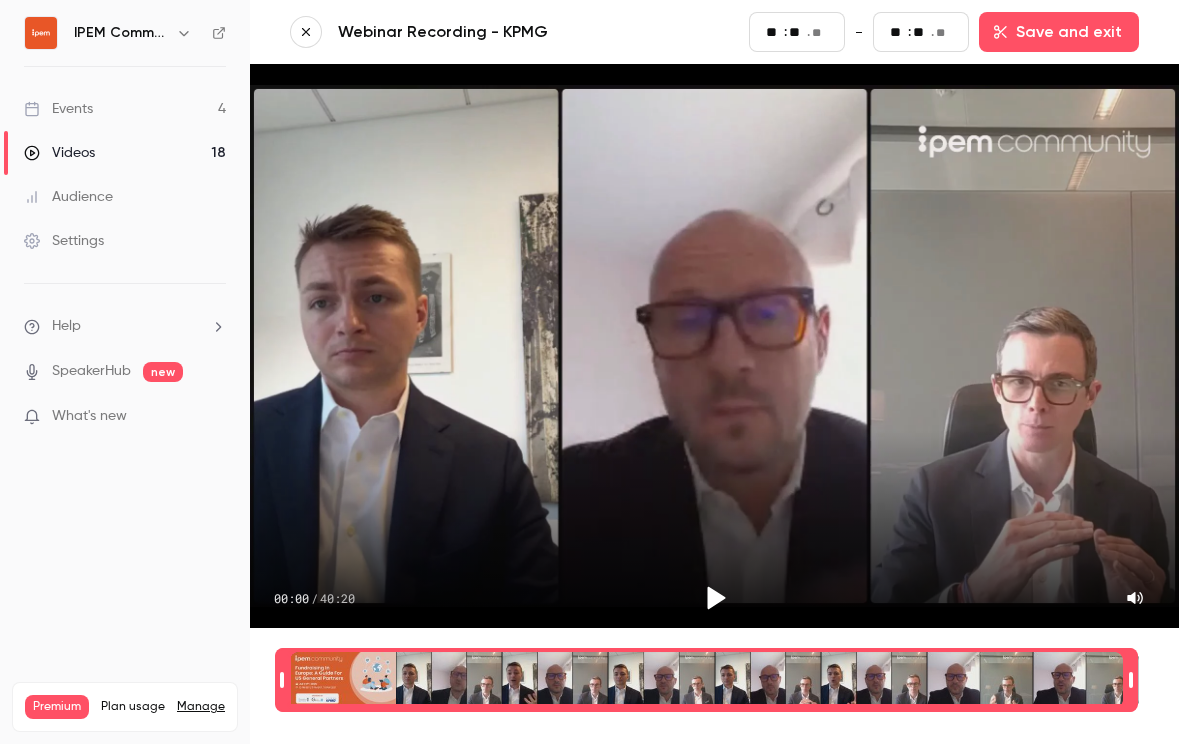 type on "**" 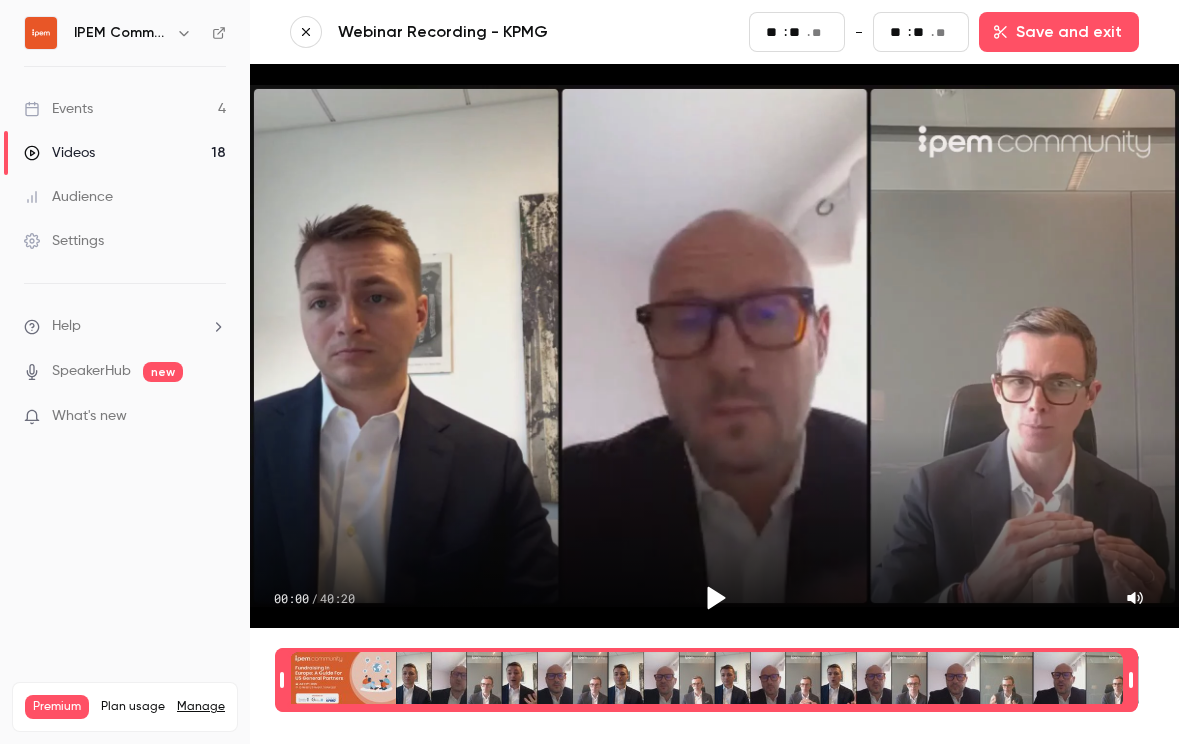 type on "**" 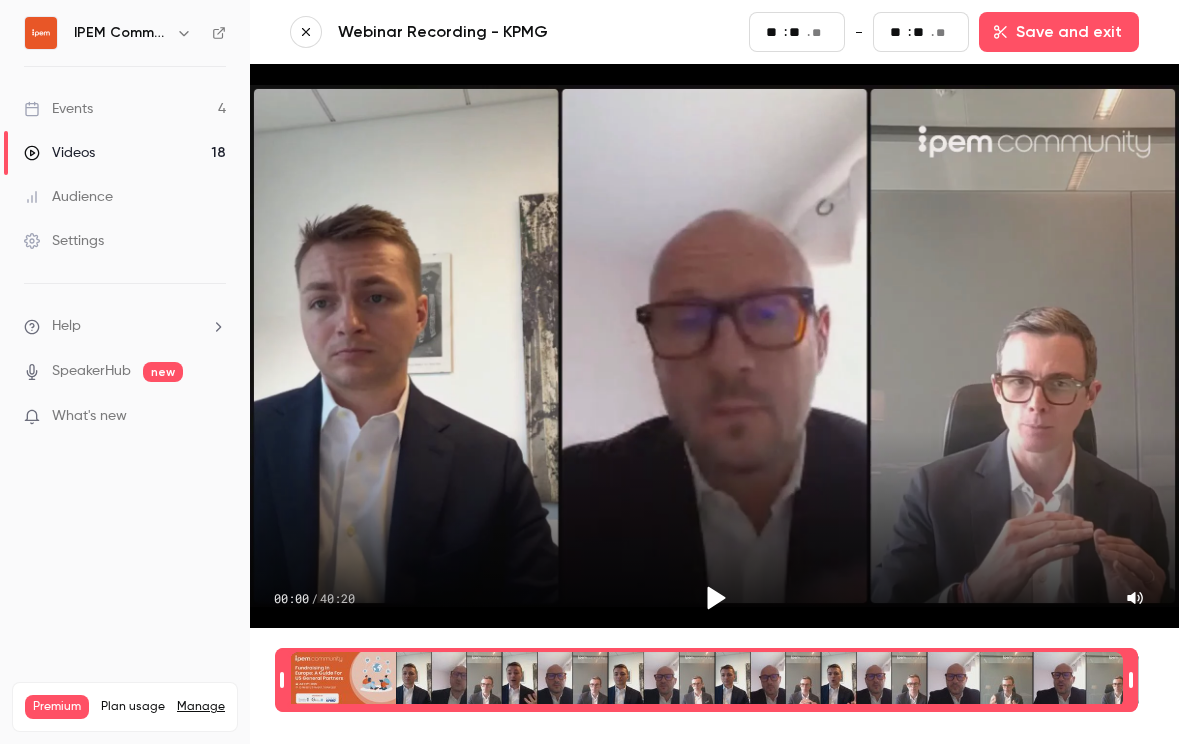 type on "**" 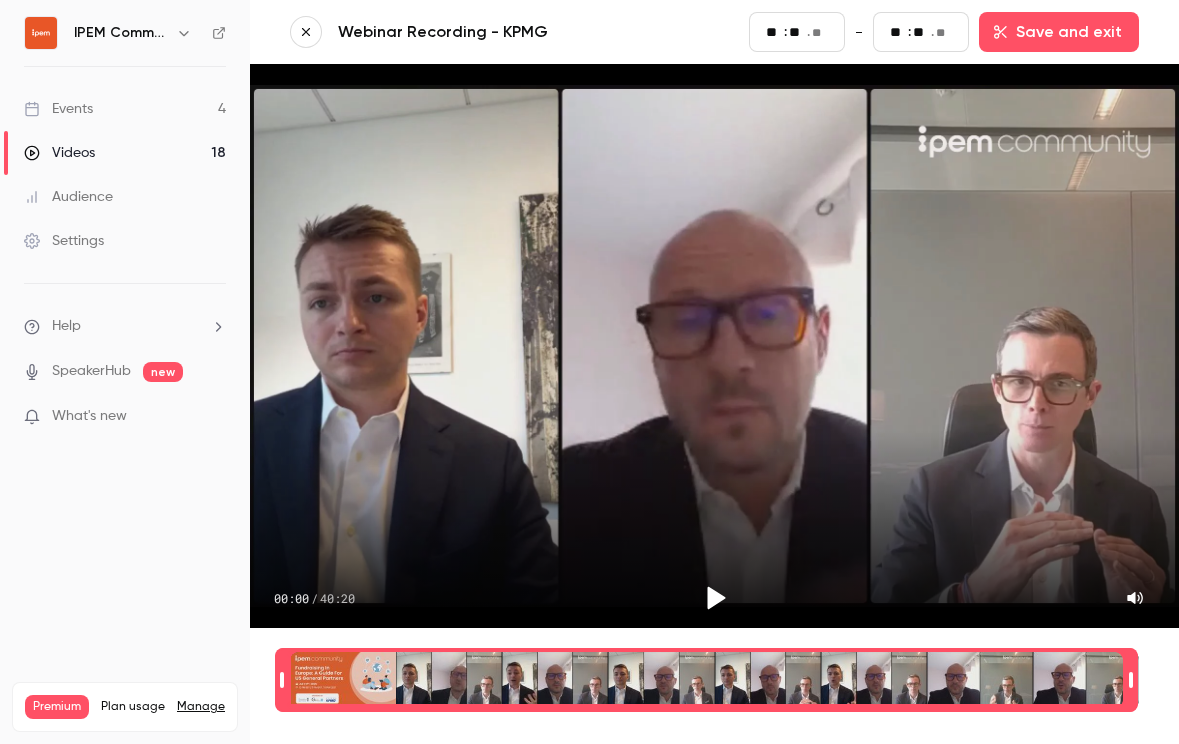 type on "**" 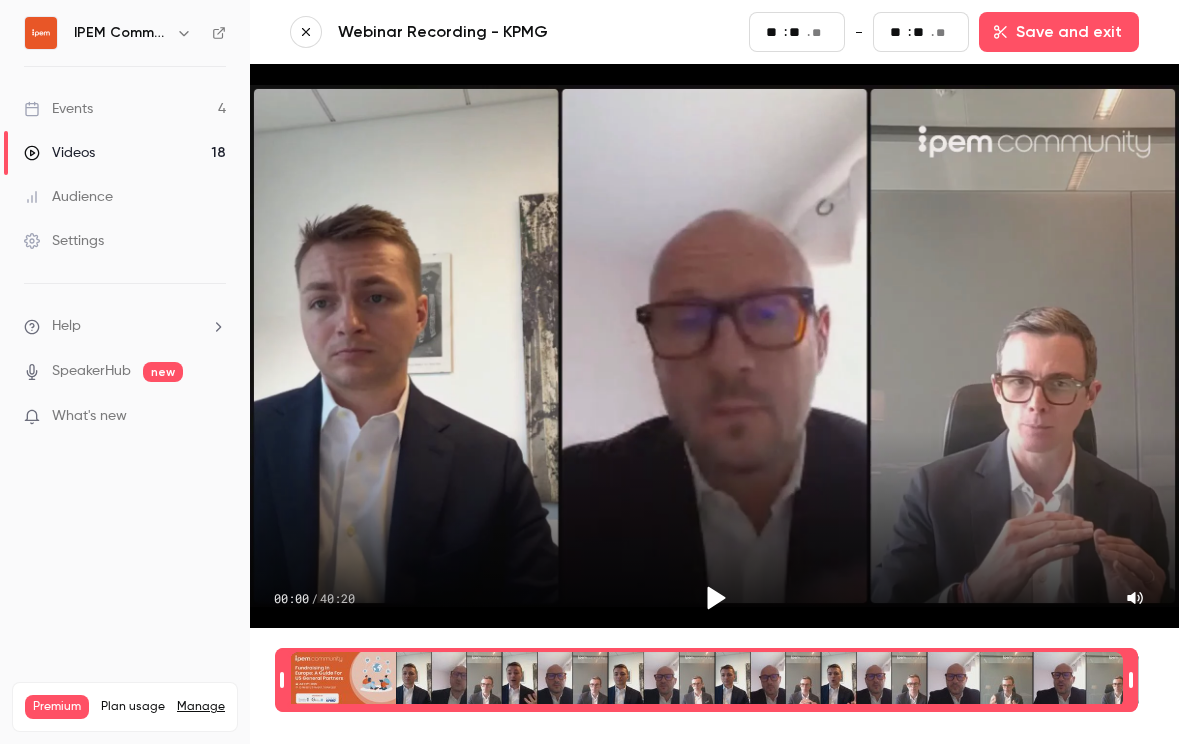 type on "**" 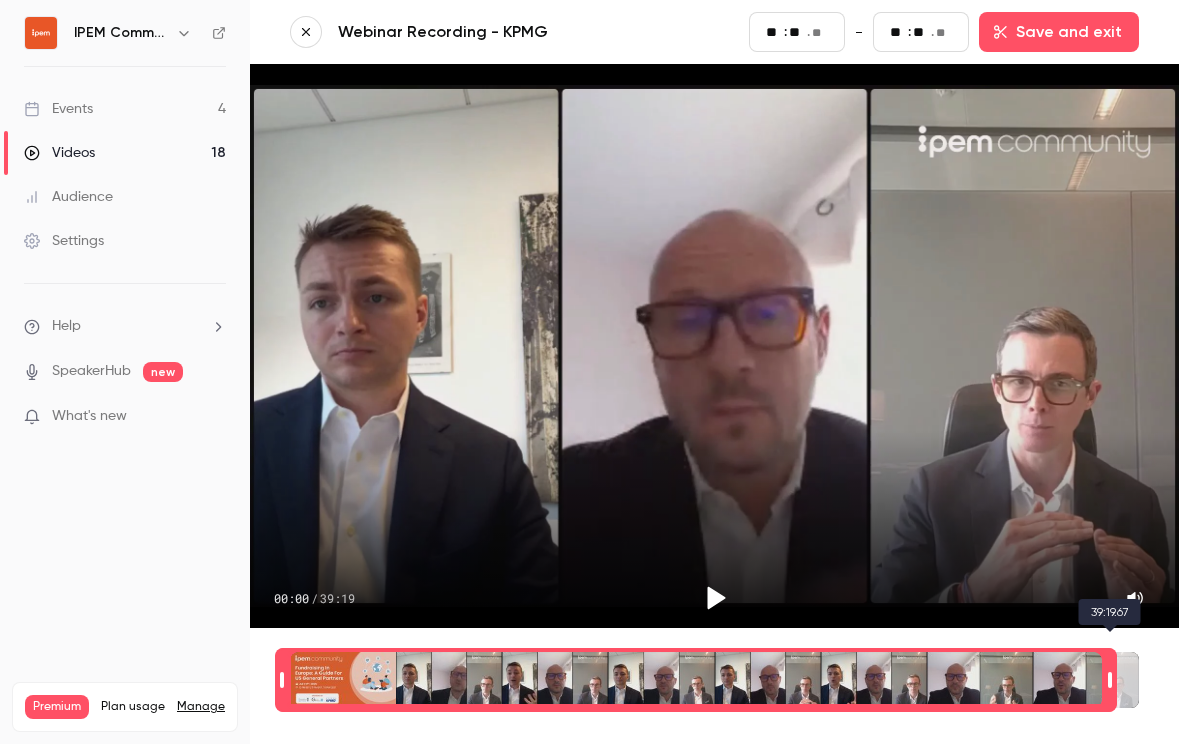 type on "**" 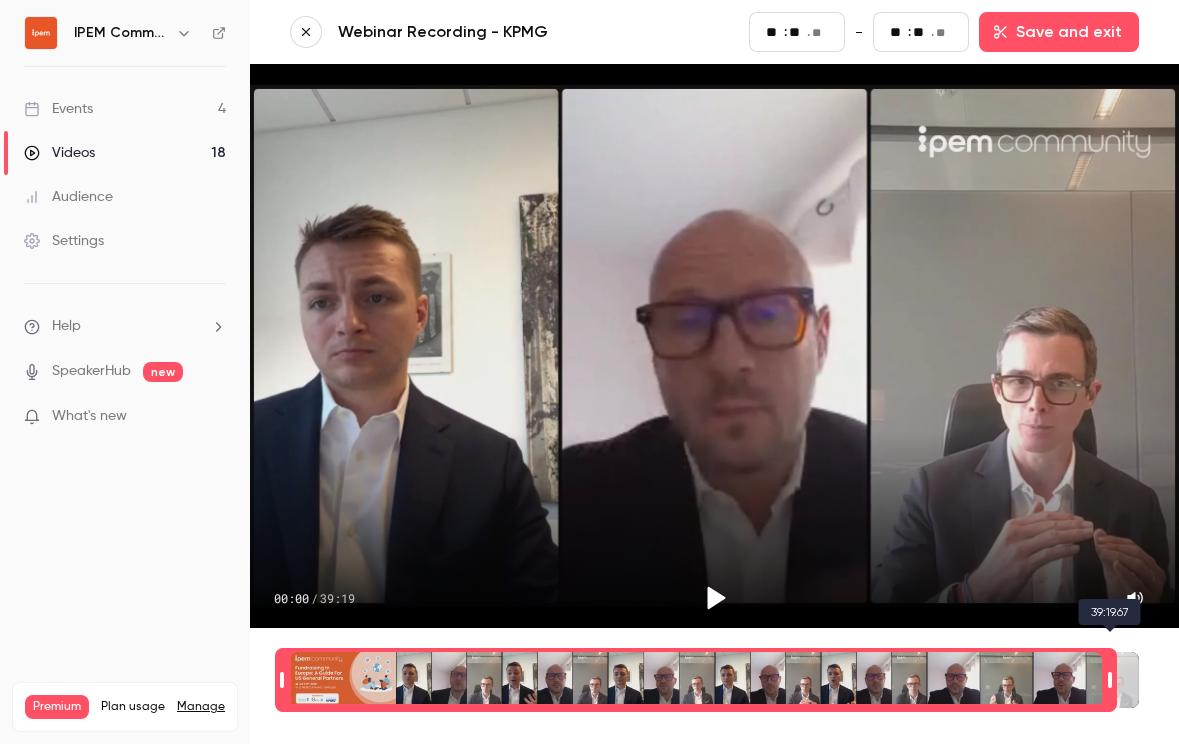 type on "**" 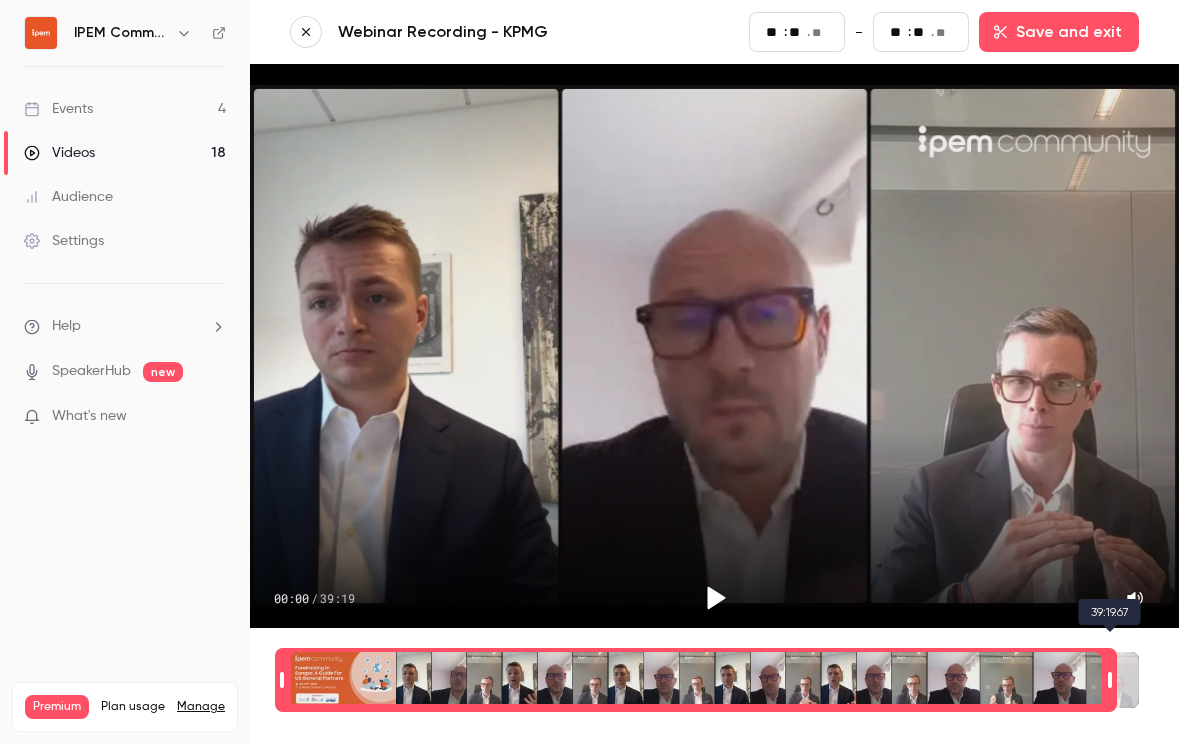 type on "**" 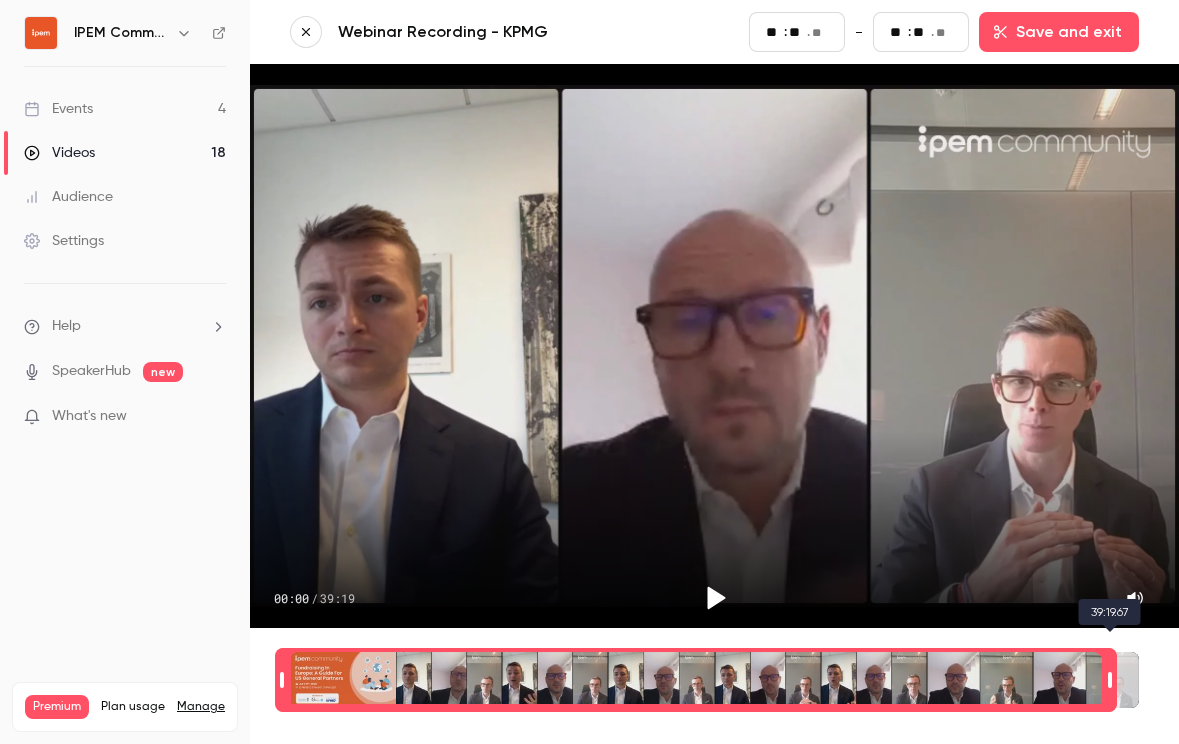 type on "**" 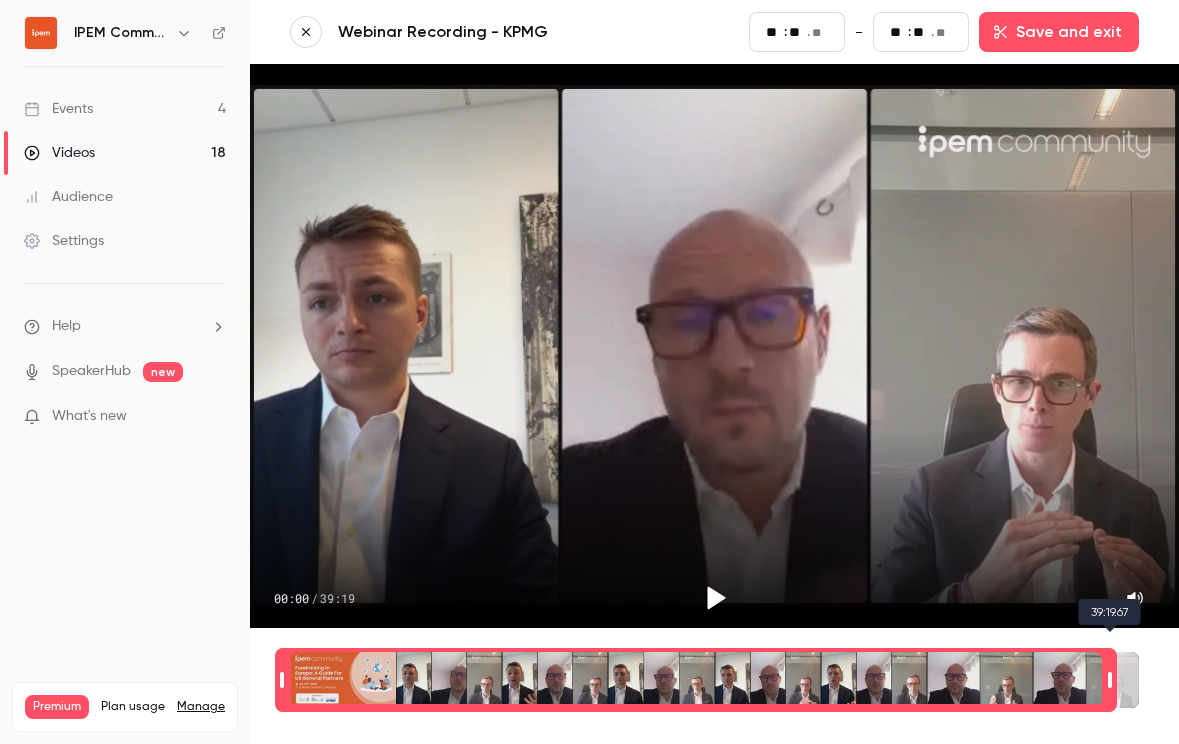 type on "**" 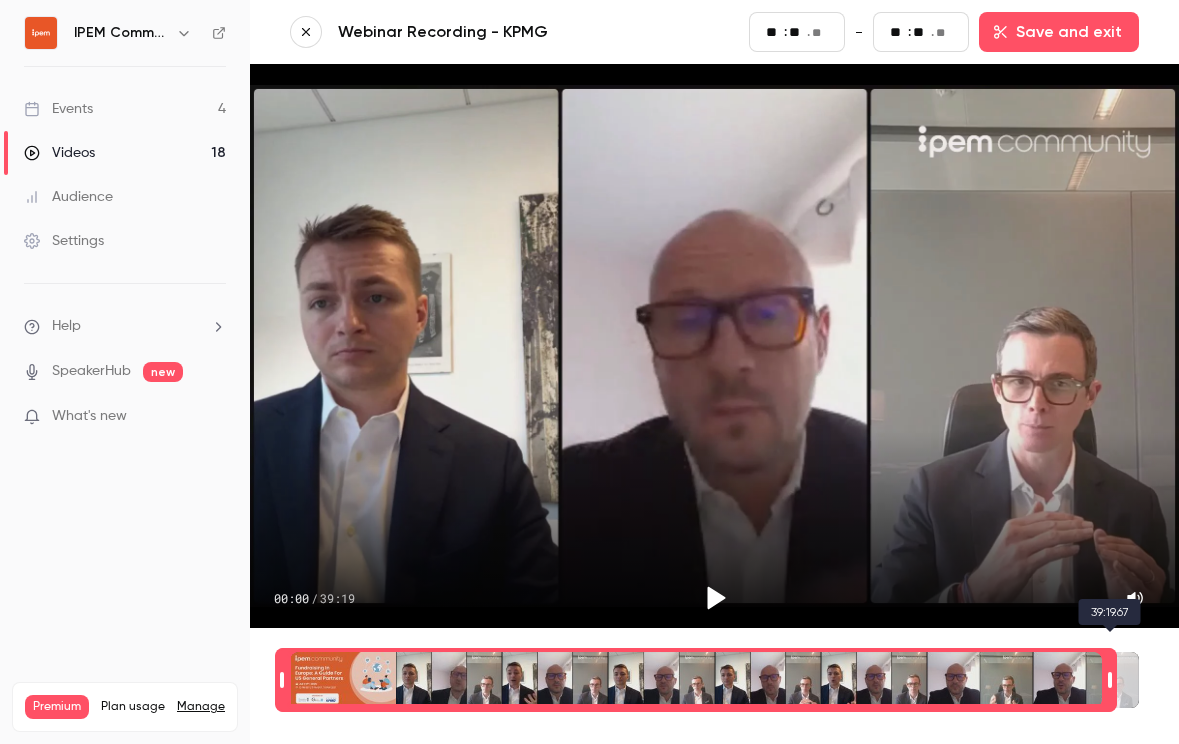 type on "**" 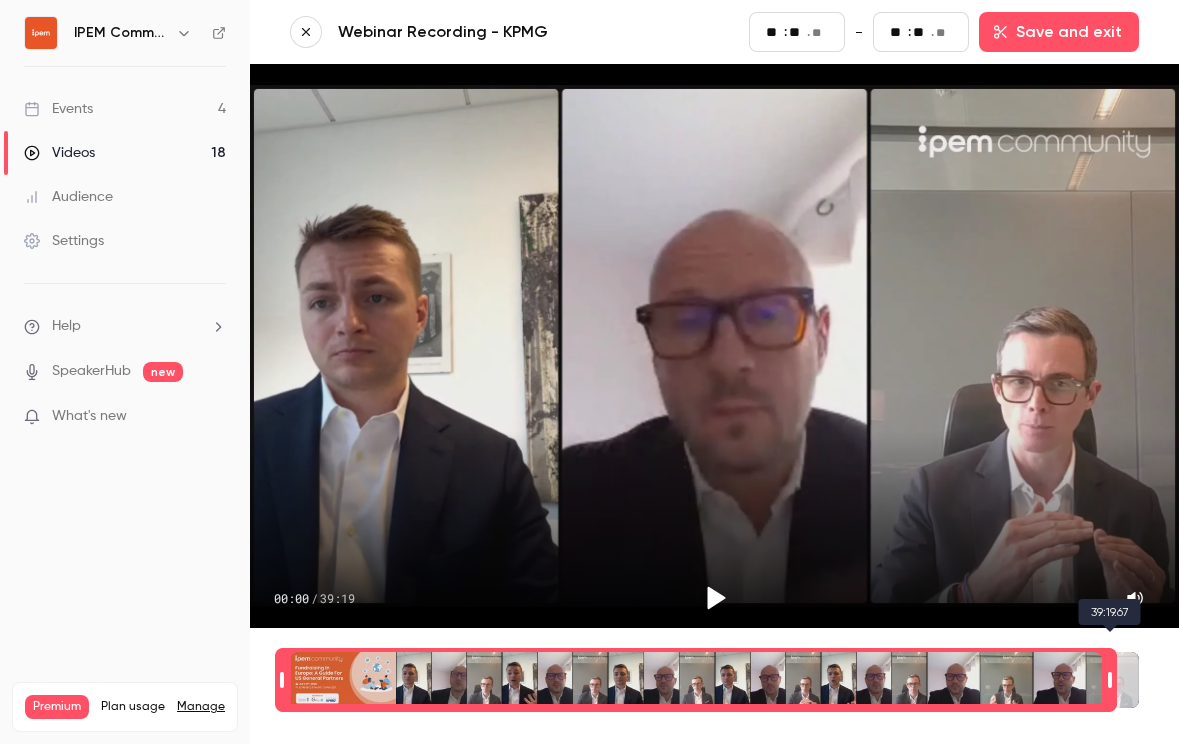 type on "**" 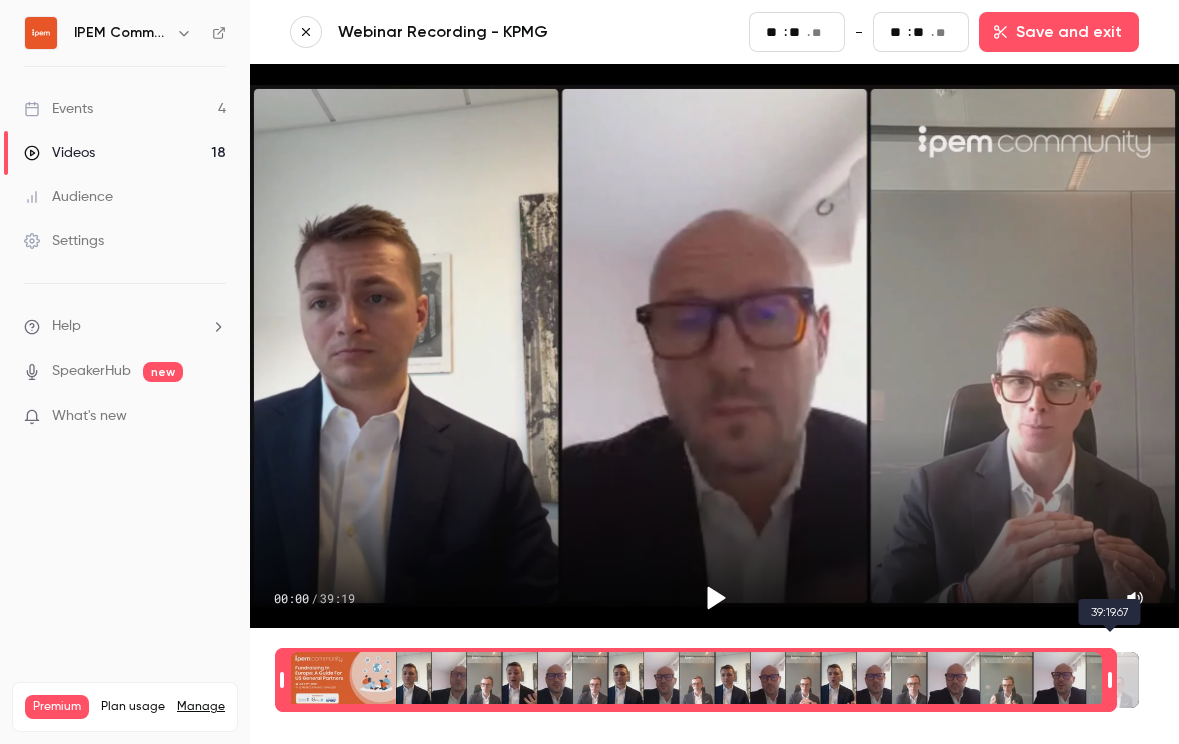 type on "**" 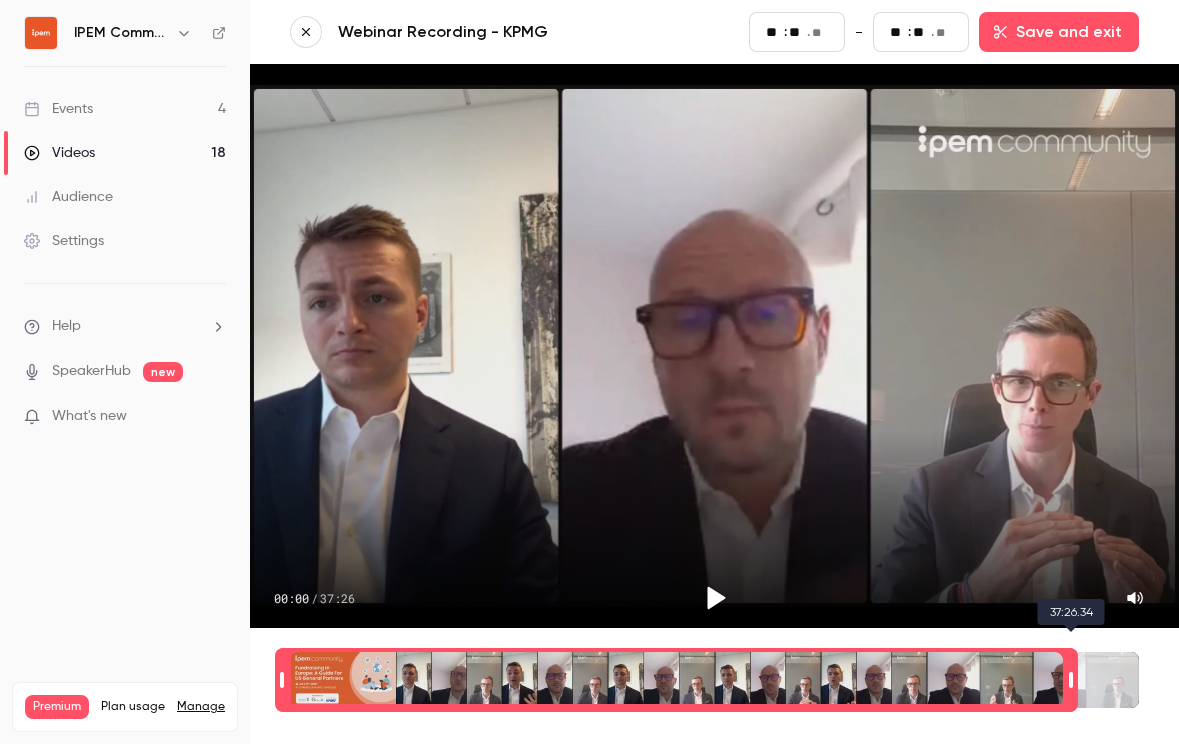 type on "**" 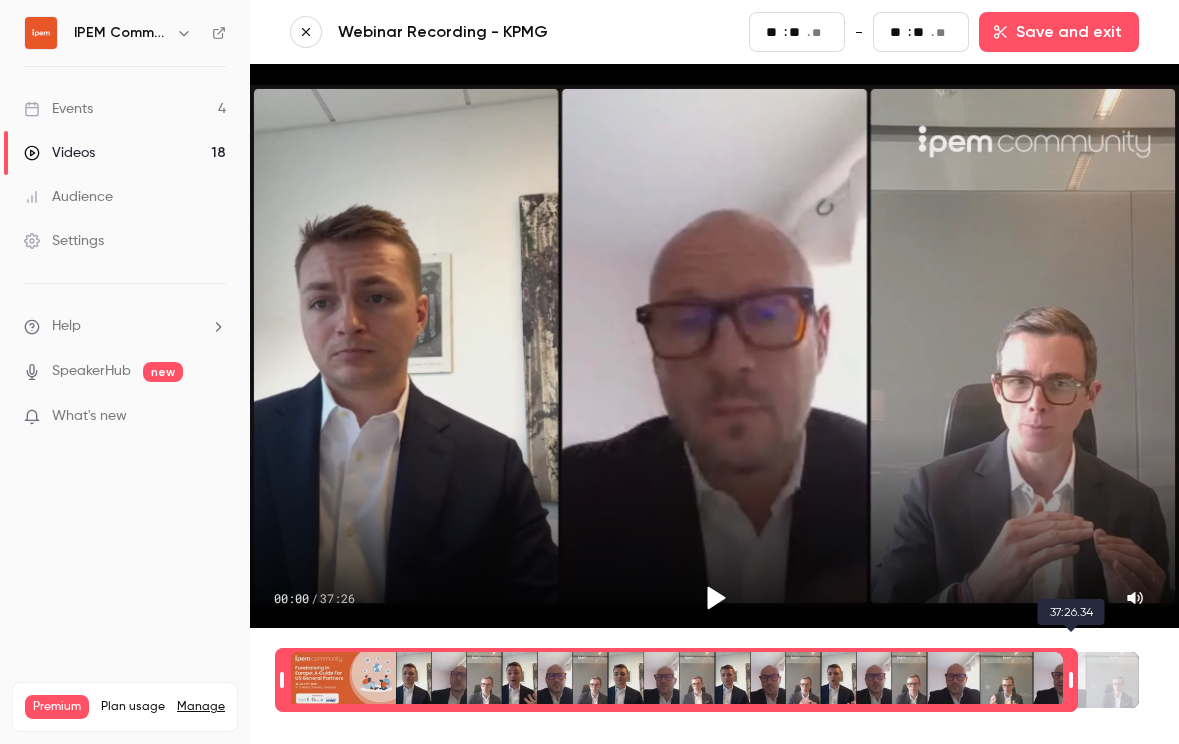 type on "**" 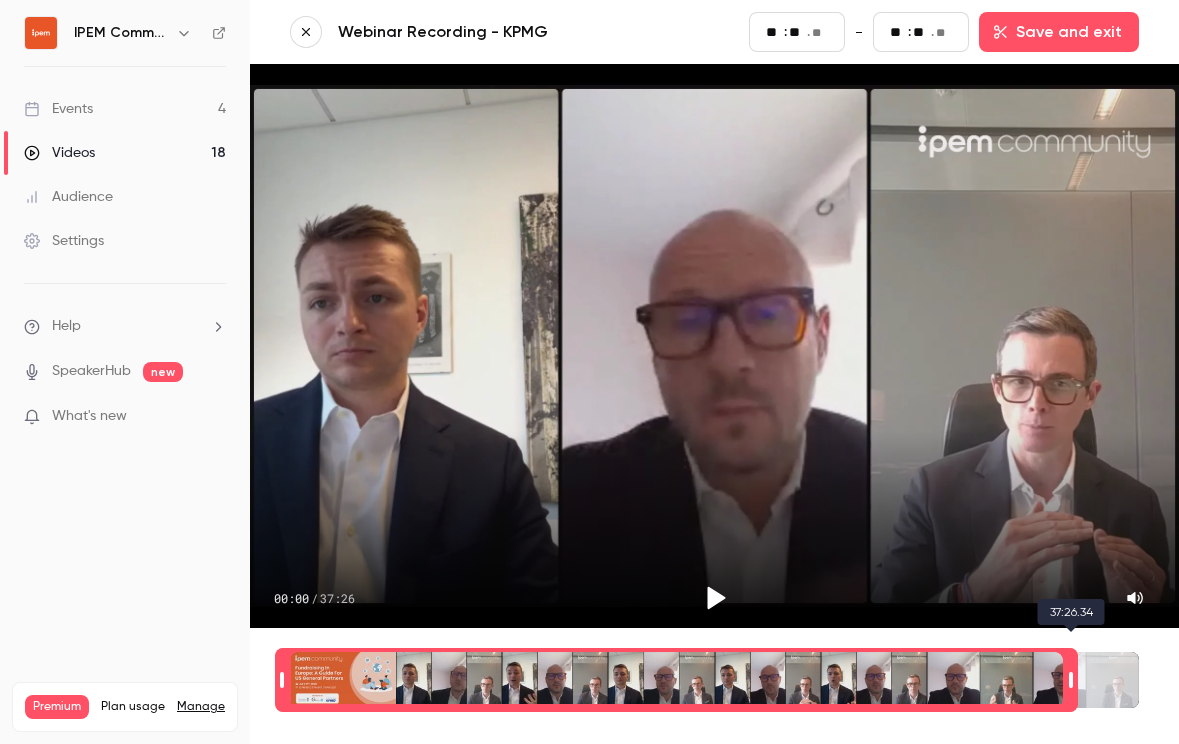 type on "**" 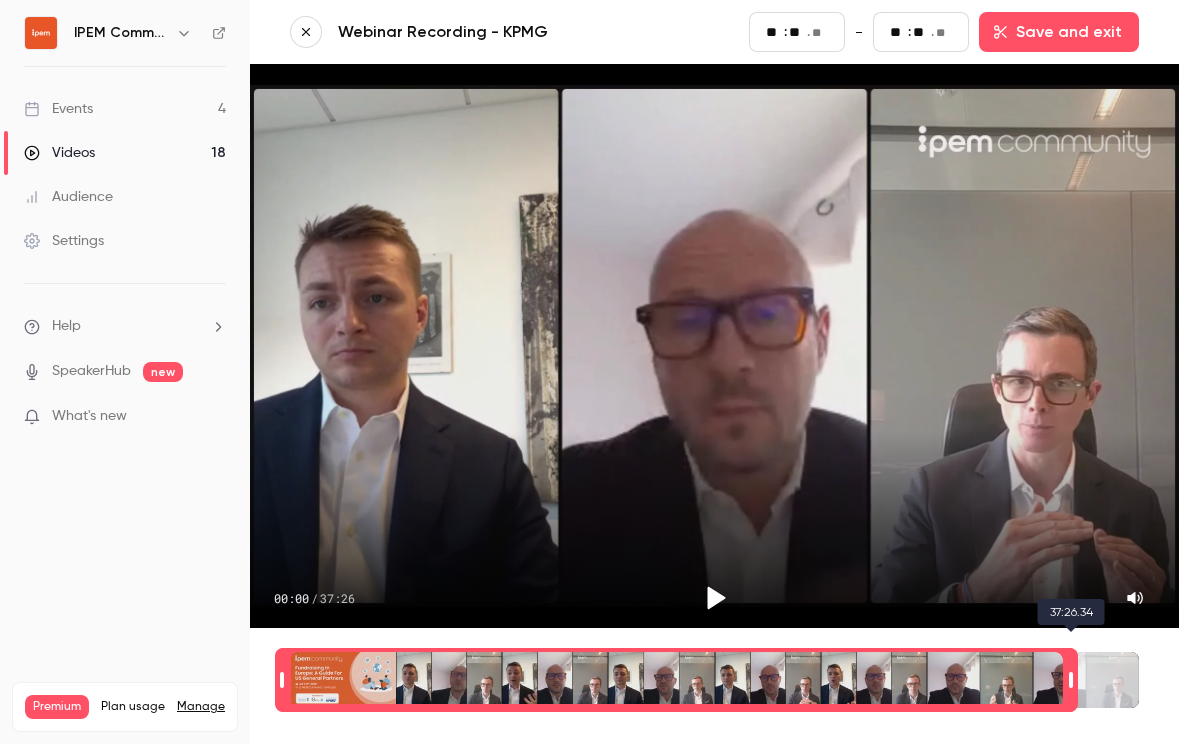 type on "**" 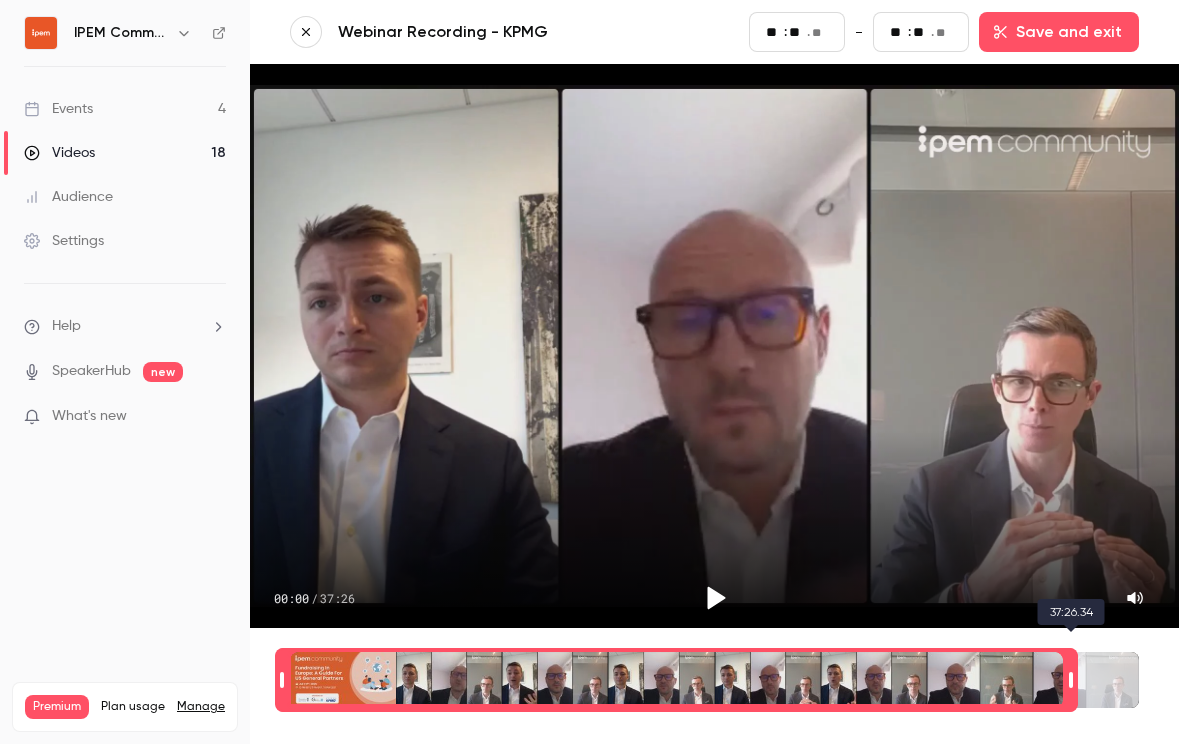 type on "**" 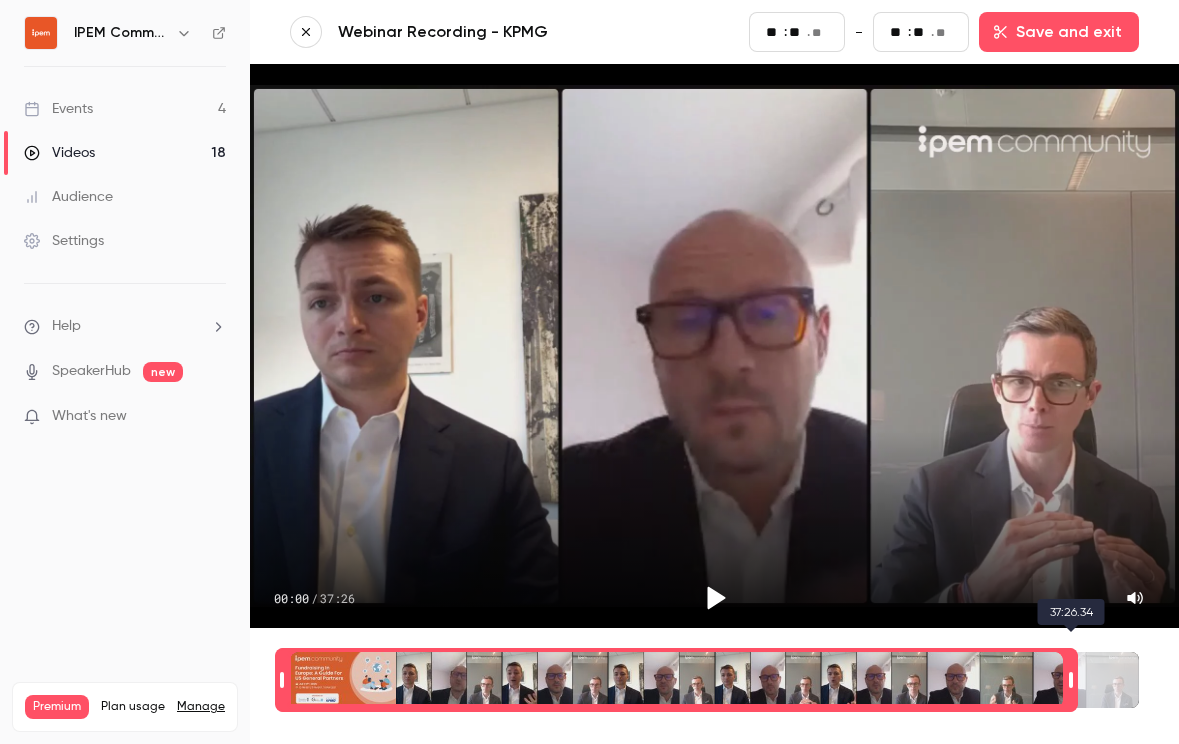 type on "**" 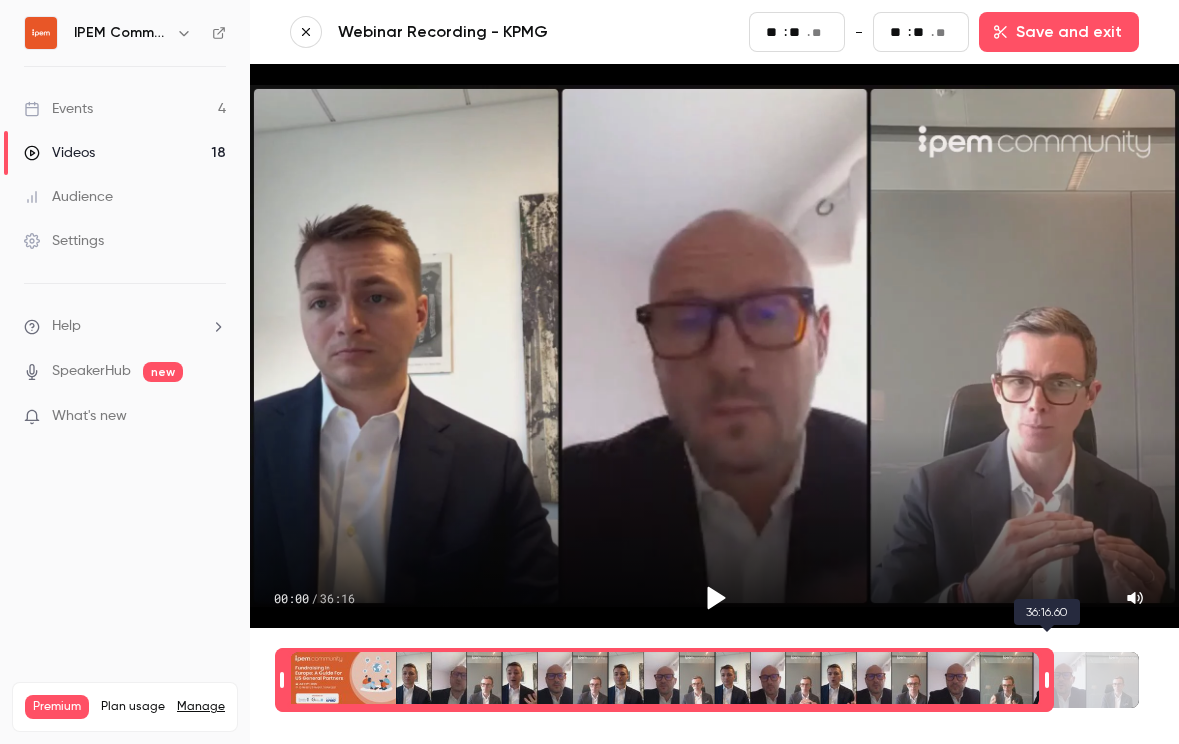 type on "**" 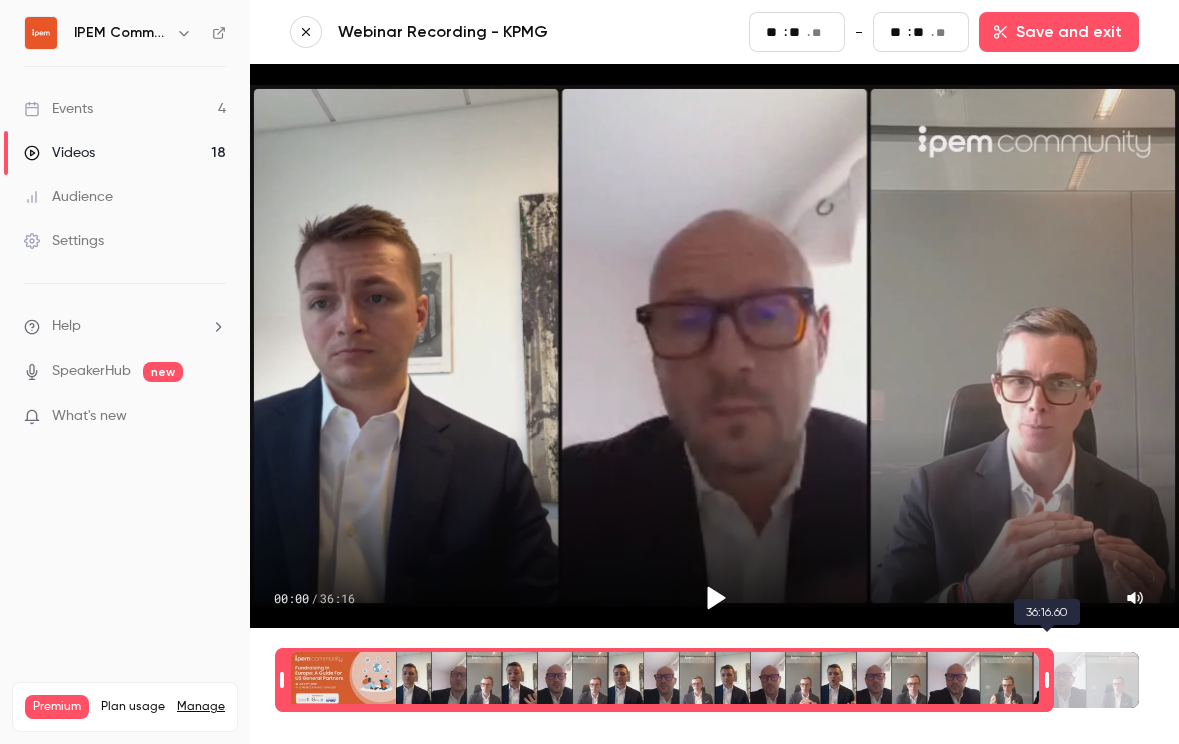 type on "**" 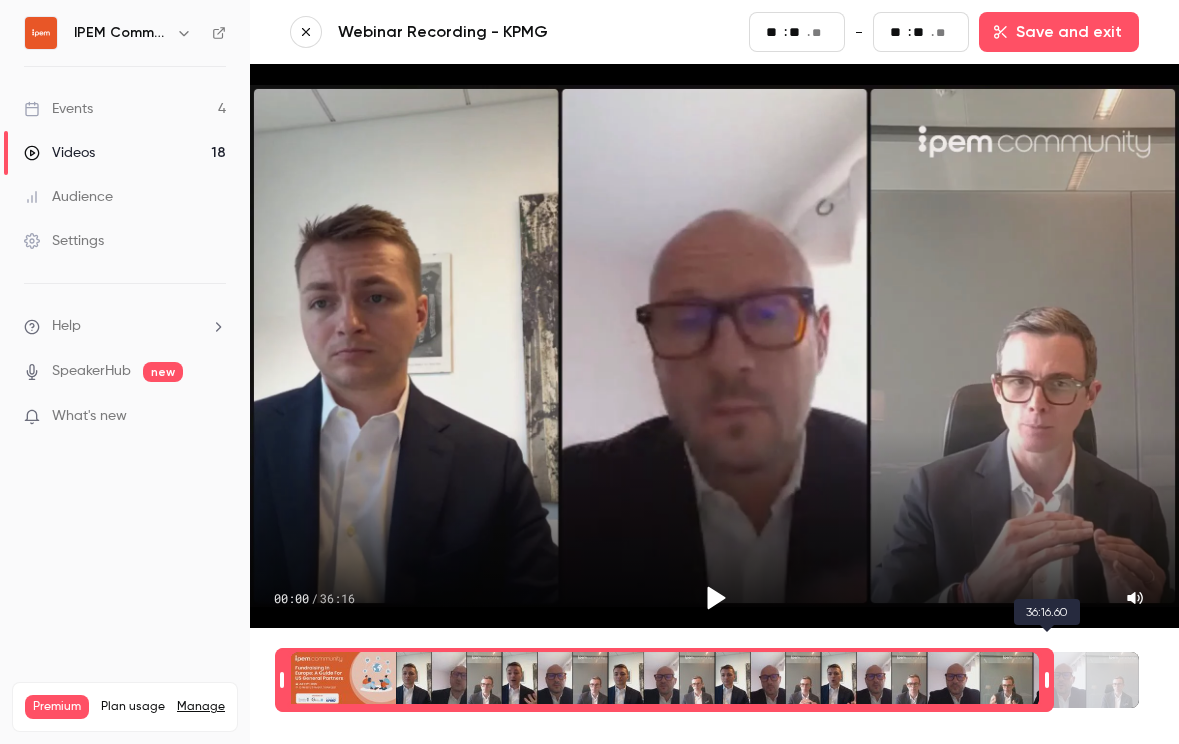 type on "**" 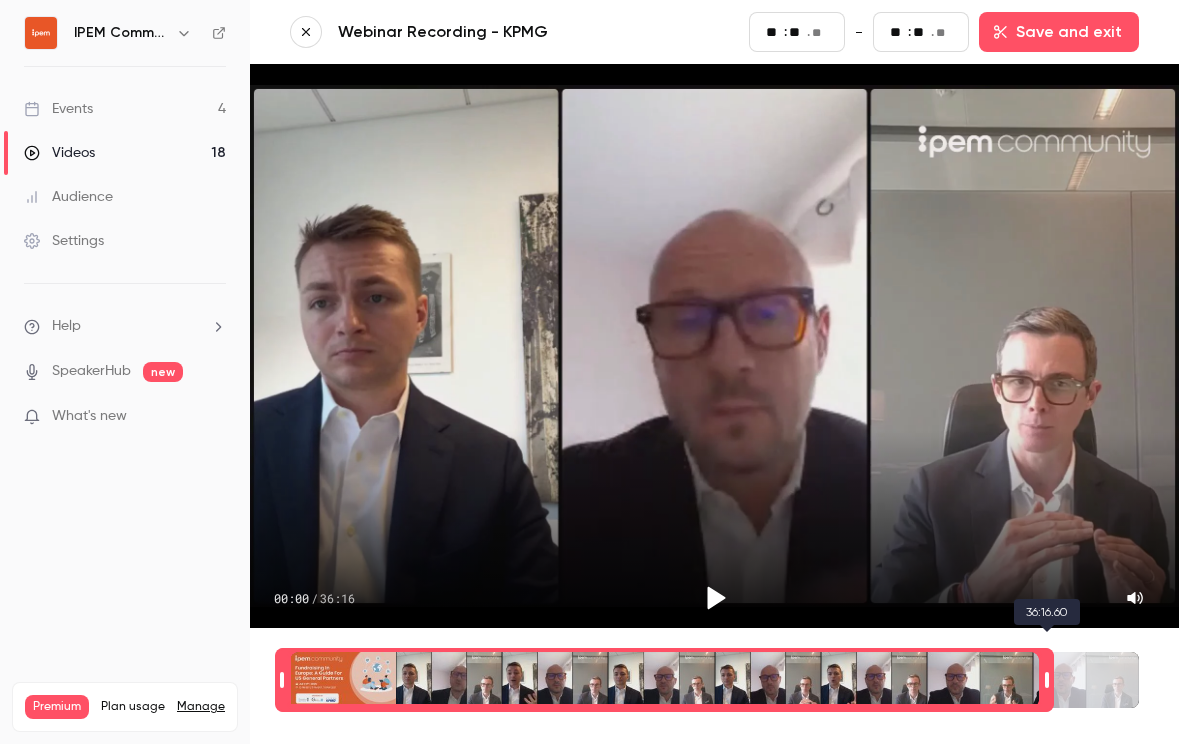 type on "**" 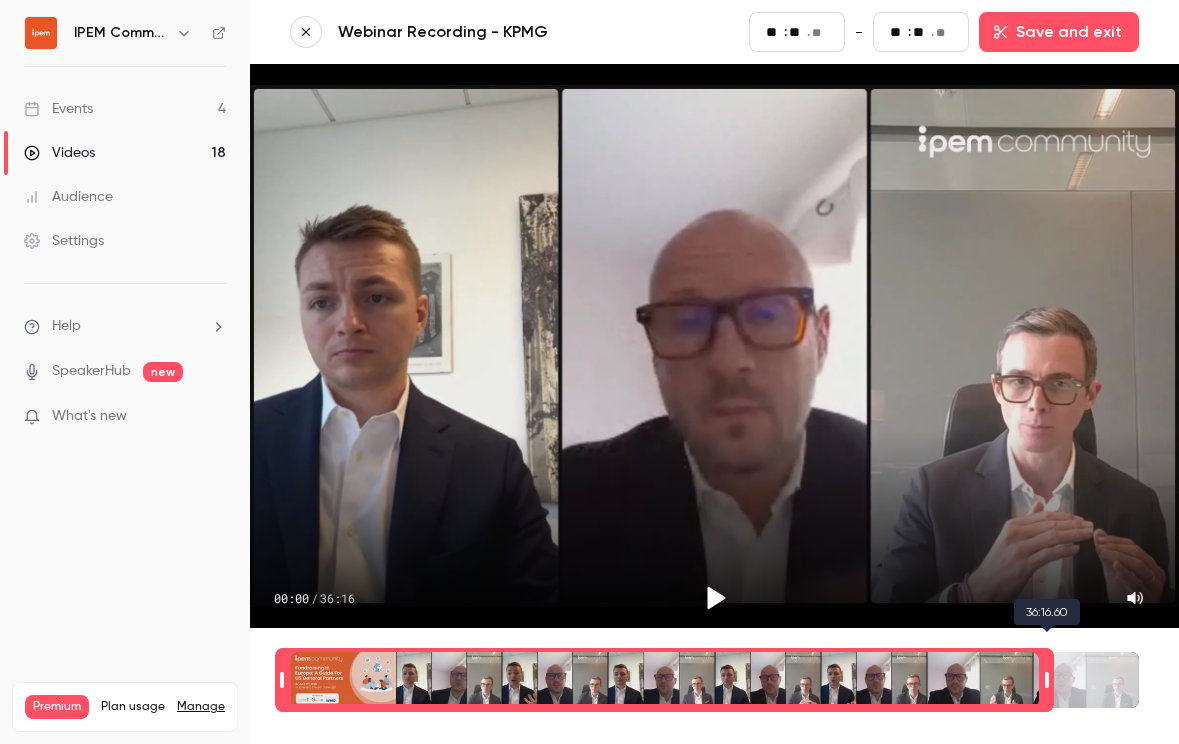 type on "**" 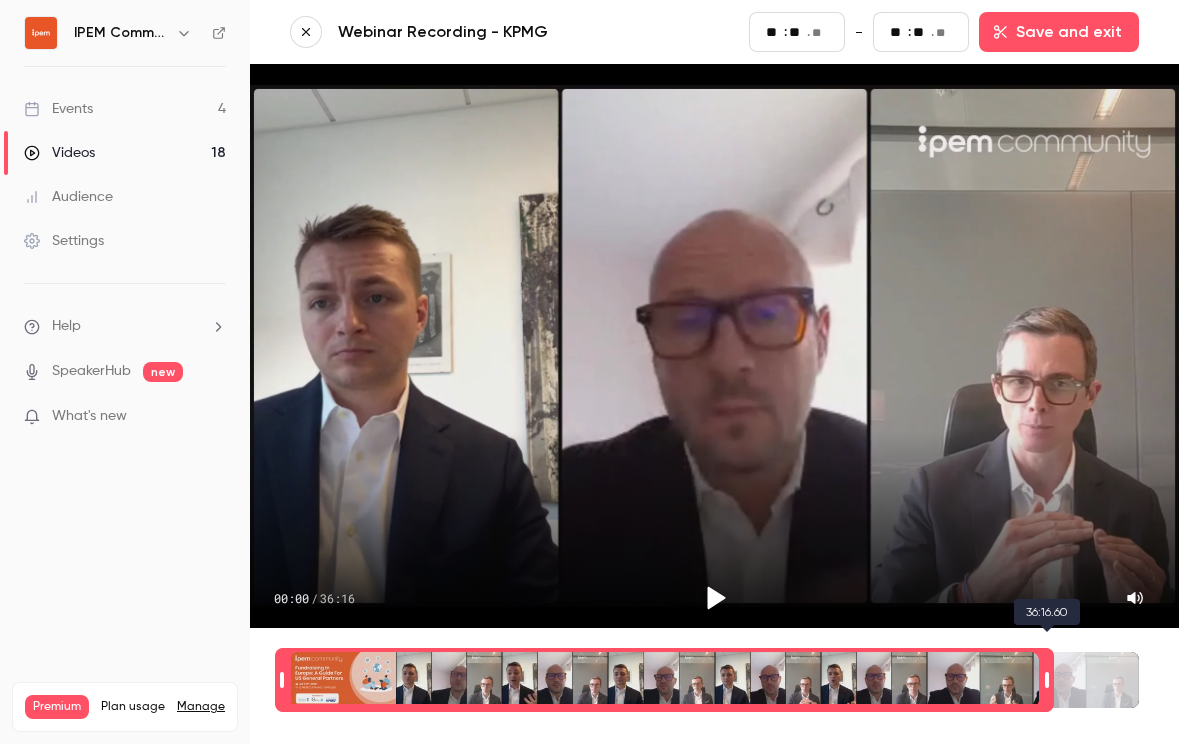 type on "**" 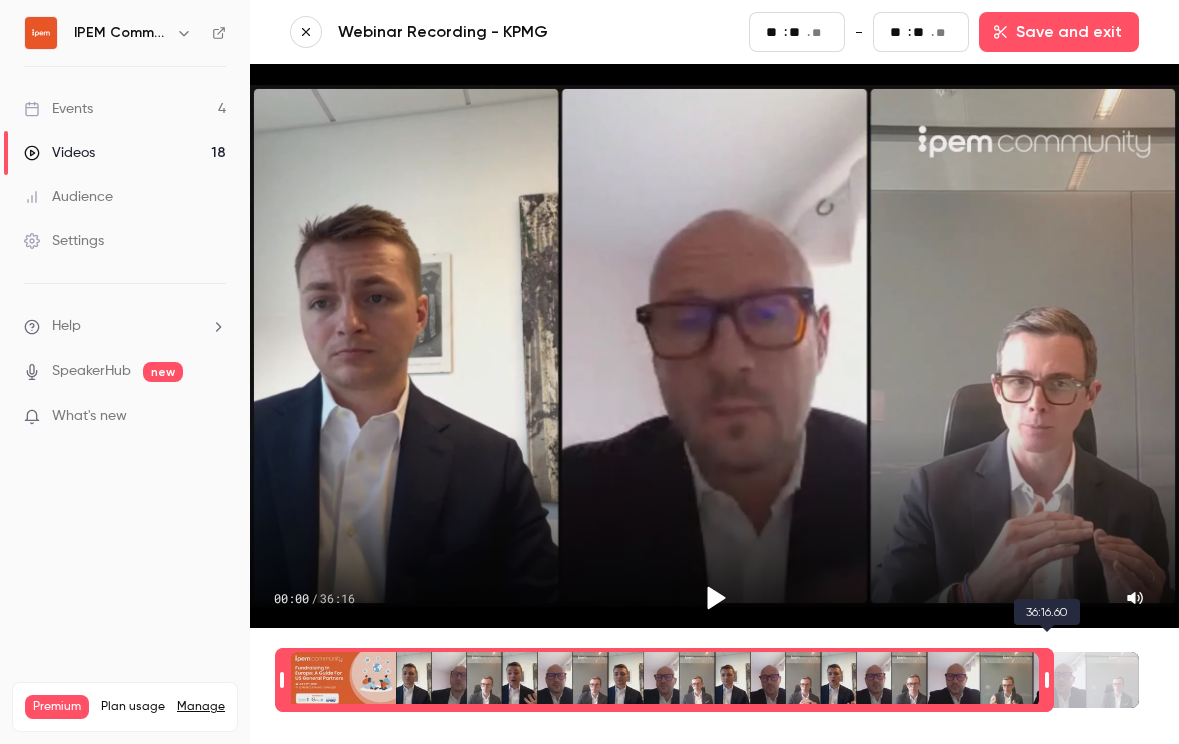 type on "**" 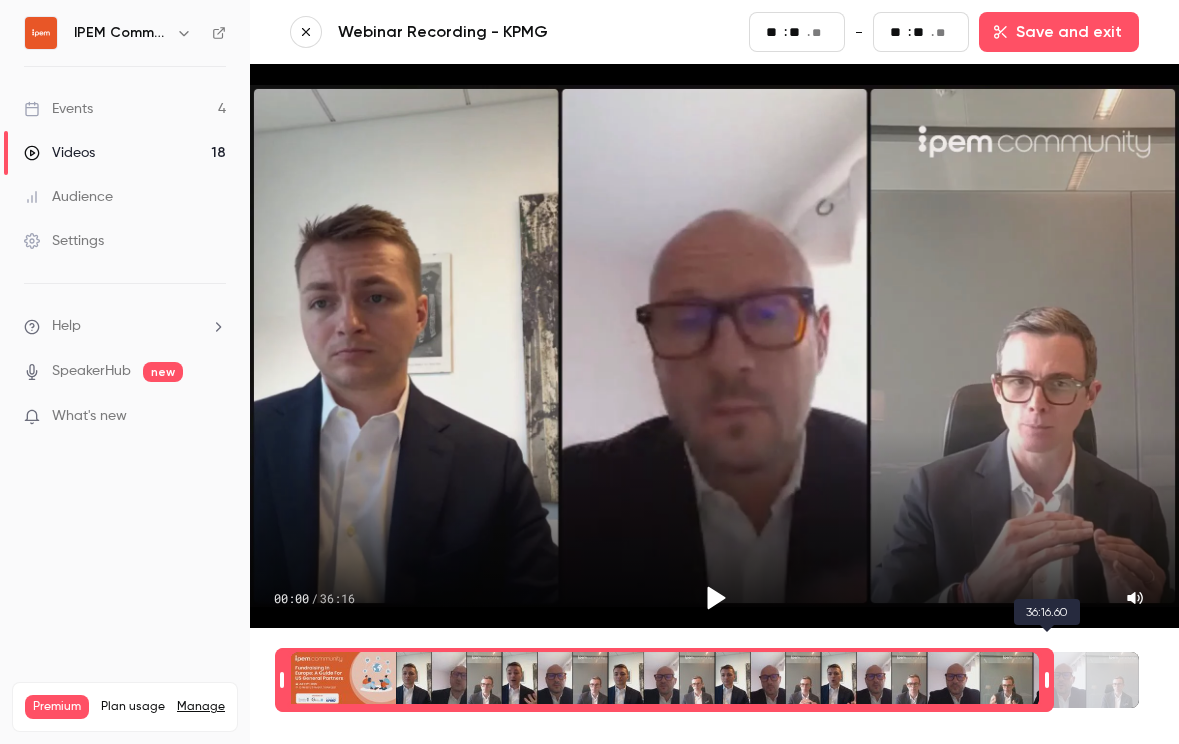 type on "**" 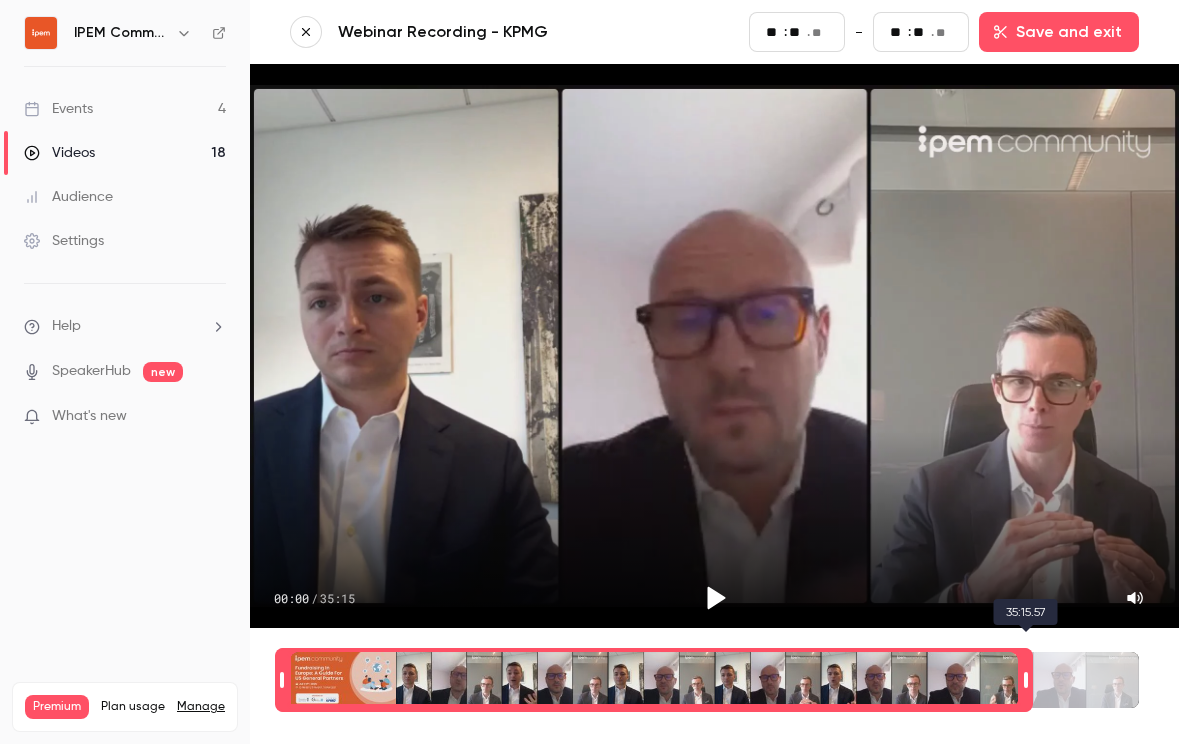 type on "**" 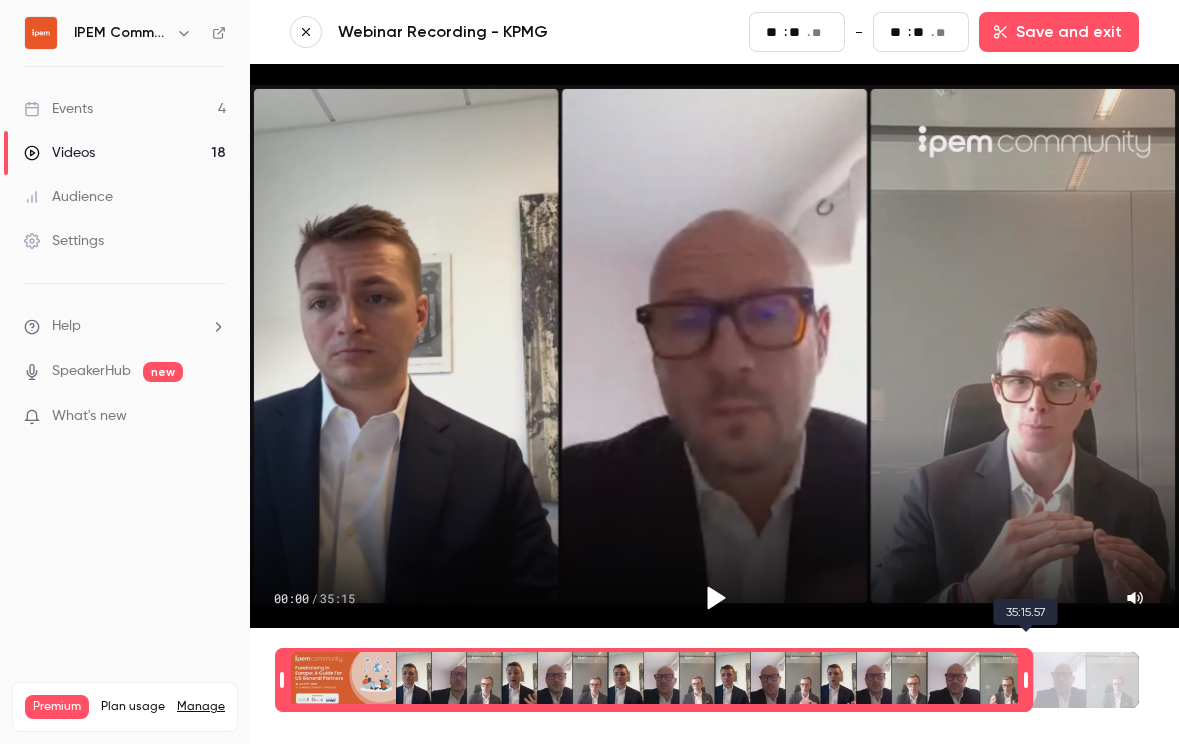type on "**" 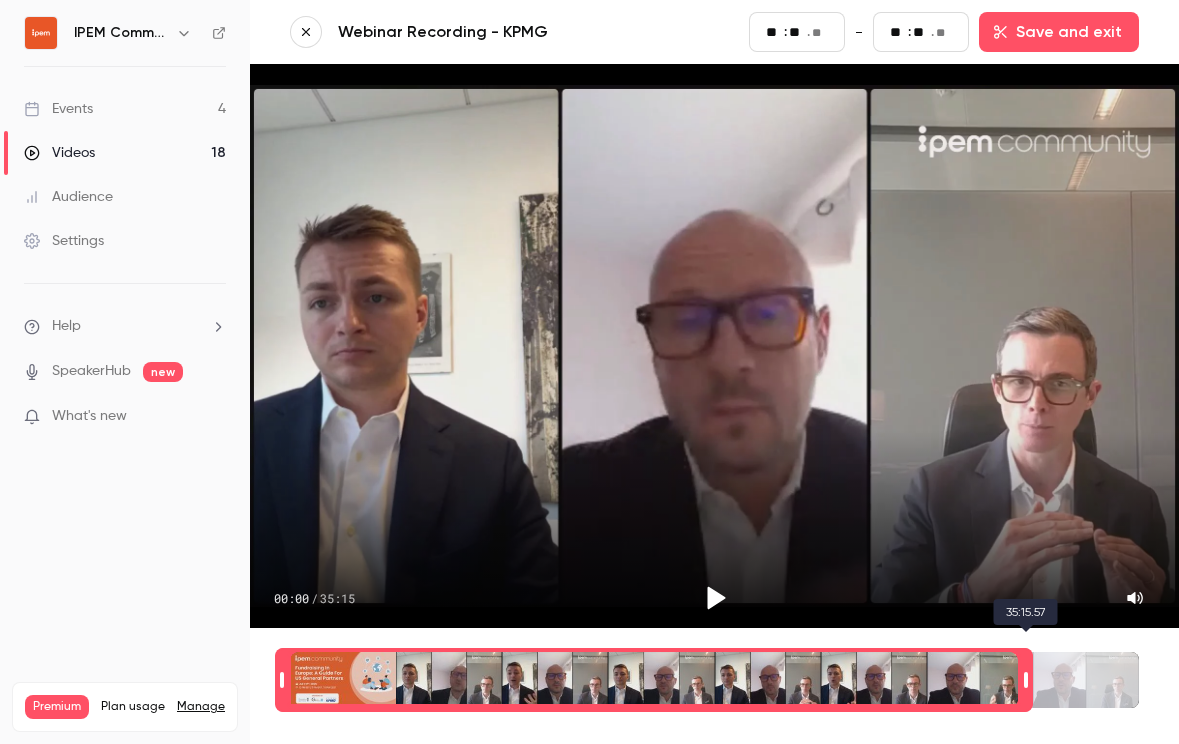 type on "**" 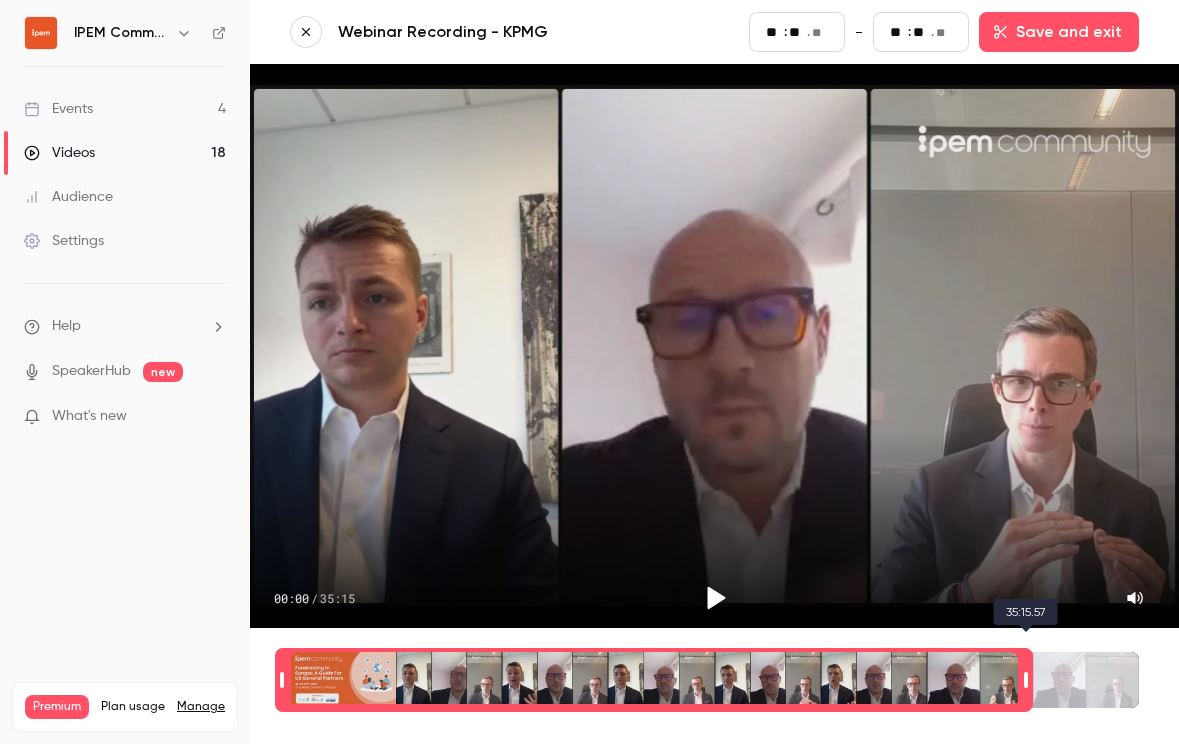 type on "**" 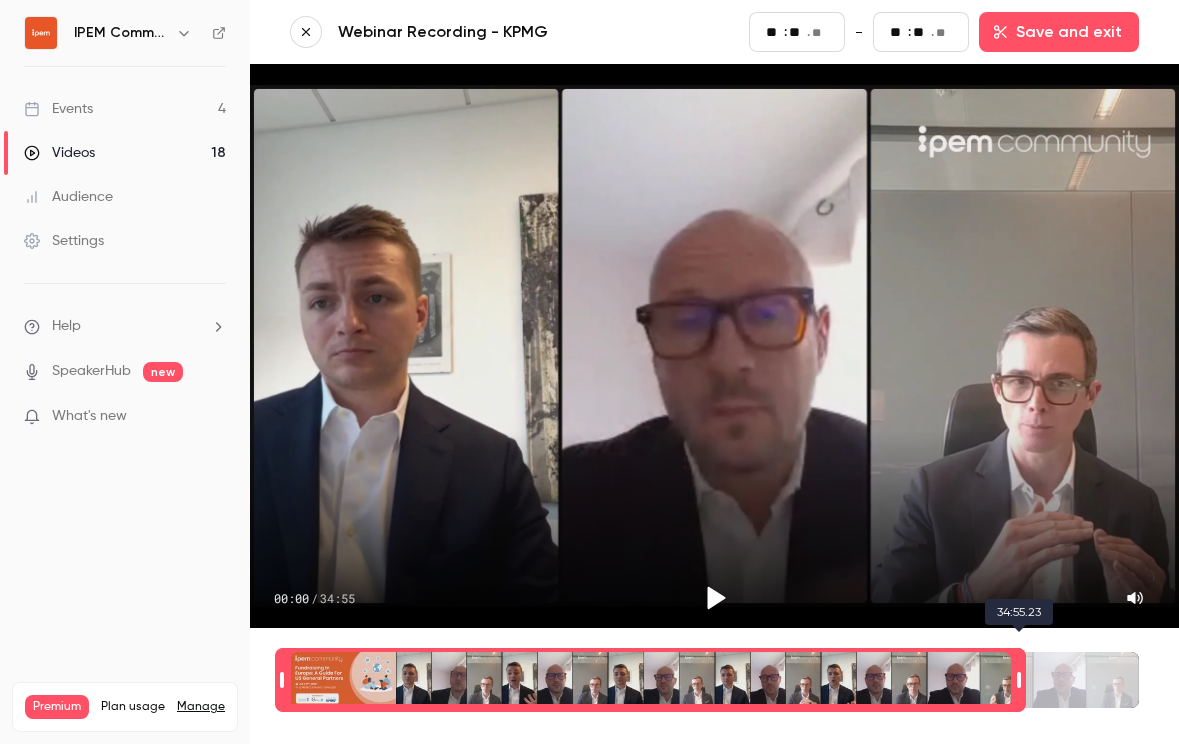 type on "**" 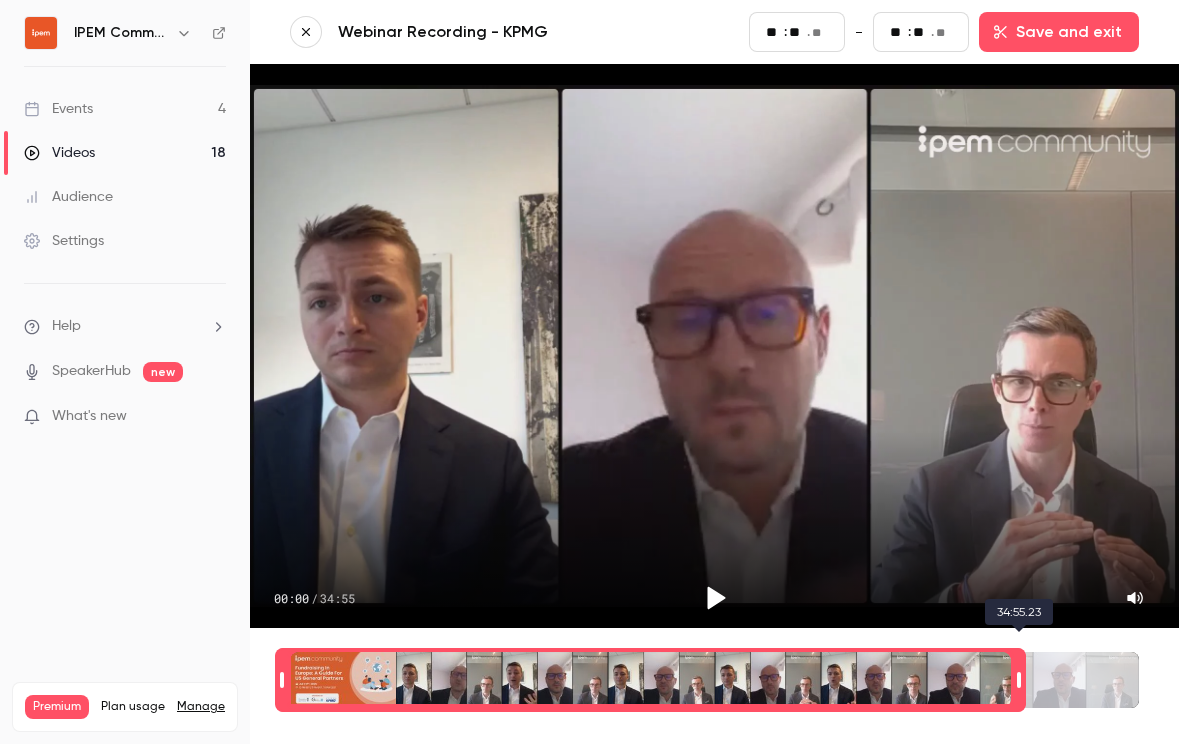 type on "**" 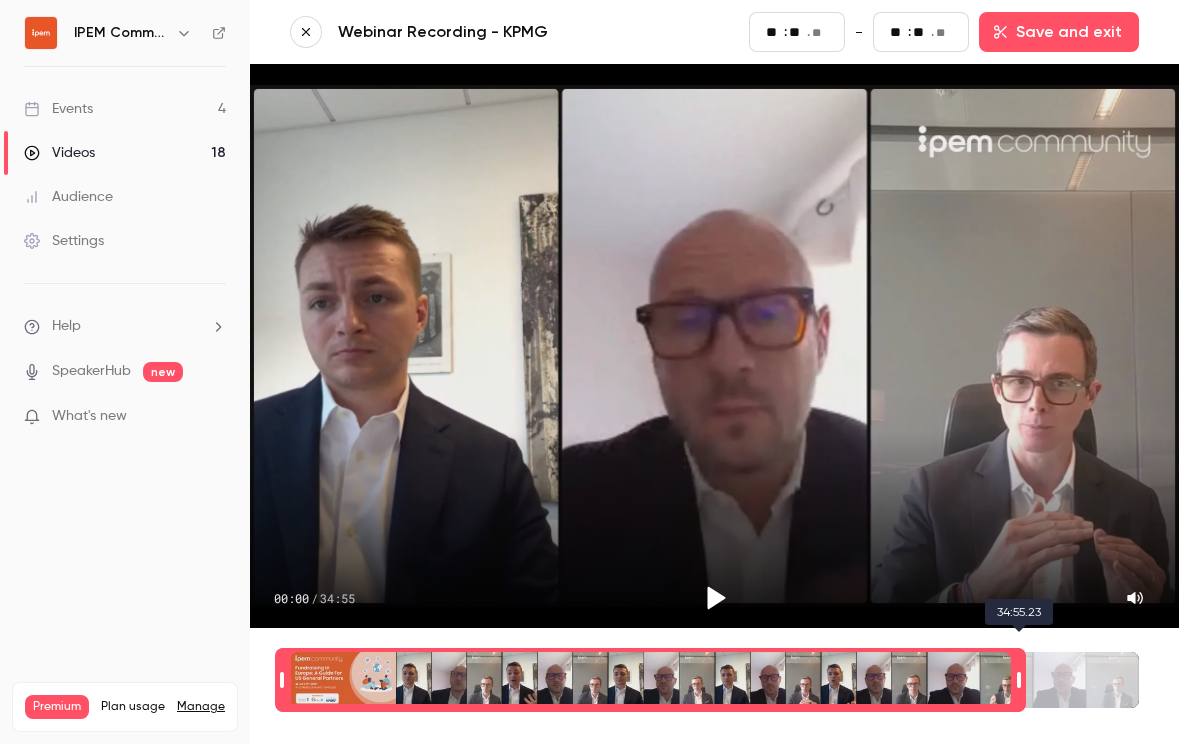 type on "**" 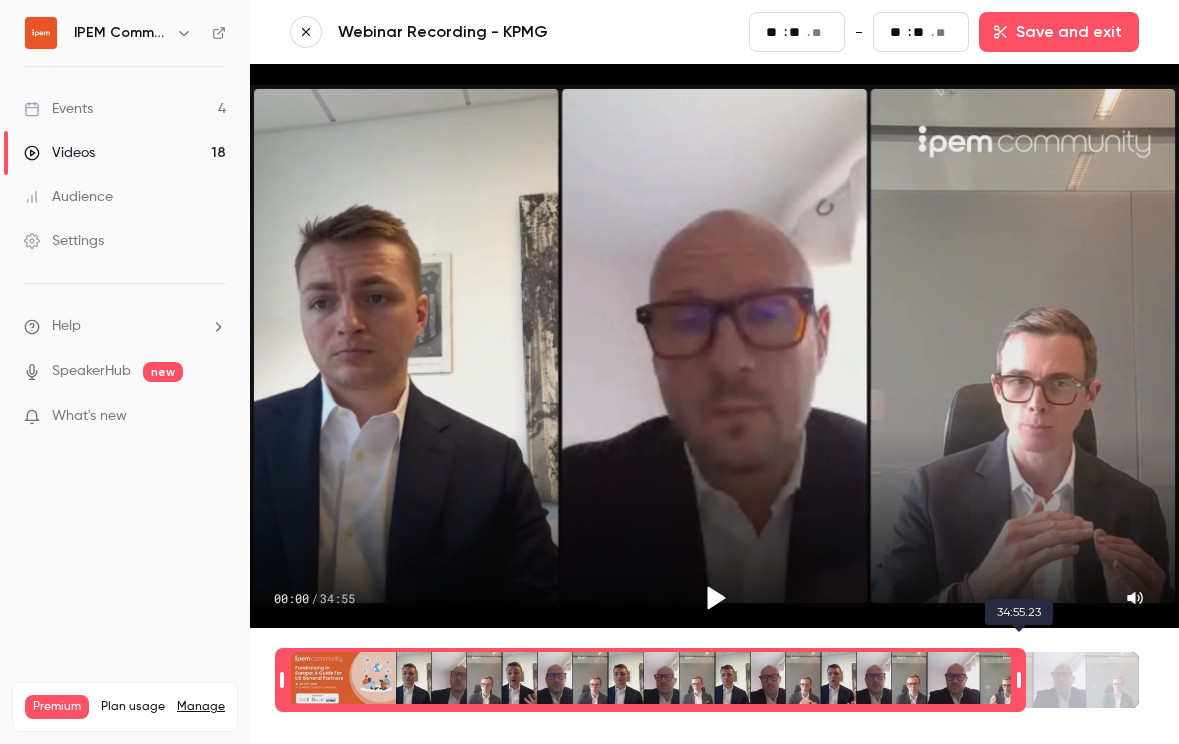 type on "**" 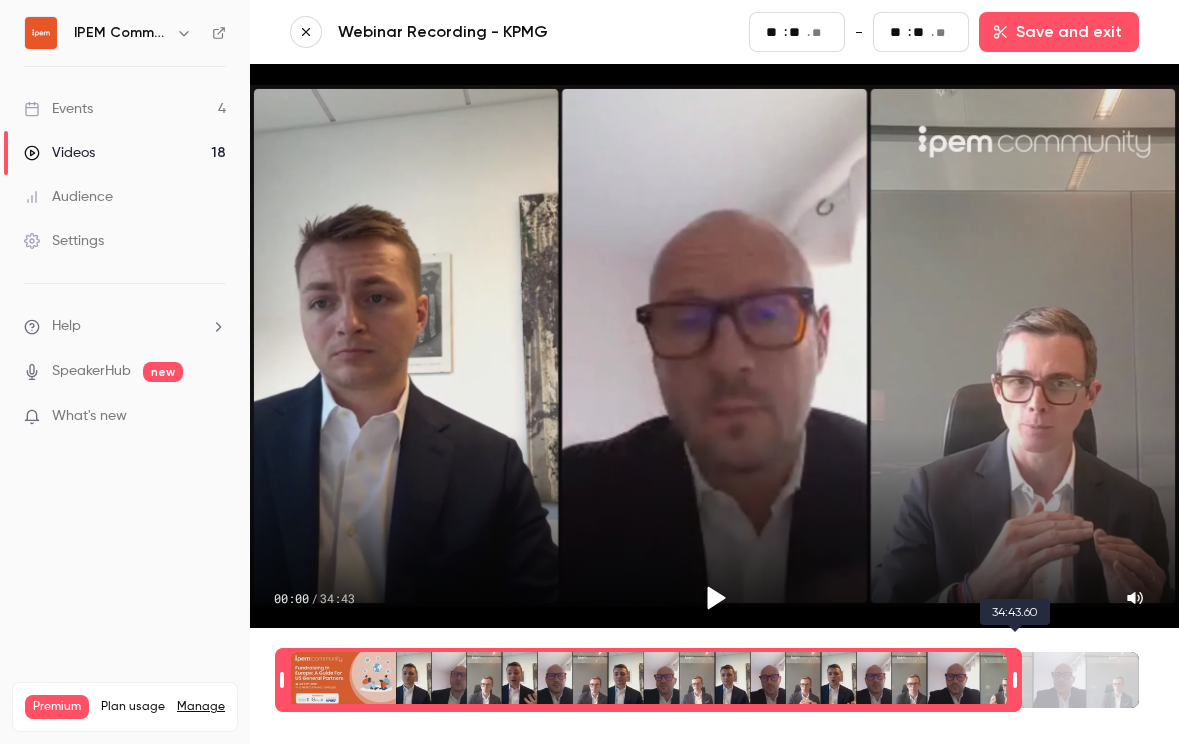 type on "**" 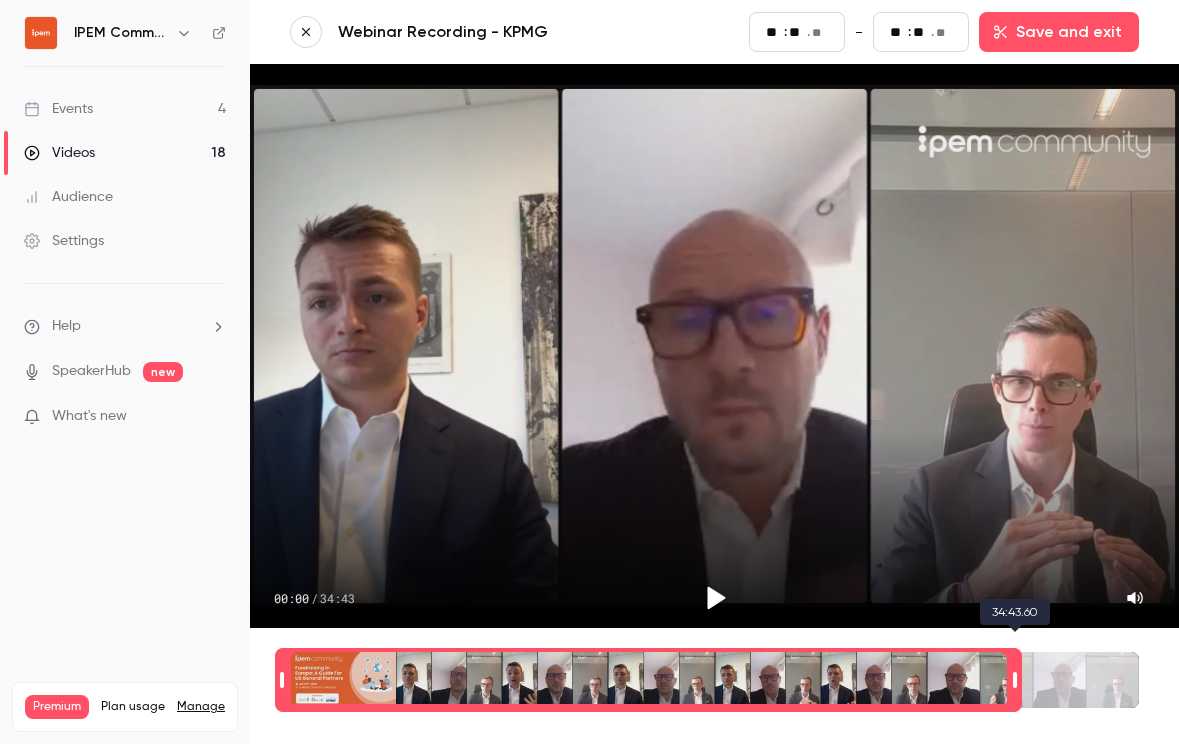 type on "**" 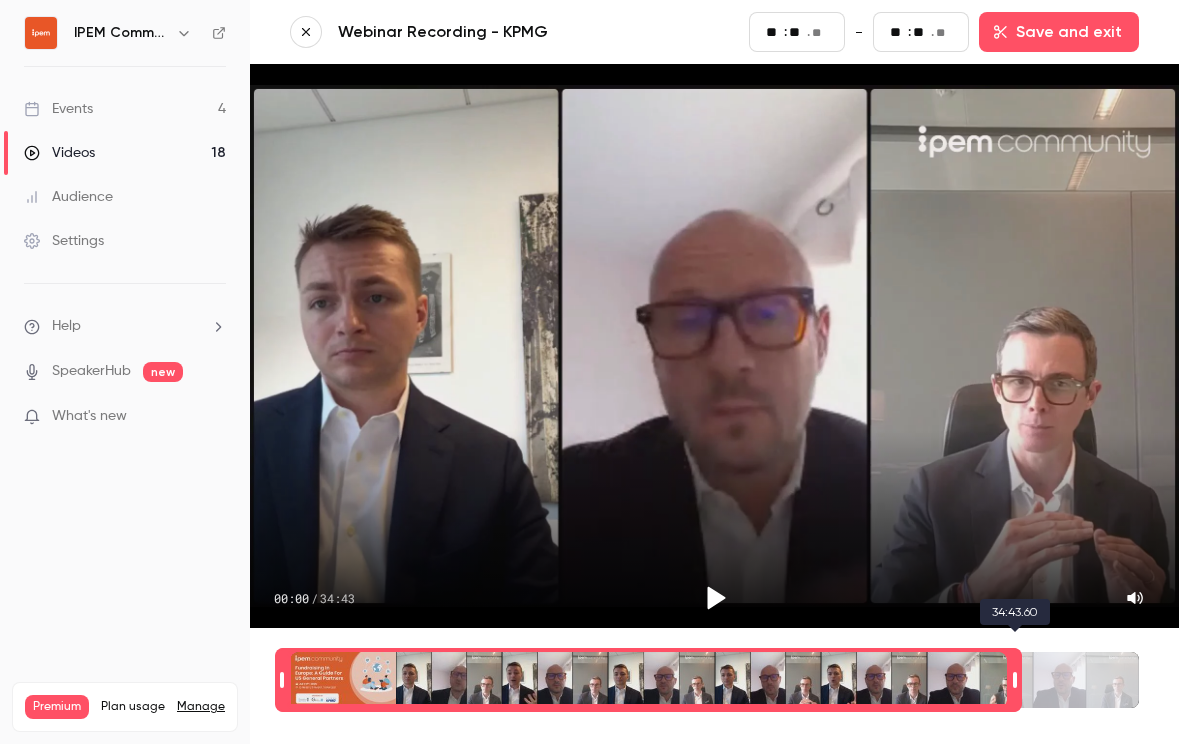 type on "**" 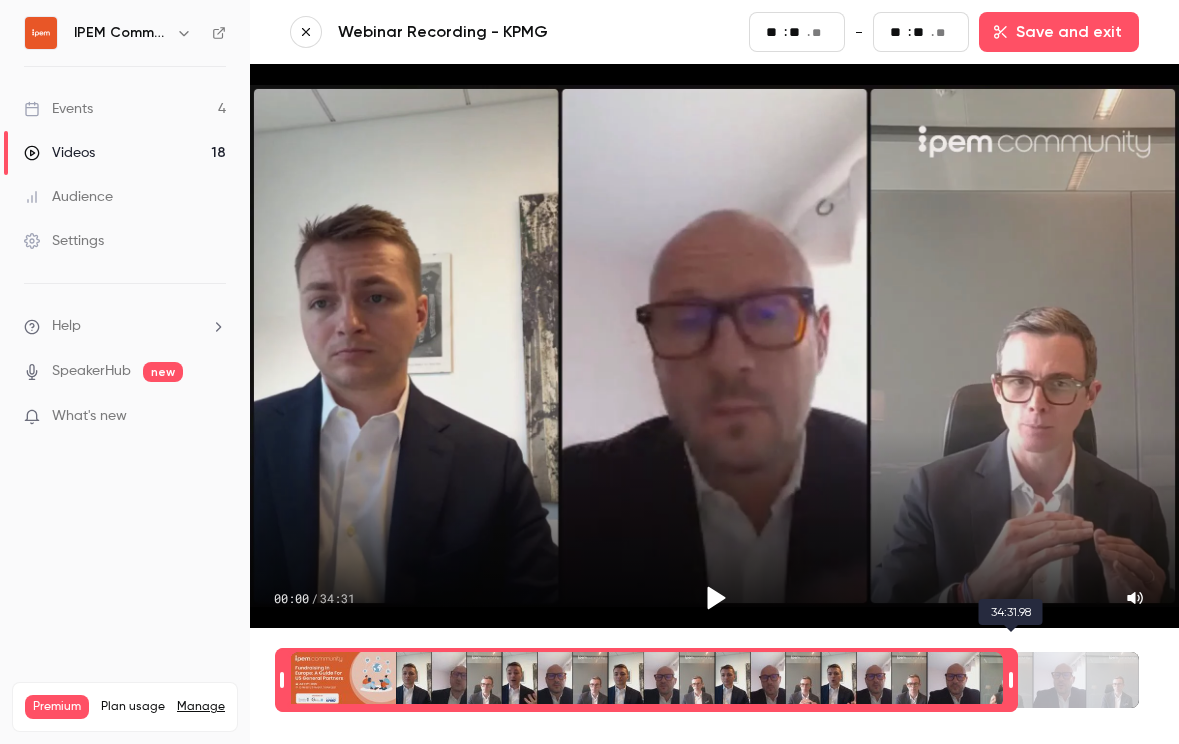 type on "**" 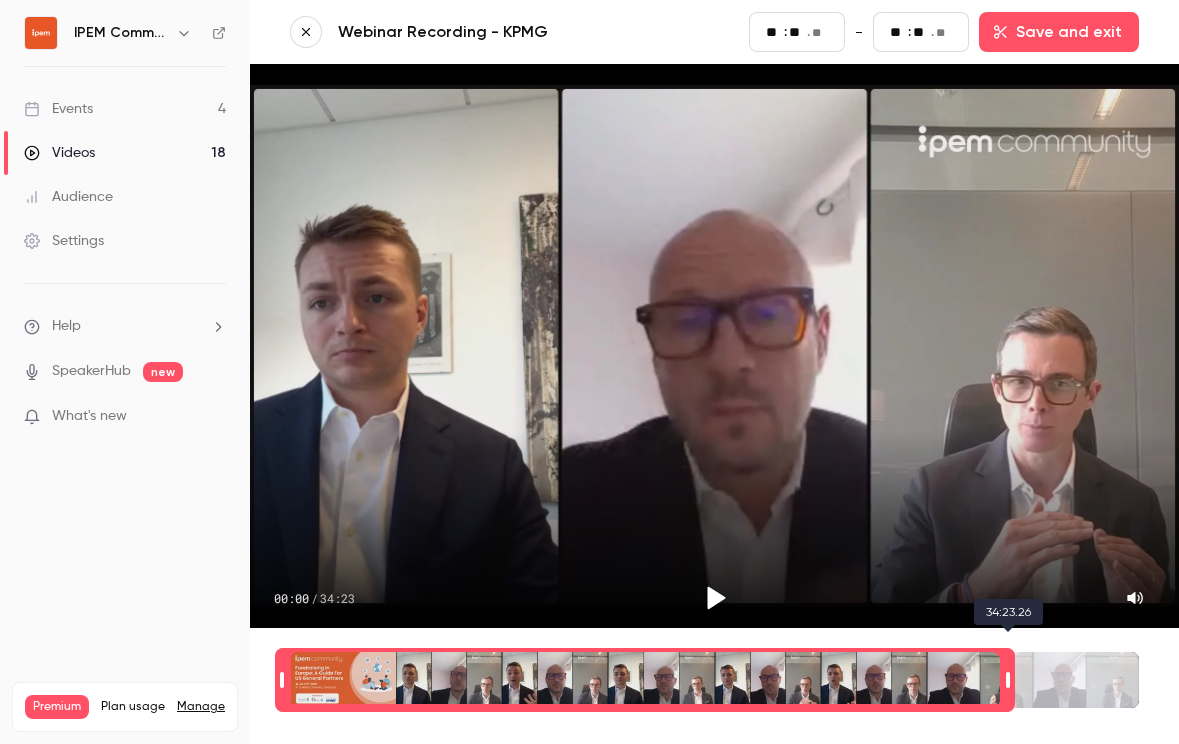drag, startPoint x: 1142, startPoint y: 665, endPoint x: 1003, endPoint y: 668, distance: 139.03236 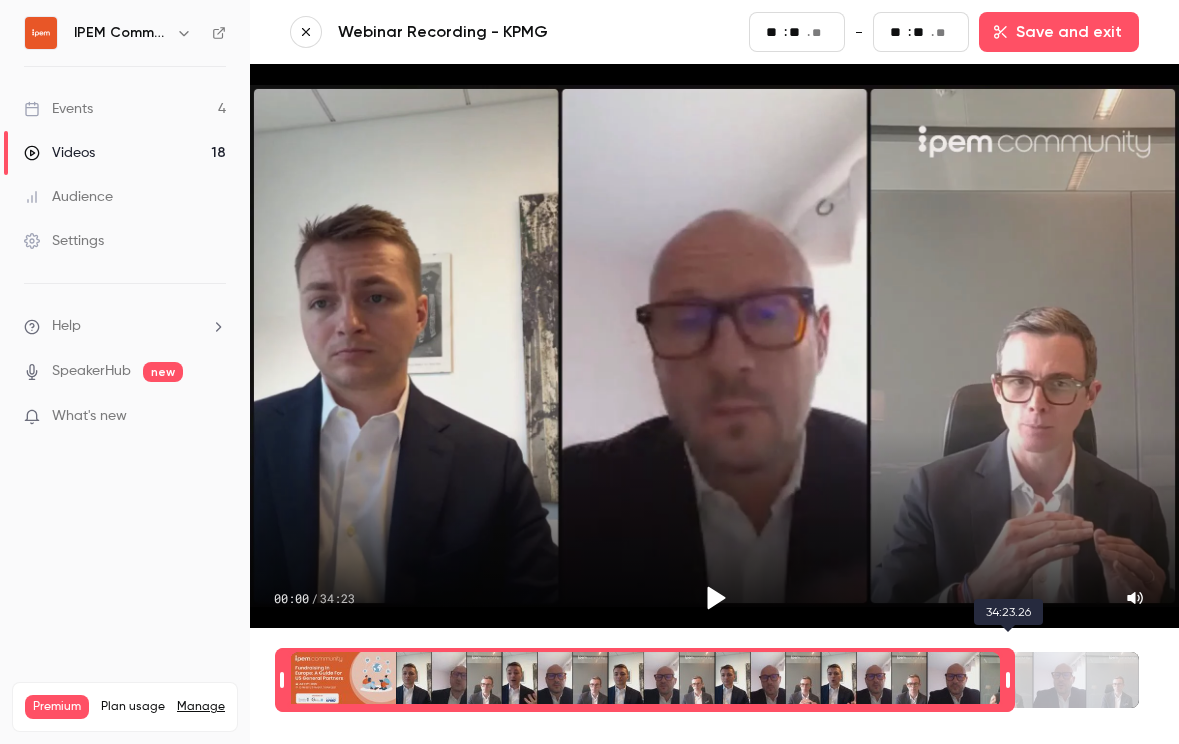 click at bounding box center (1008, 680) 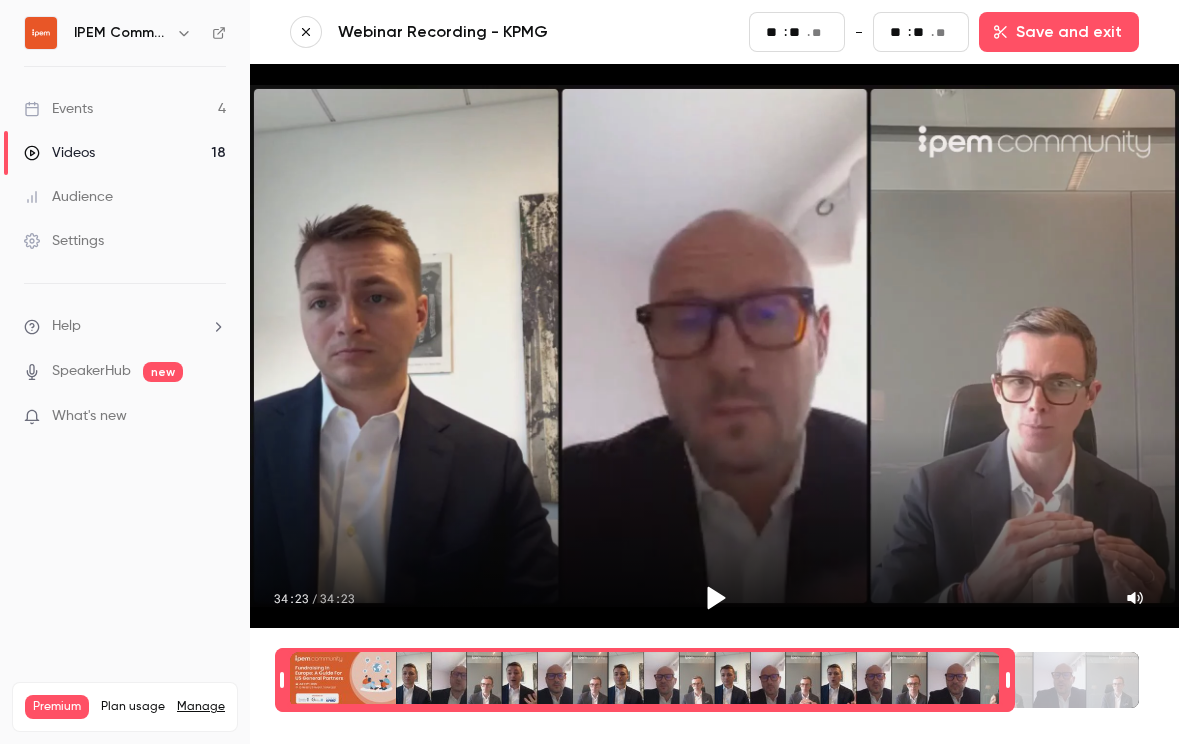type on "**" 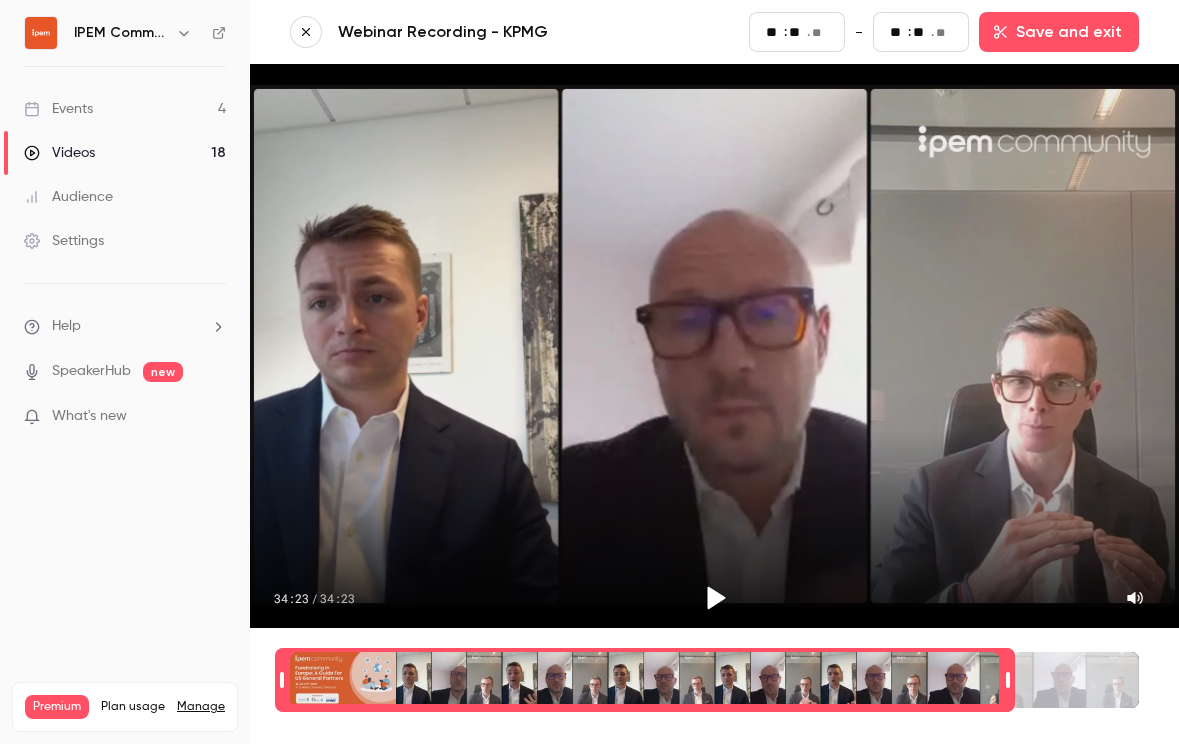 type on "**" 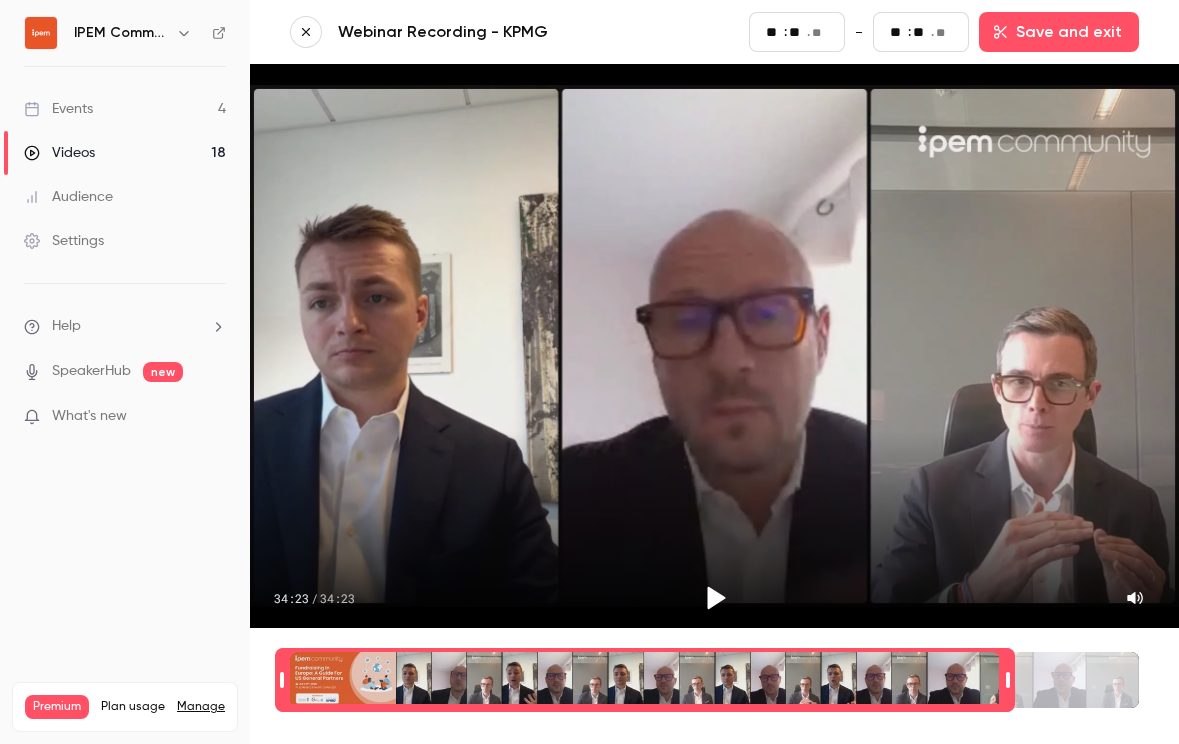type on "****" 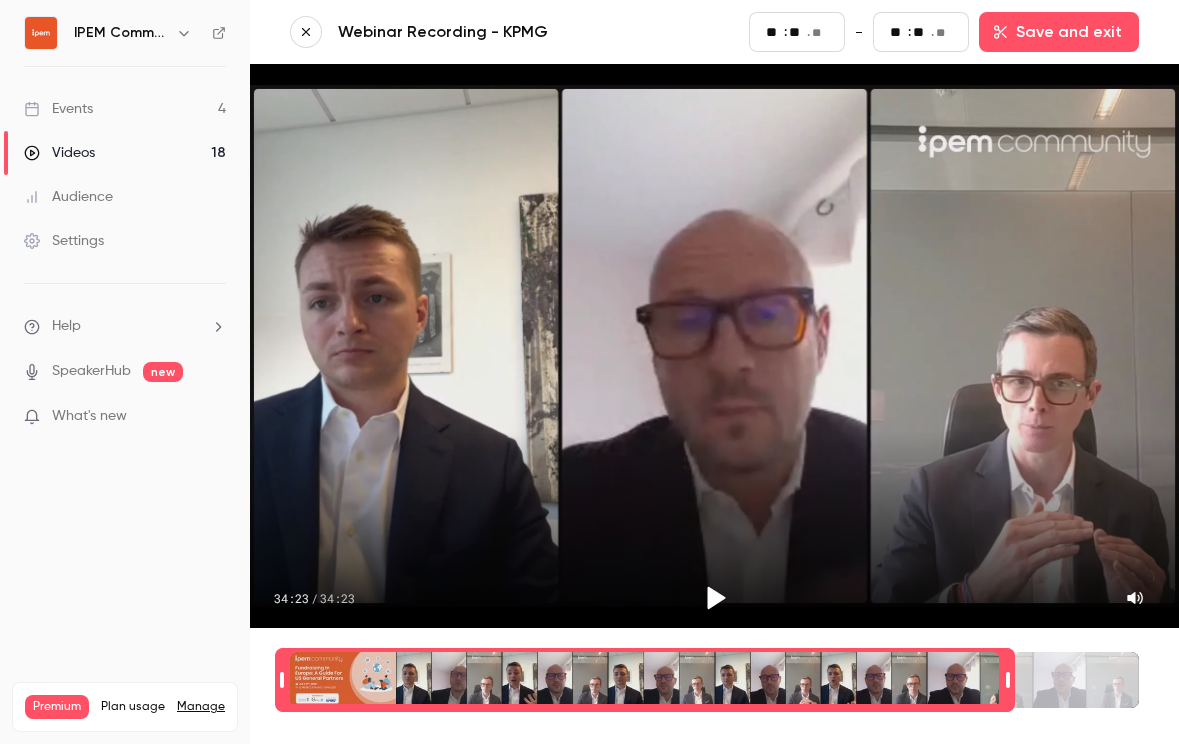 type on "**" 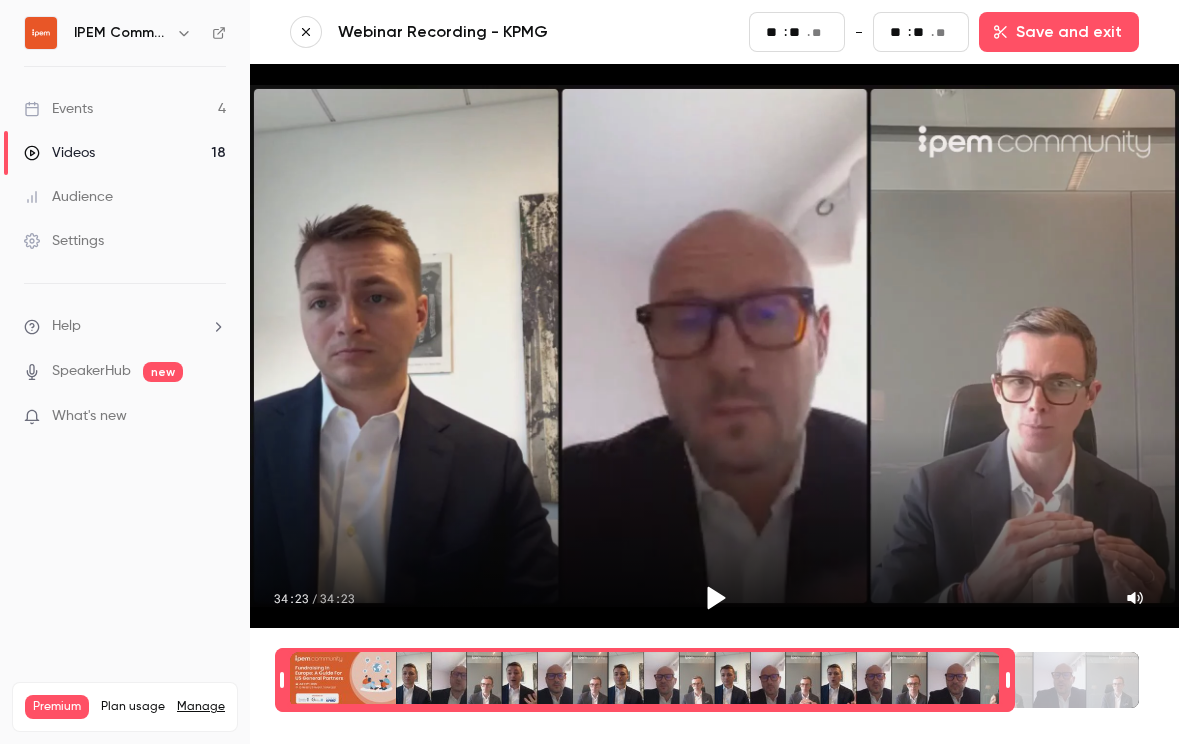 type on "**" 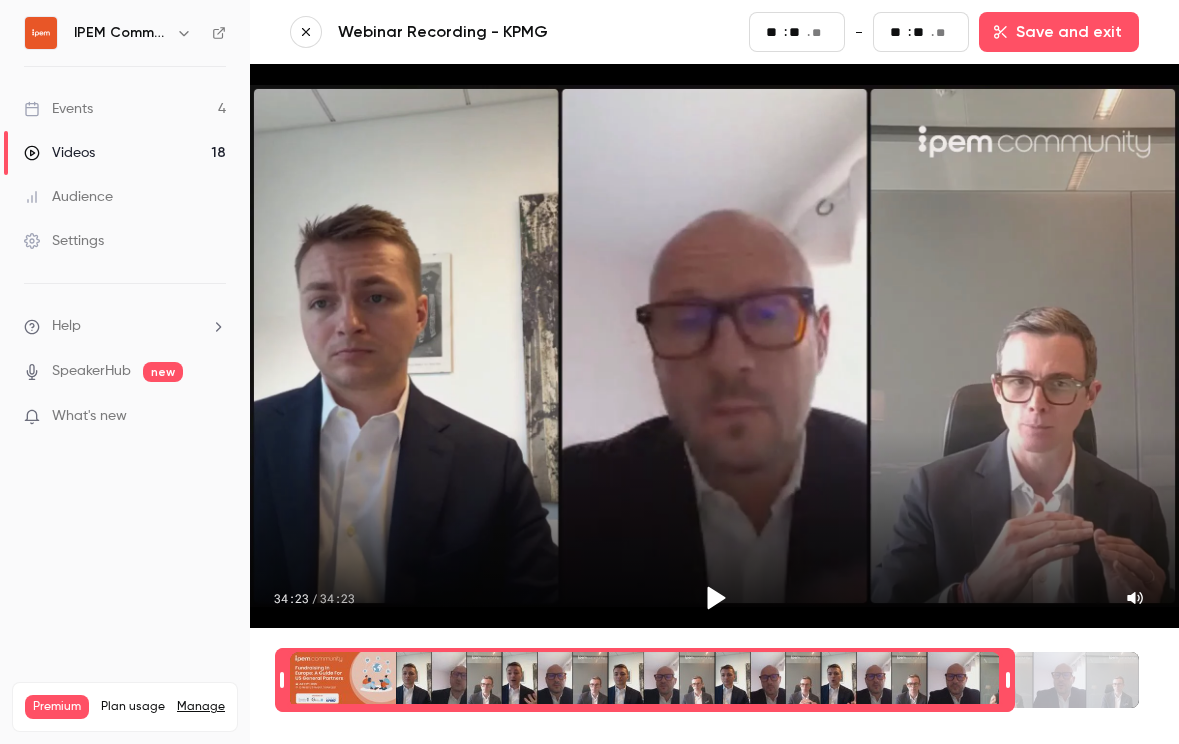 type on "****" 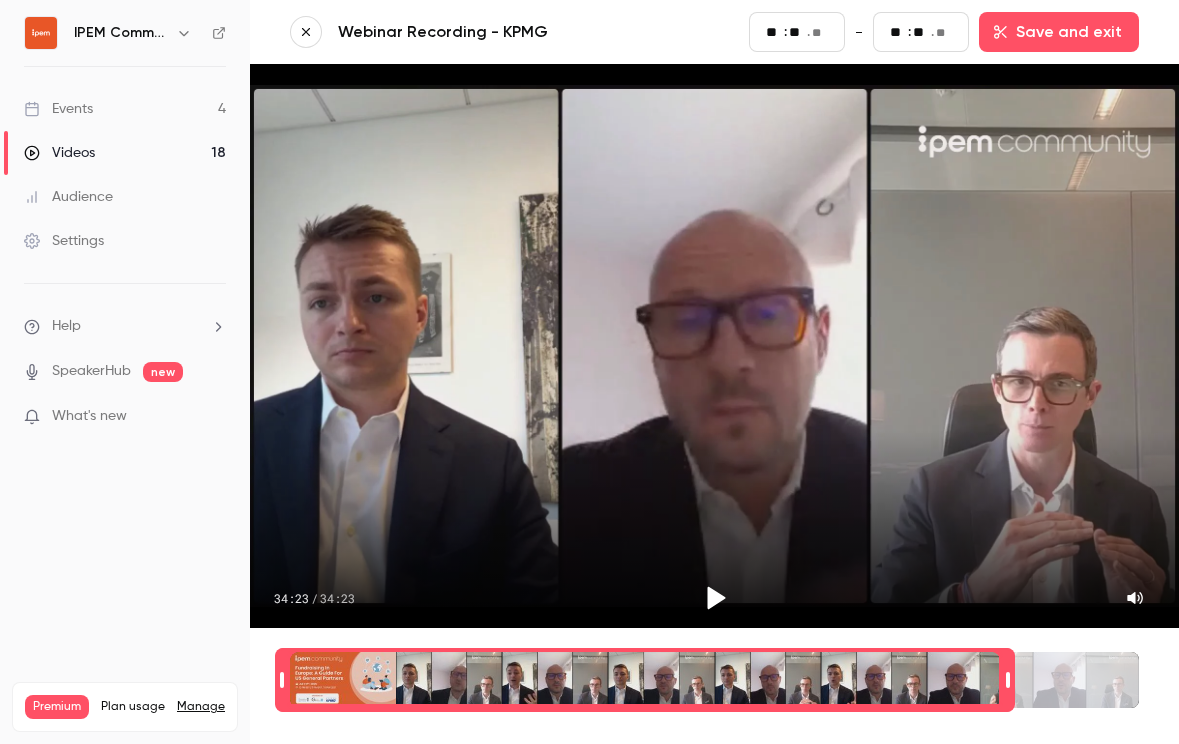 type on "**" 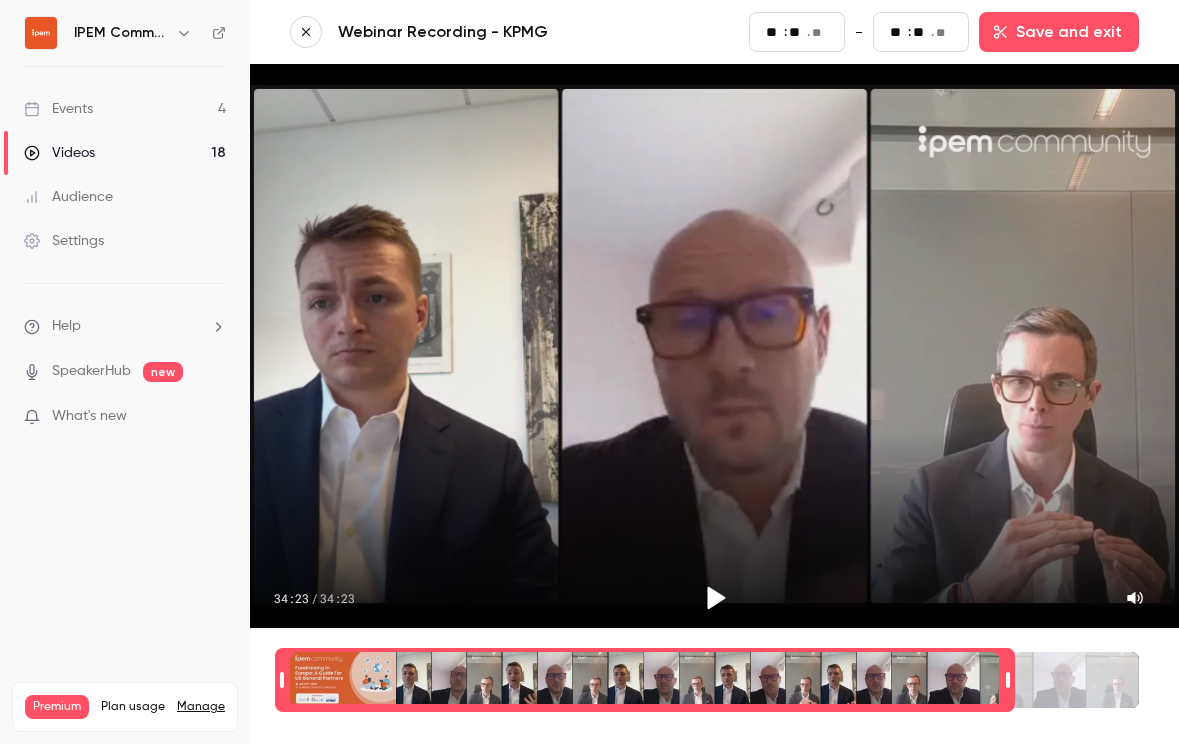 type on "**" 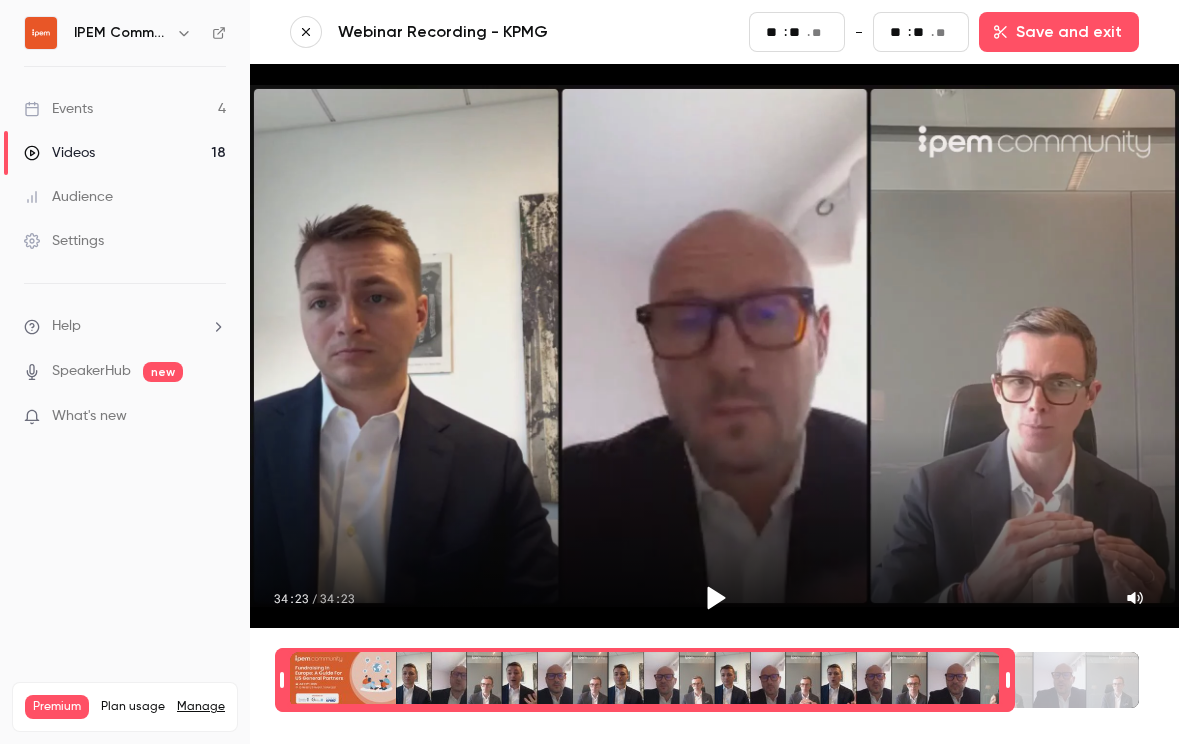type on "**" 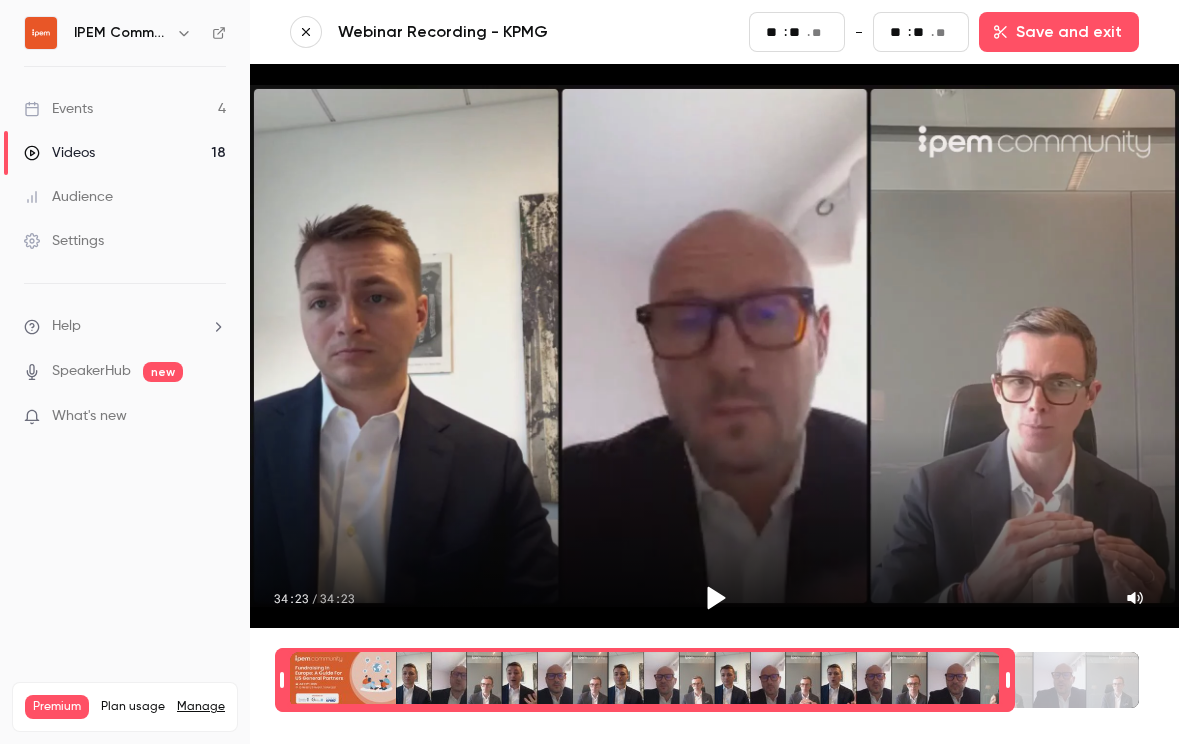 type on "****" 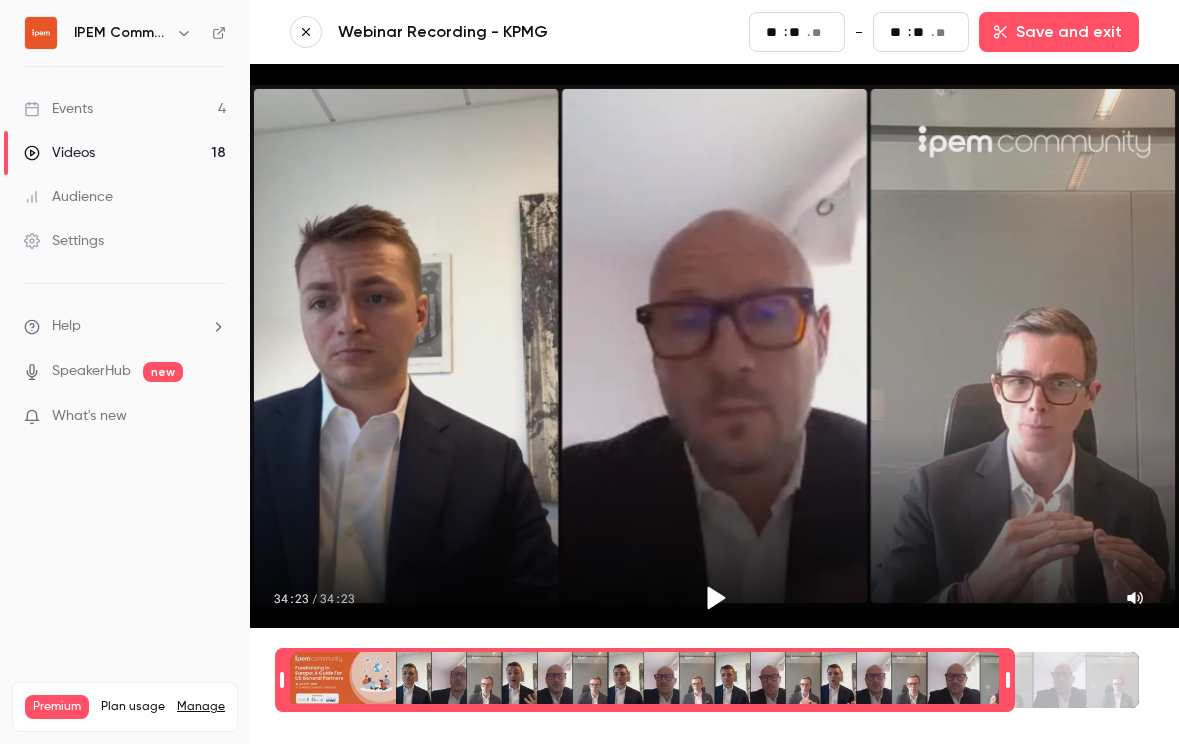 type on "**" 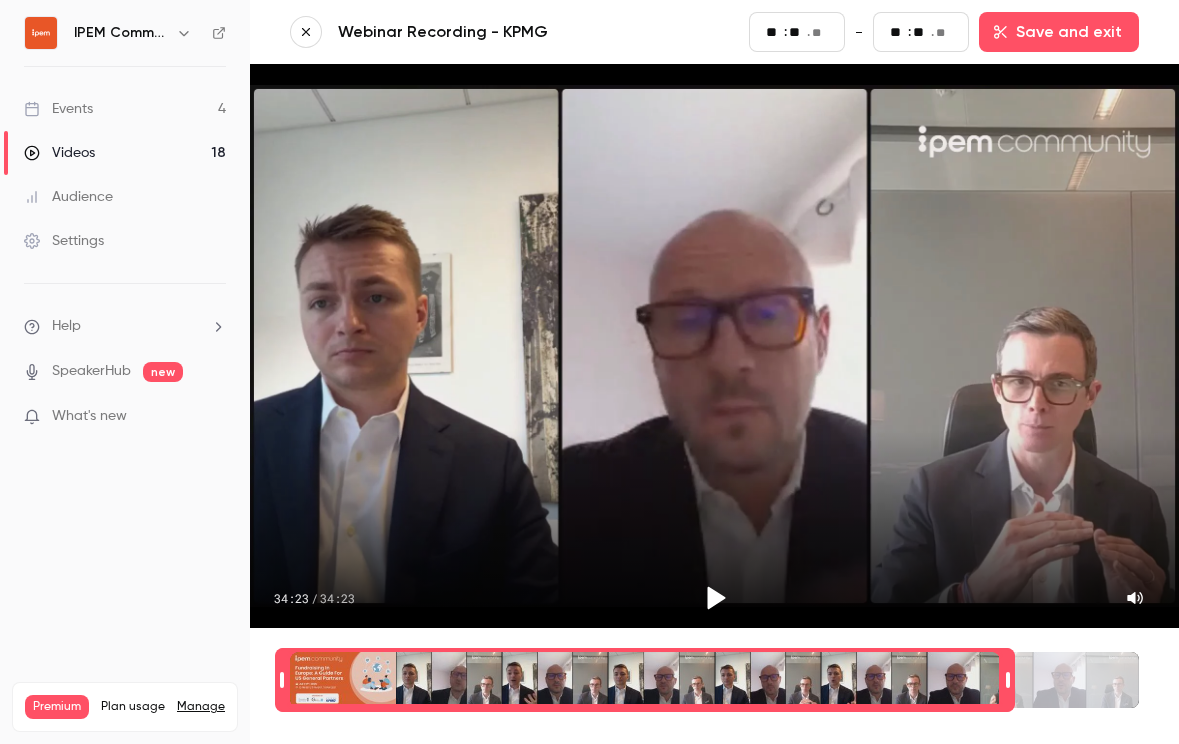 type on "**" 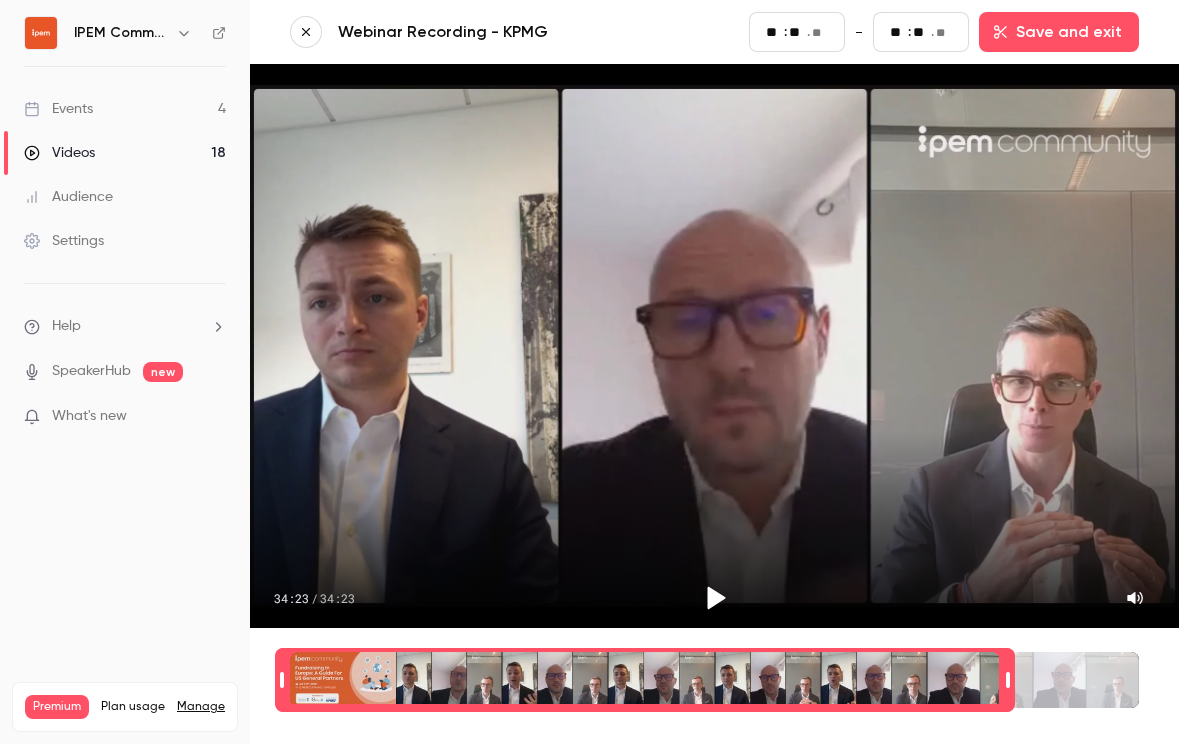 type on "****" 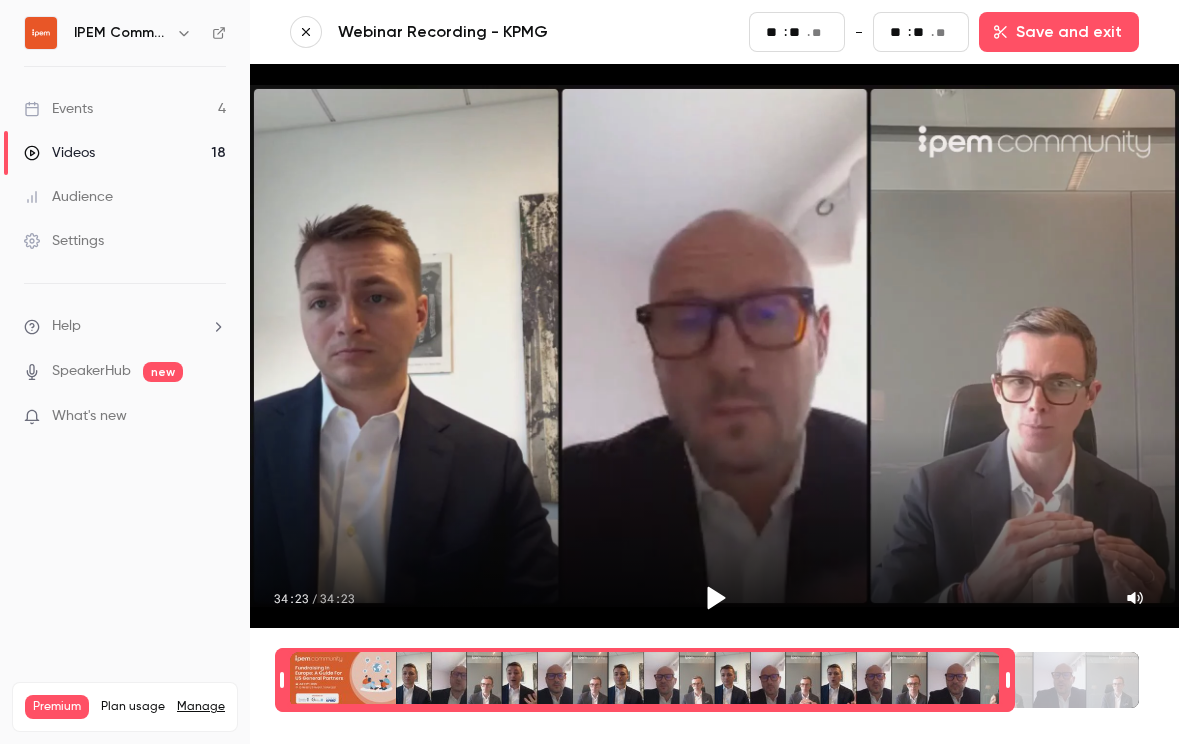 type on "**" 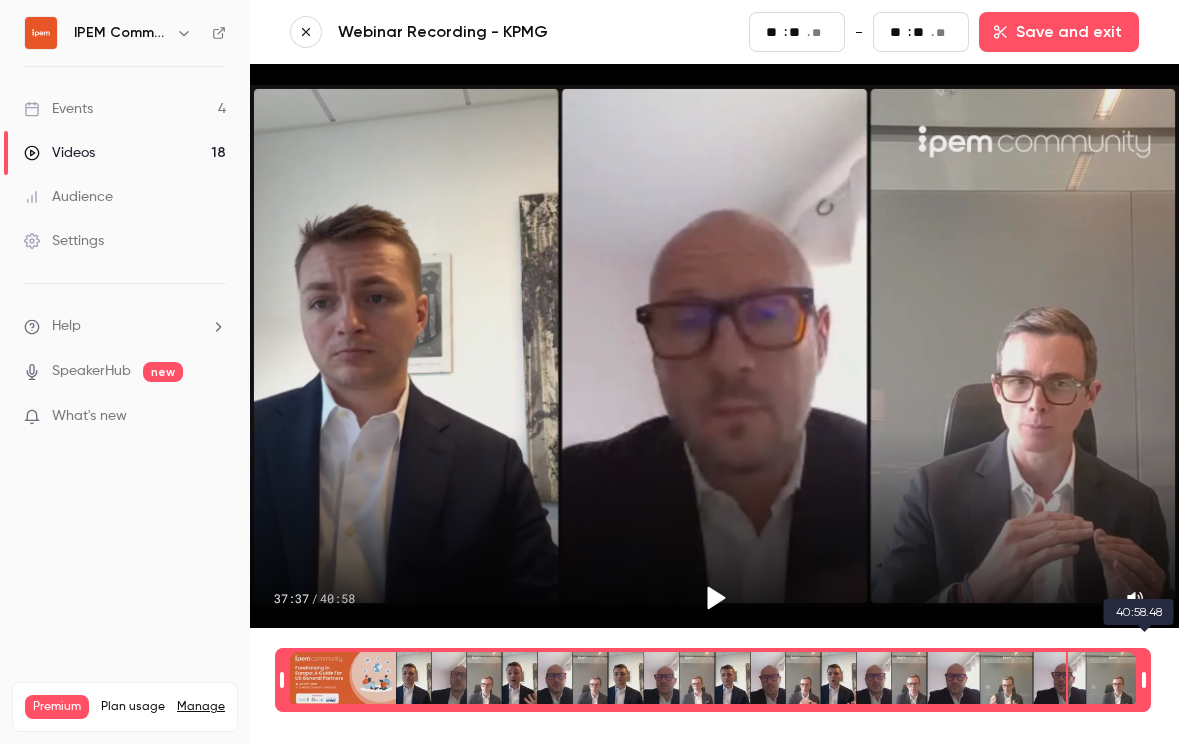 type on "**" 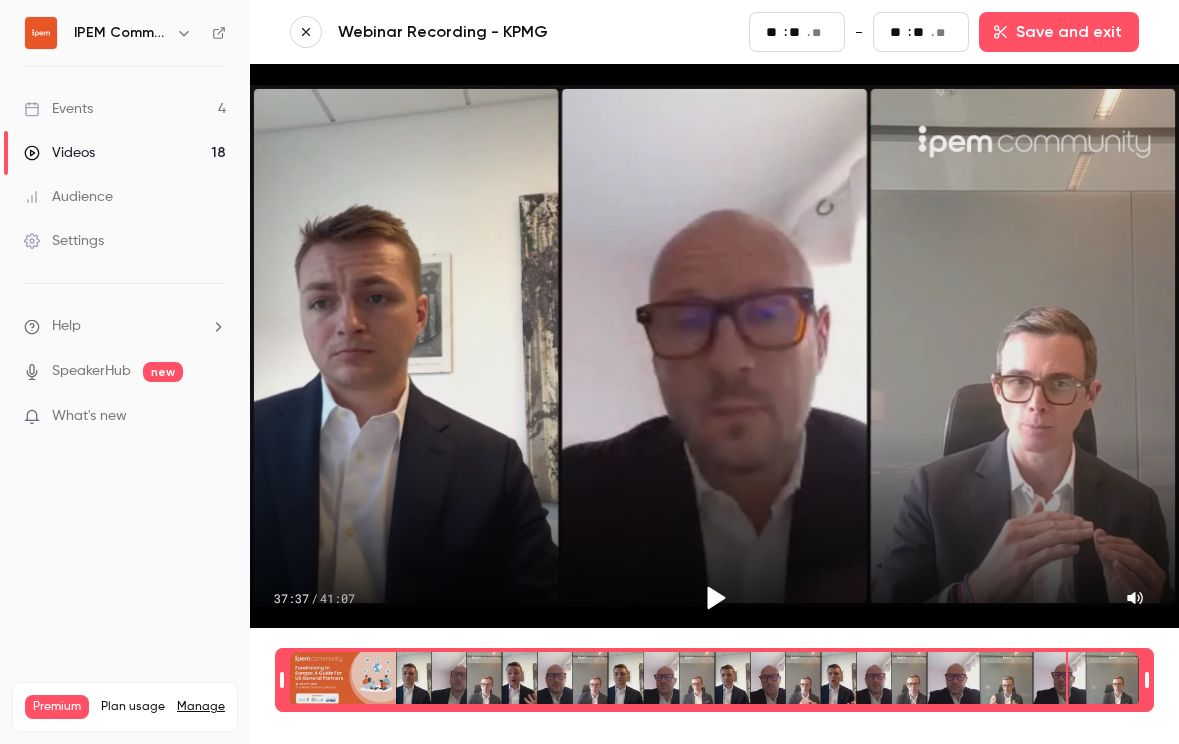 type on "****" 